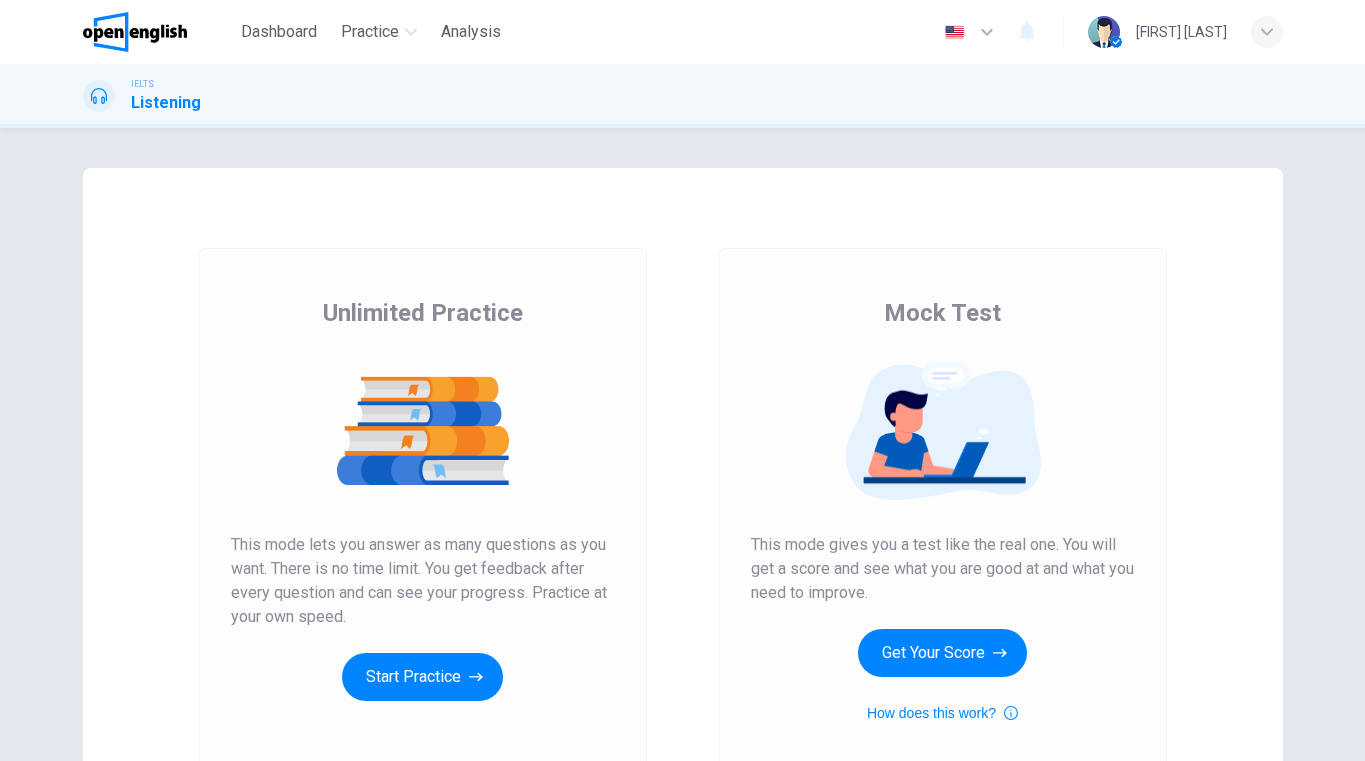 scroll, scrollTop: 0, scrollLeft: 0, axis: both 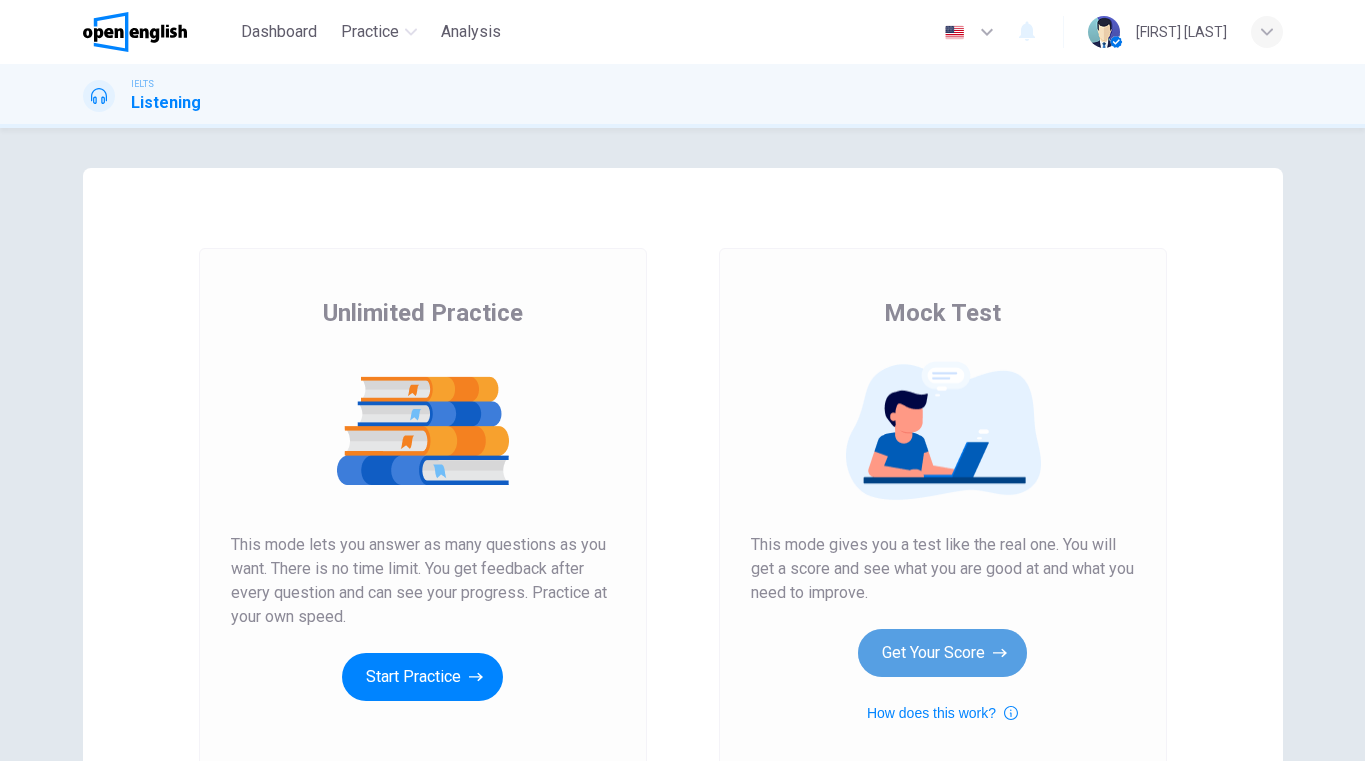 click on "Get Your Score" at bounding box center [942, 653] 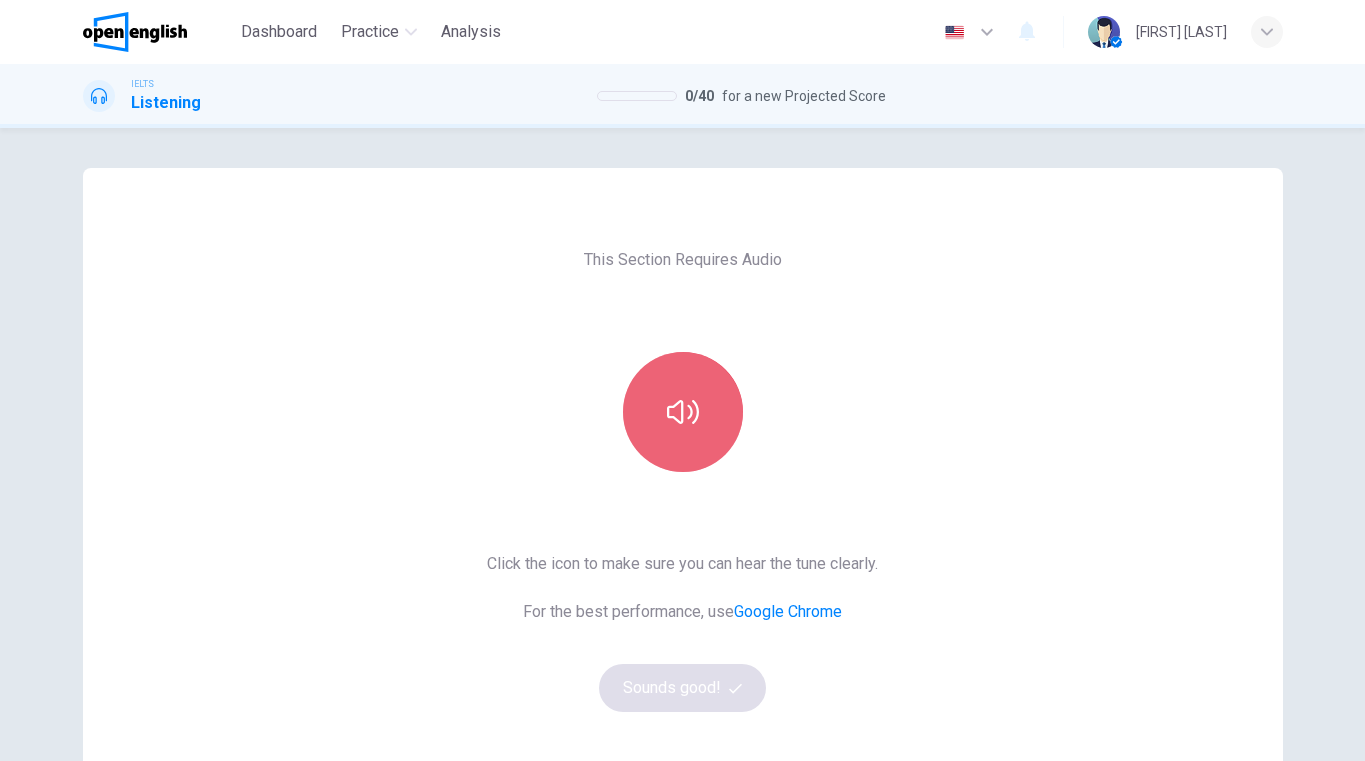 click at bounding box center [683, 412] 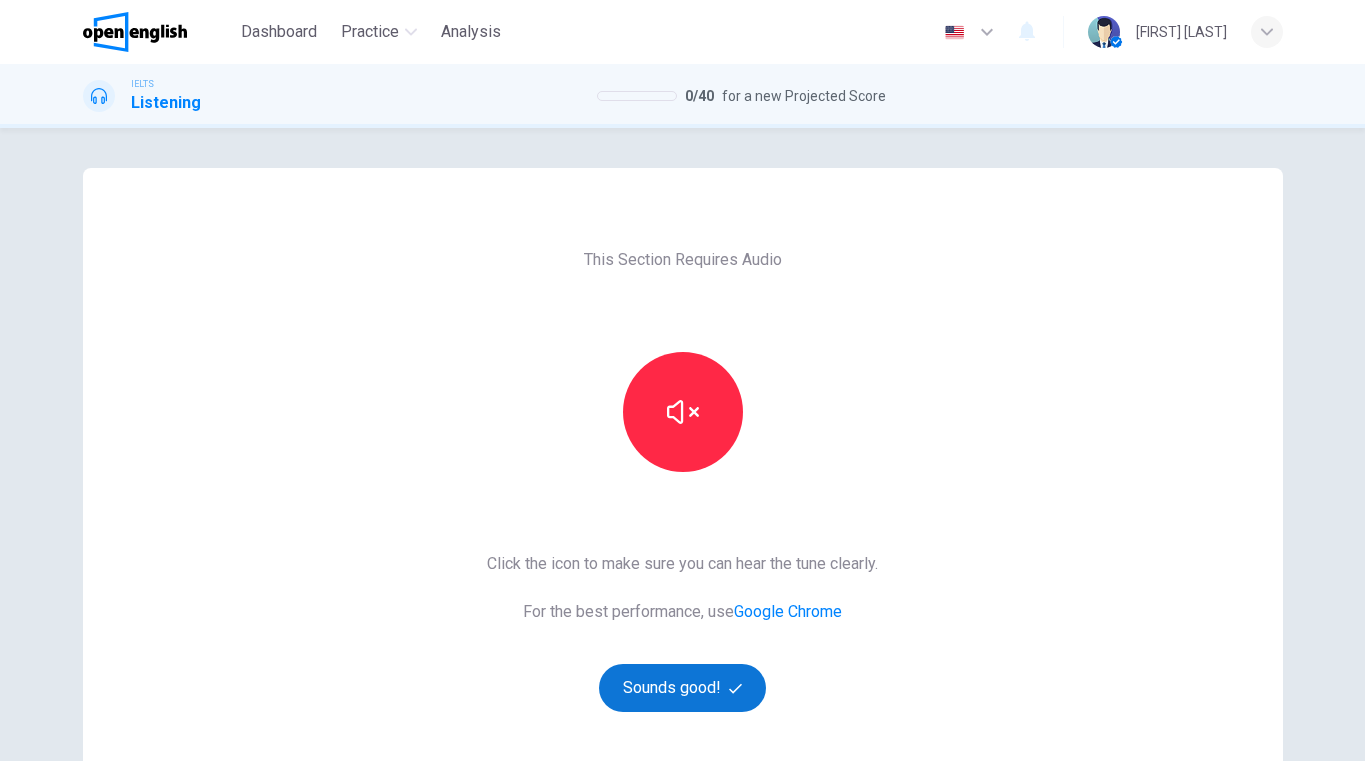 click on "Sounds good!" at bounding box center (683, 688) 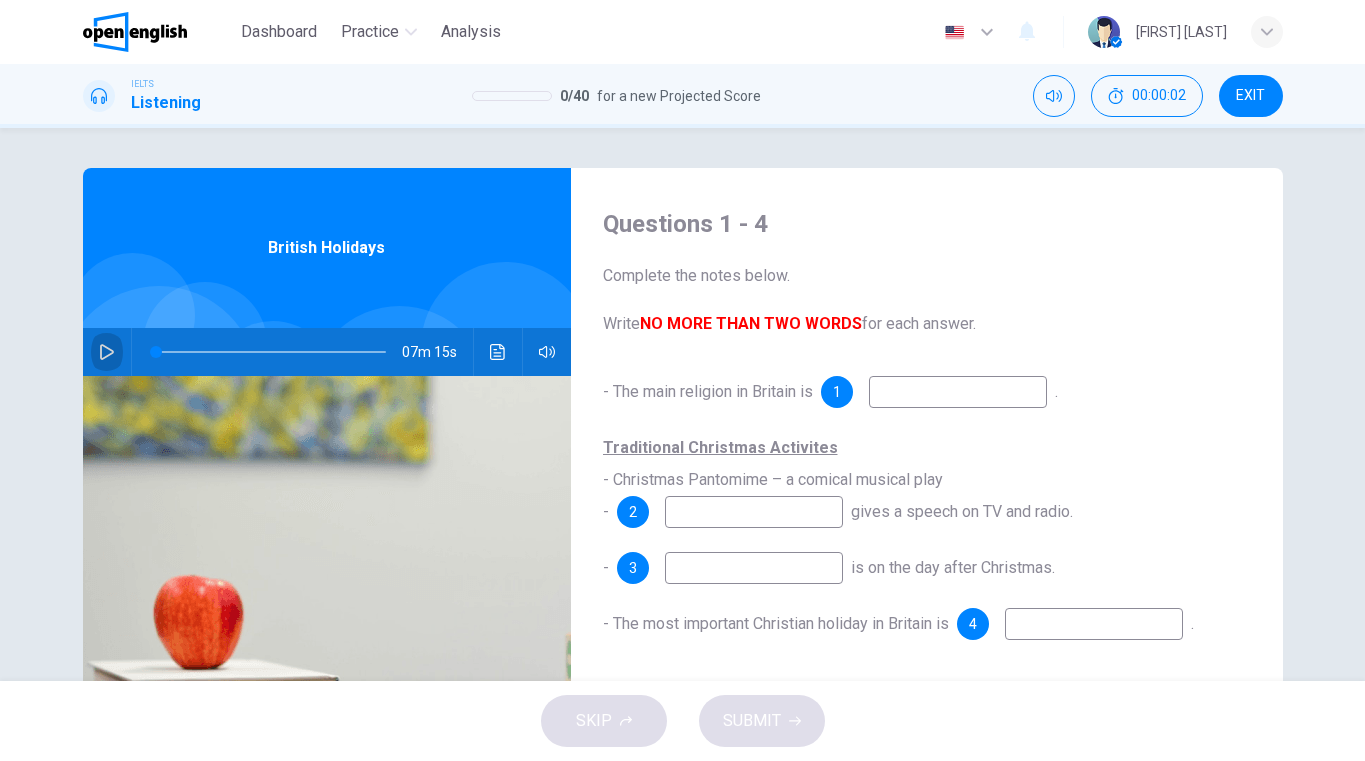 click 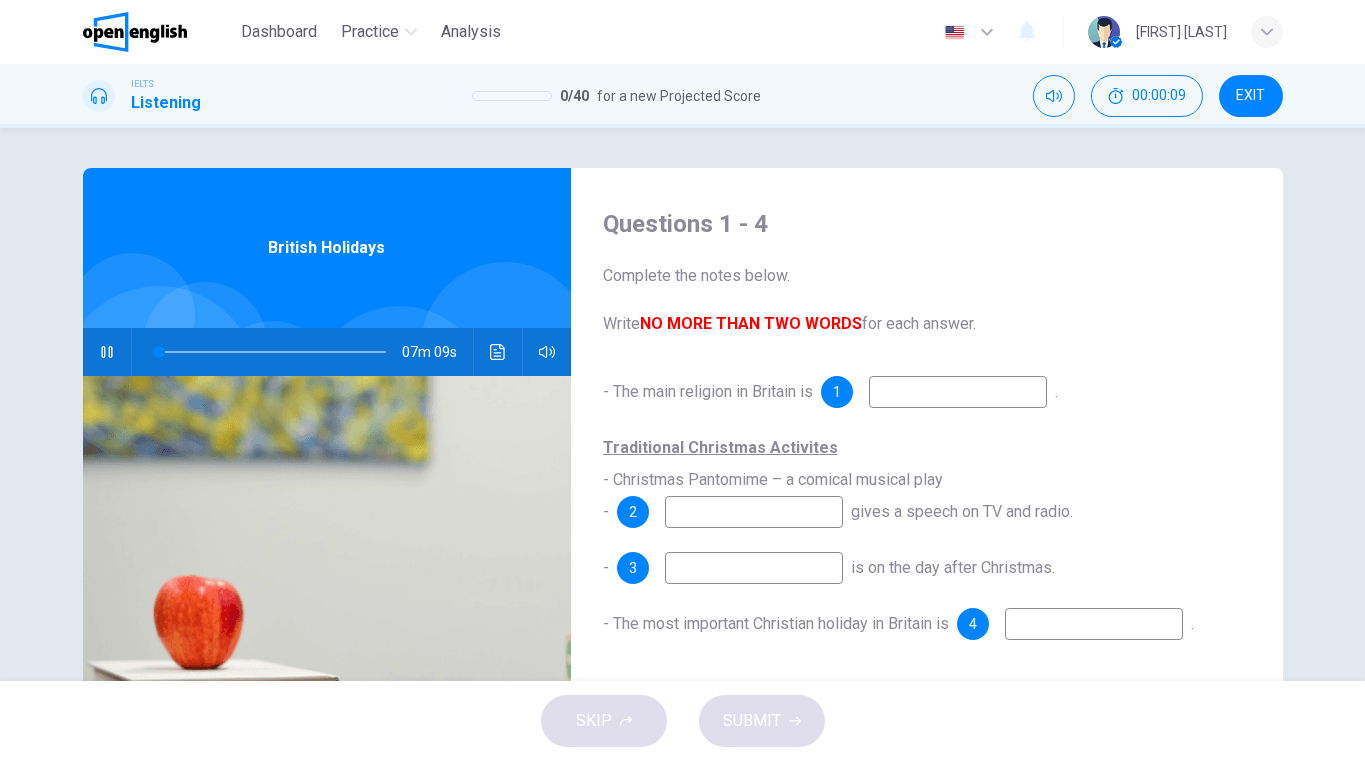 click at bounding box center [958, 392] 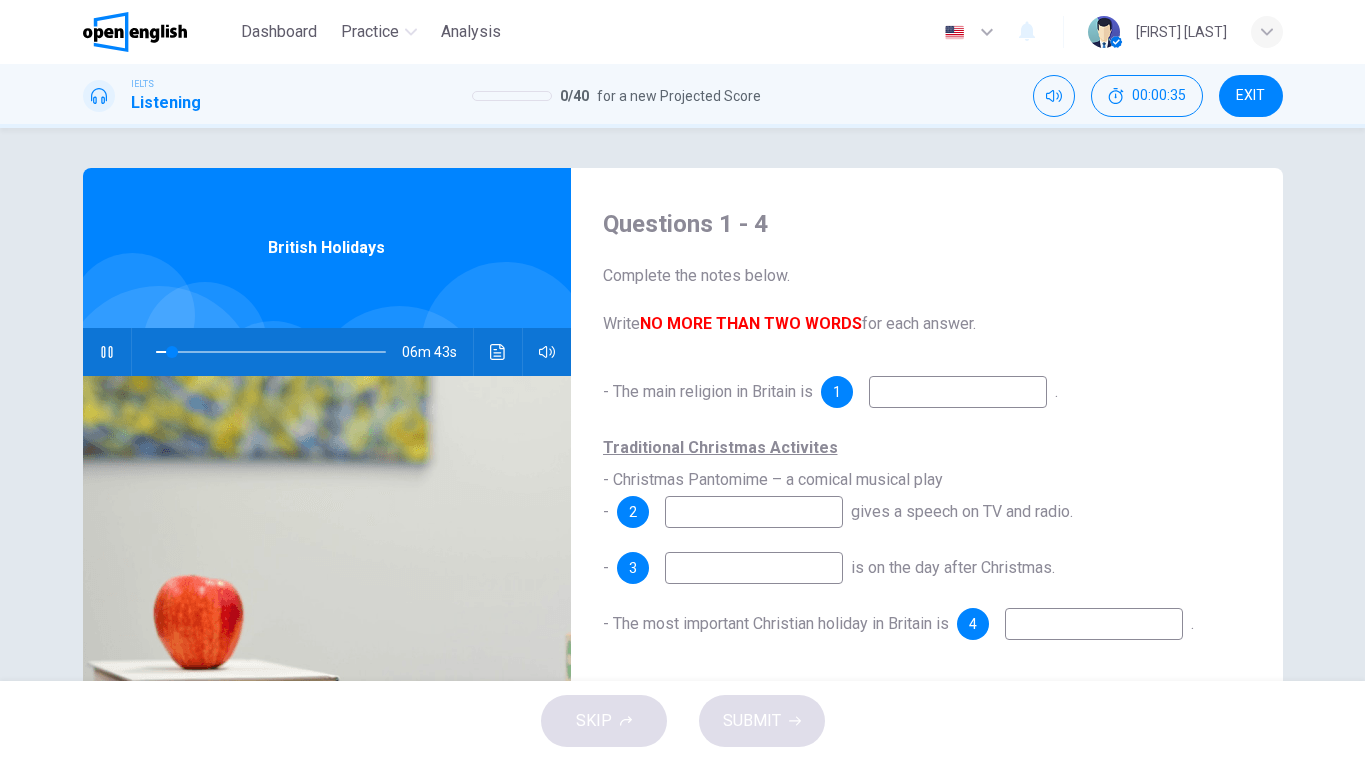 type on "*" 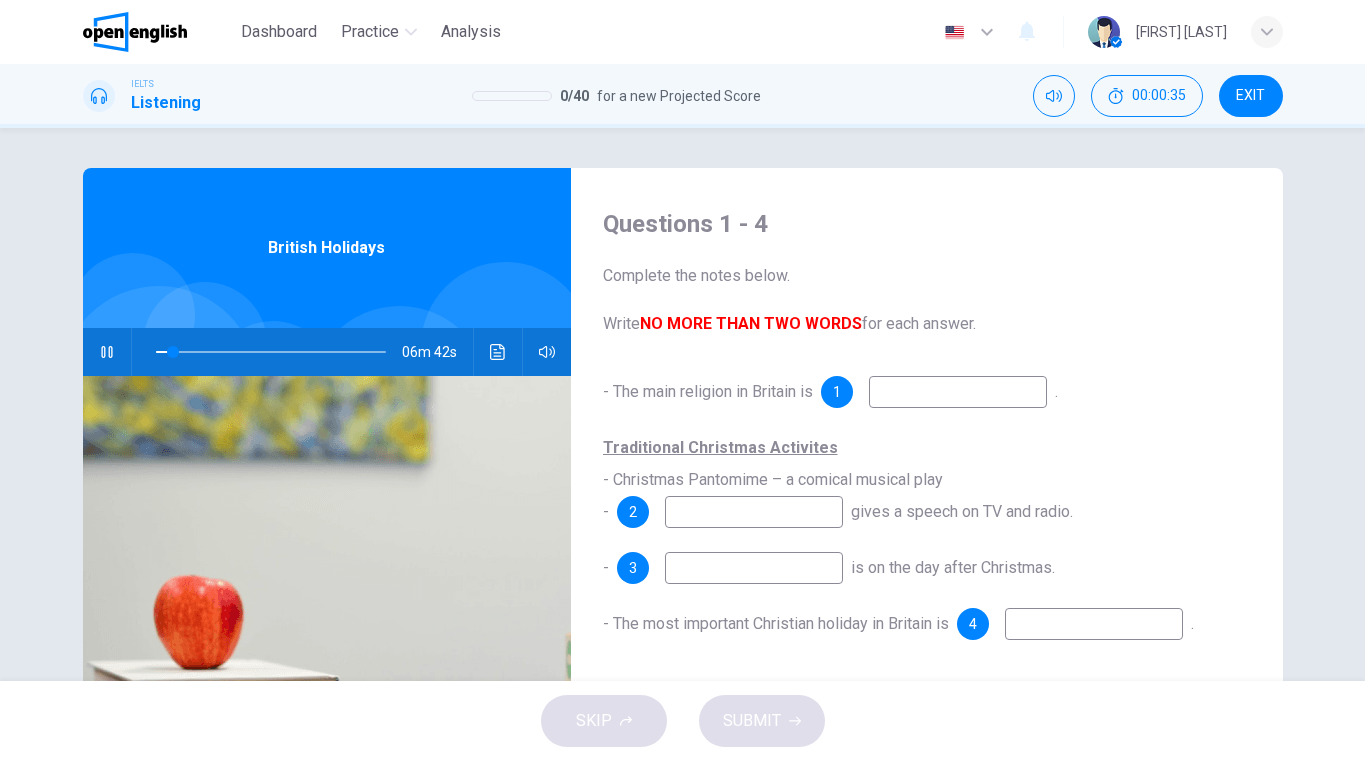 type on "*" 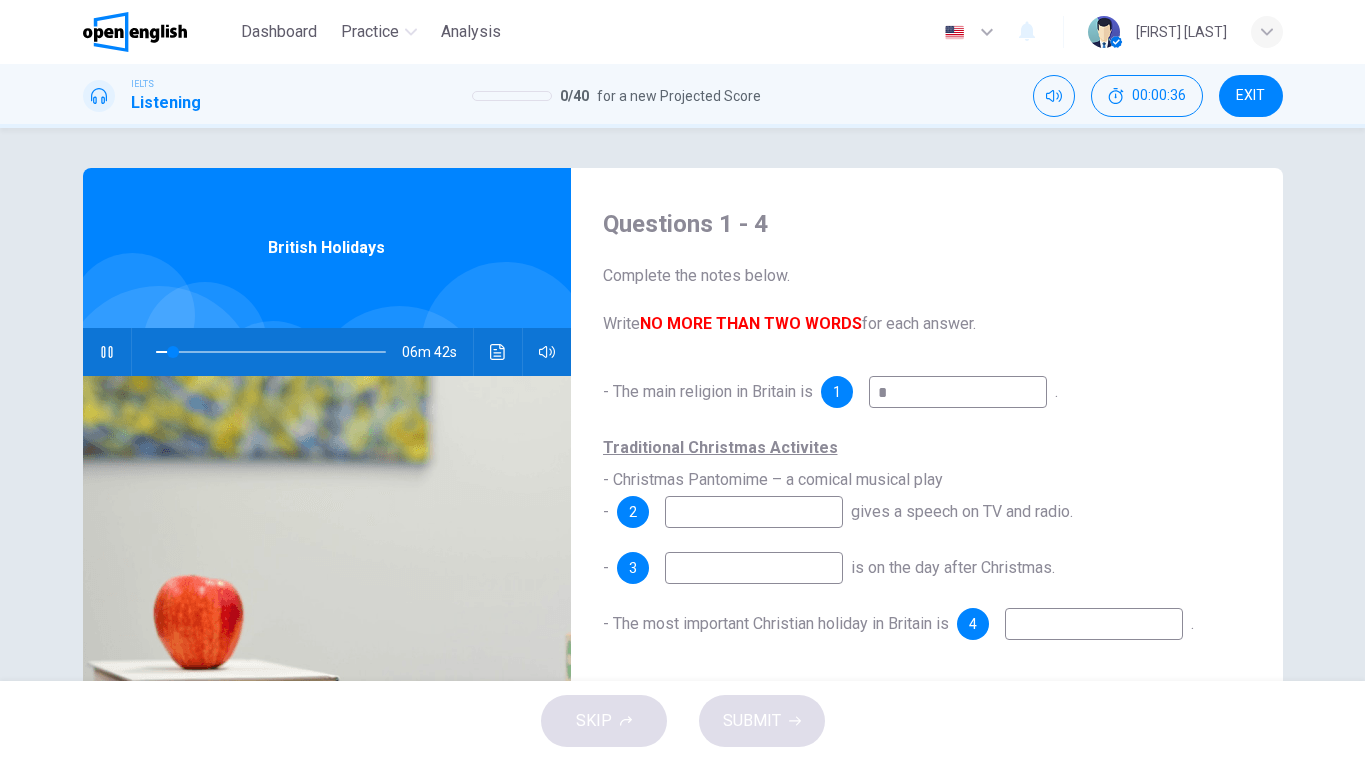 type on "*" 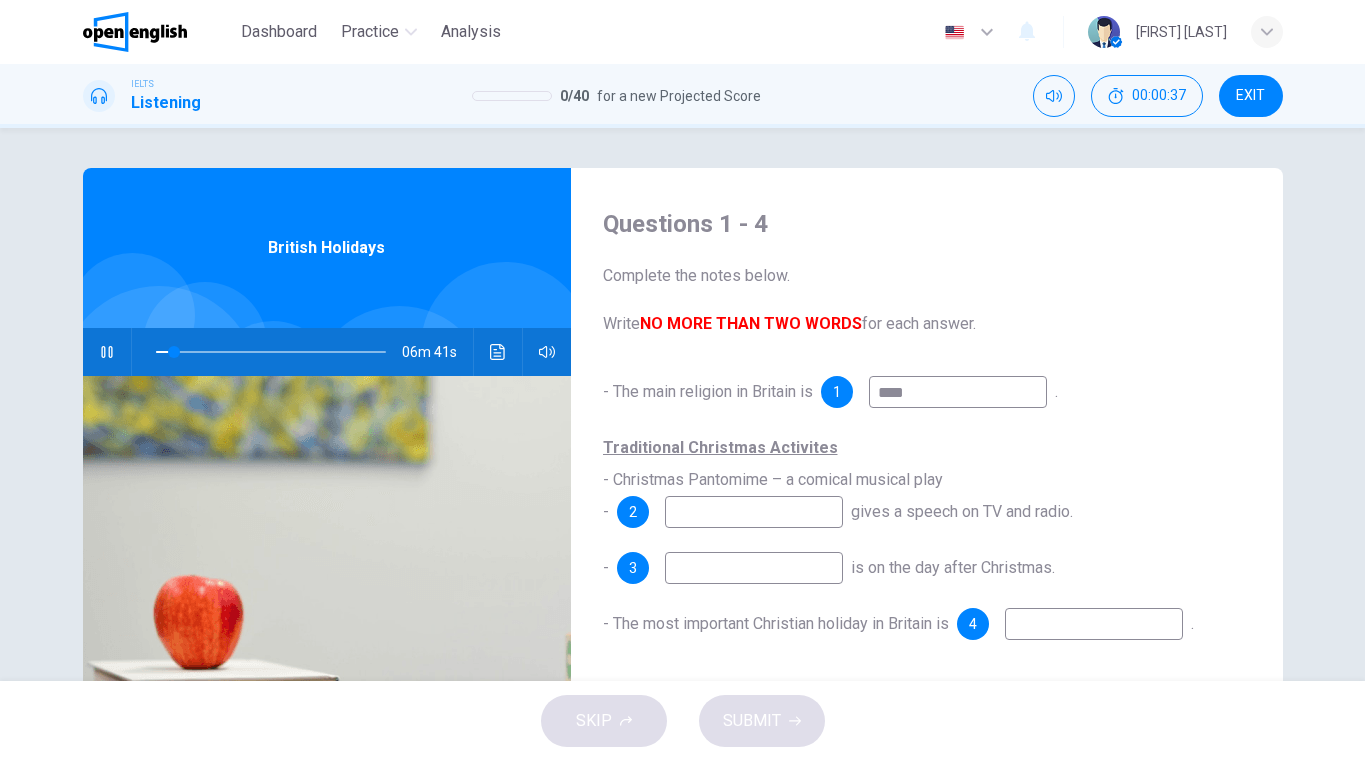 type on "*****" 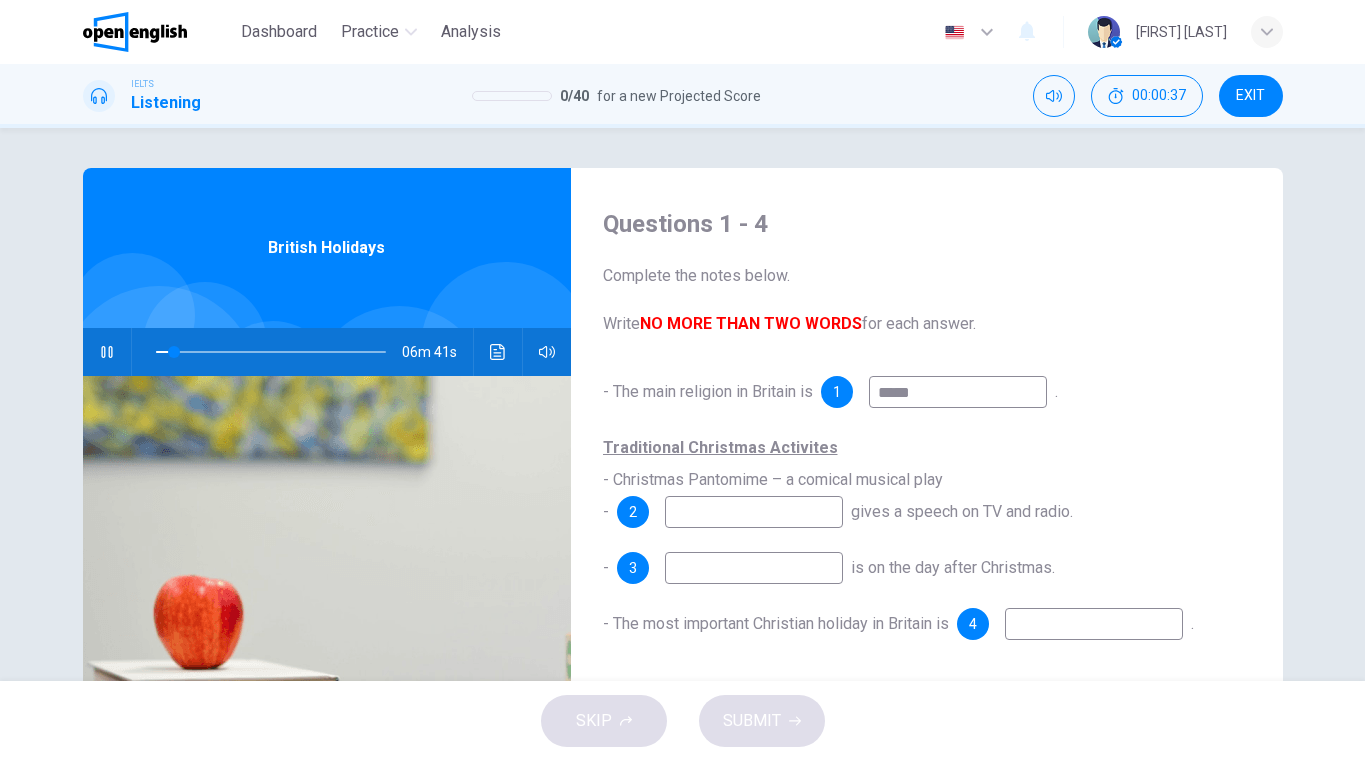 type on "*" 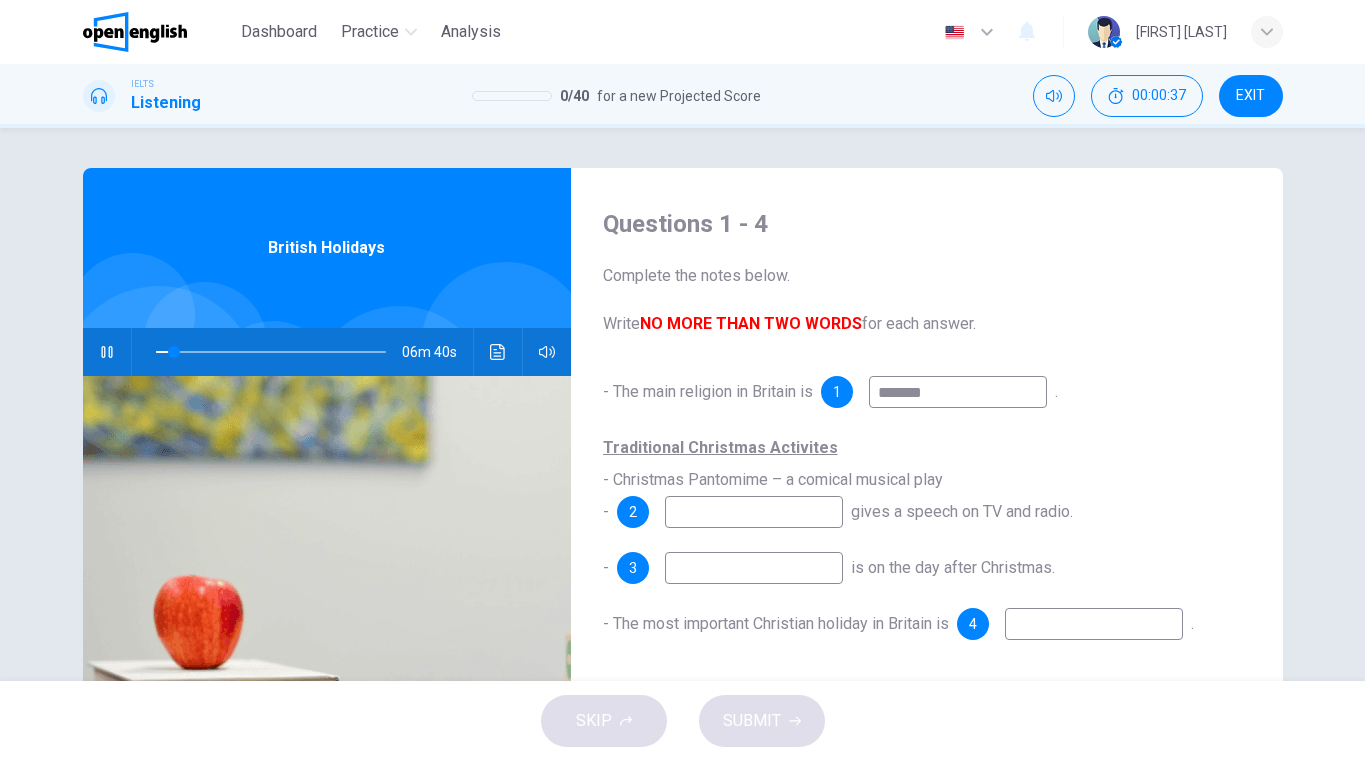 type on "********" 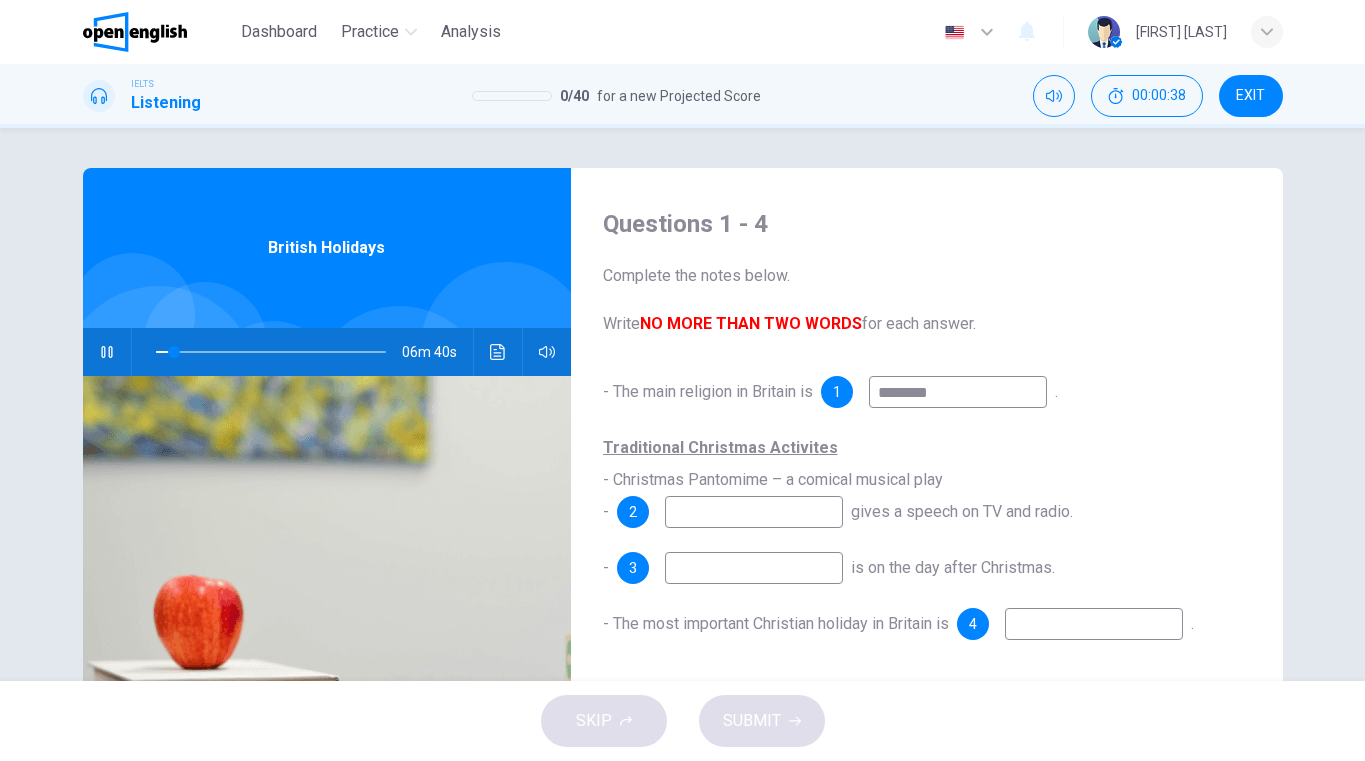 type on "*" 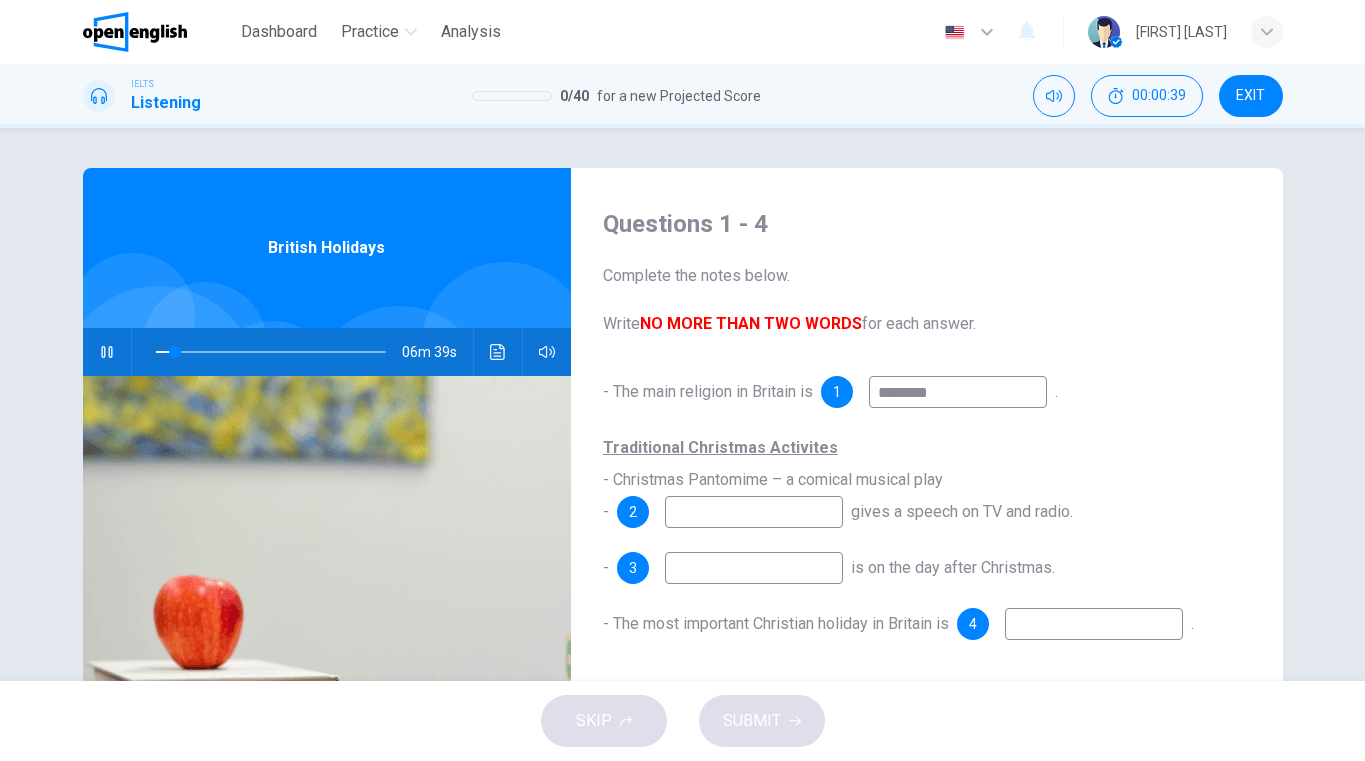 type on "*********" 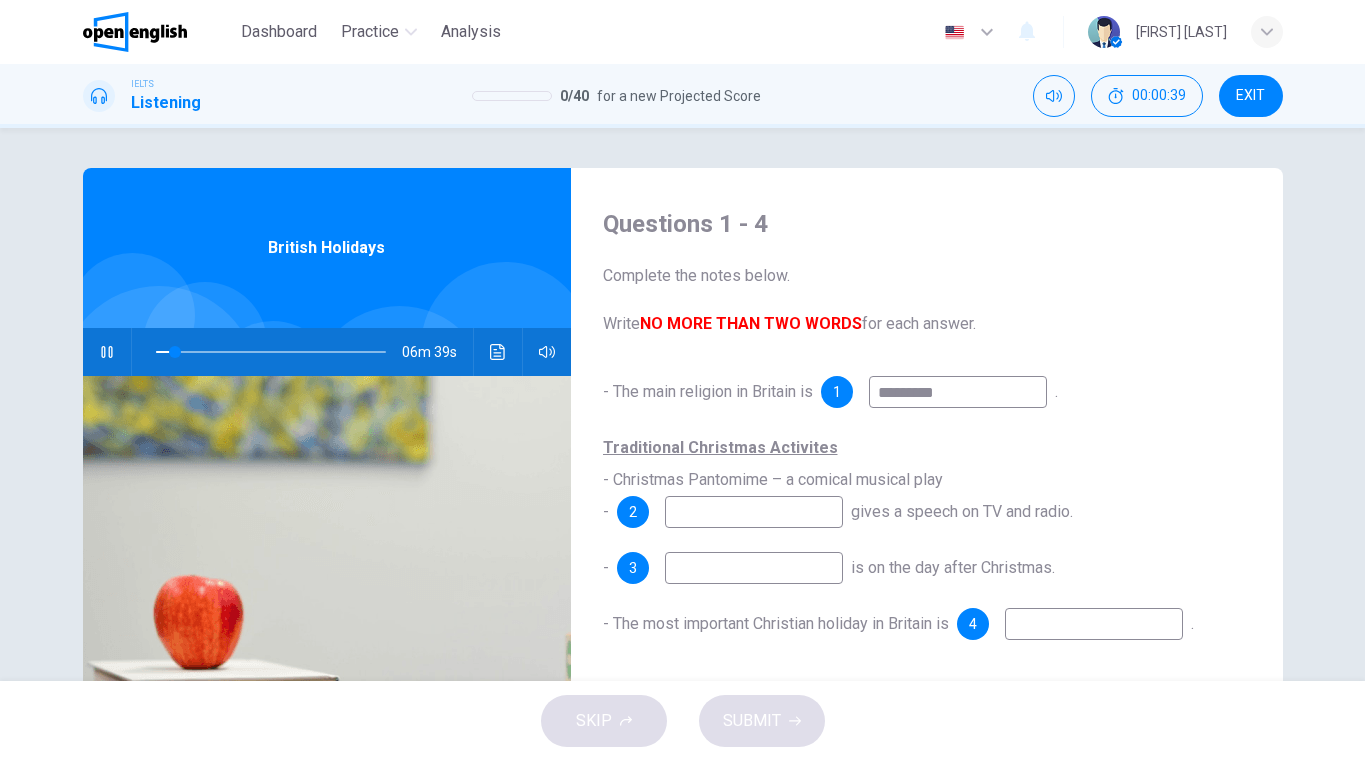 type on "*" 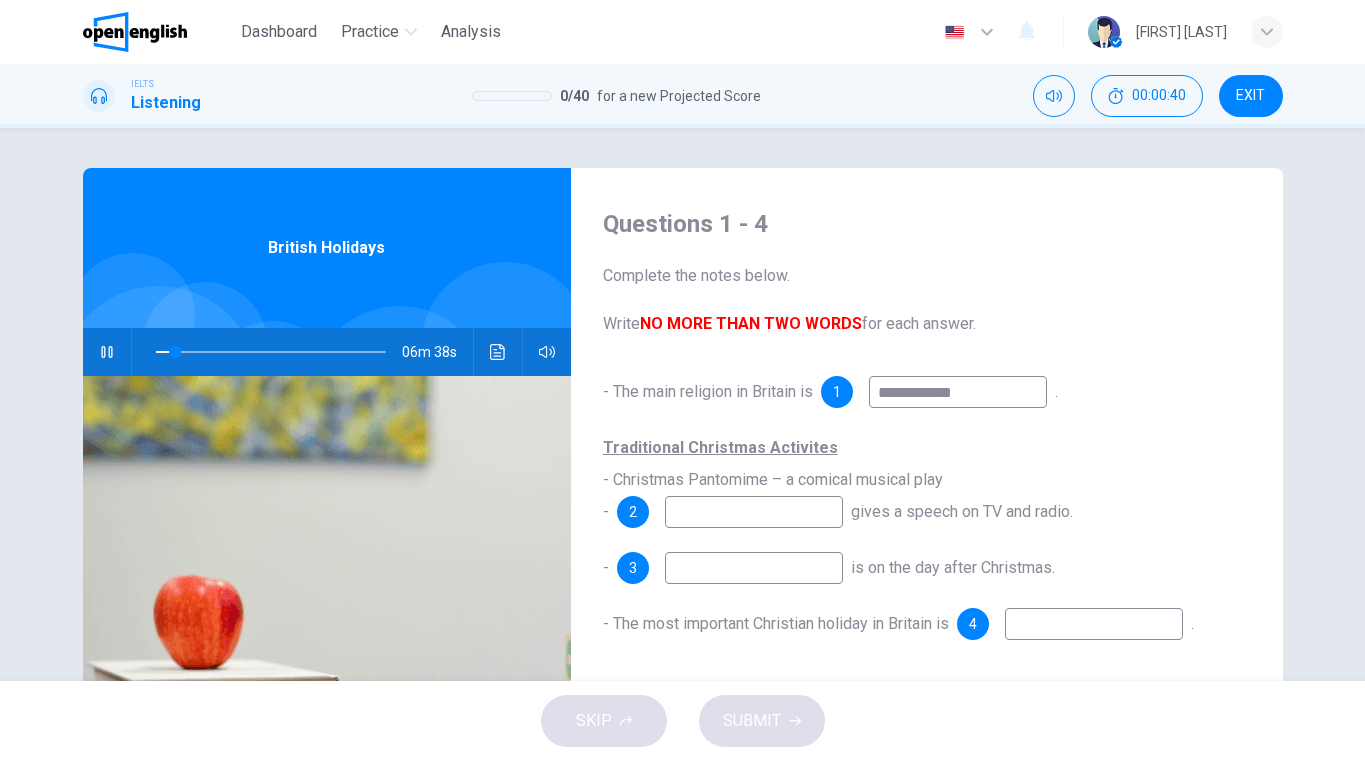 type on "**********" 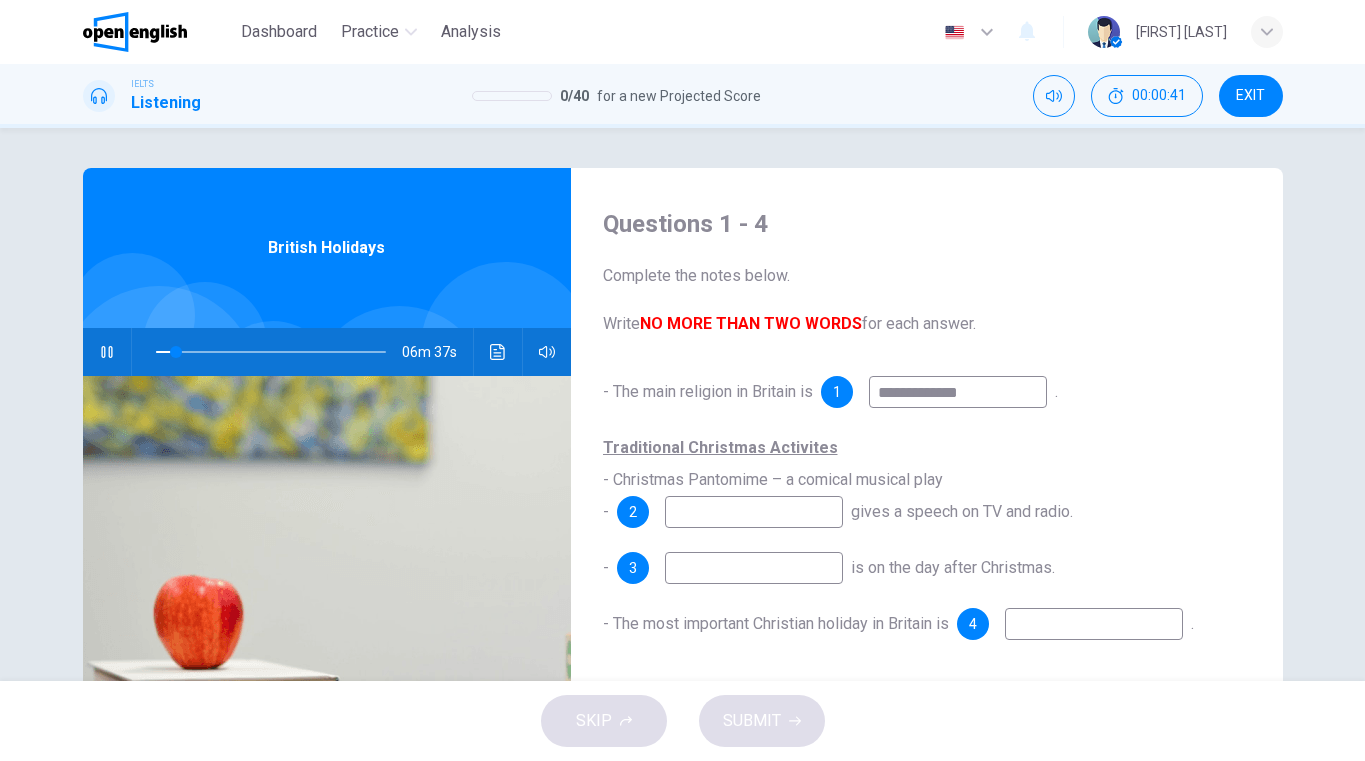 type on "*" 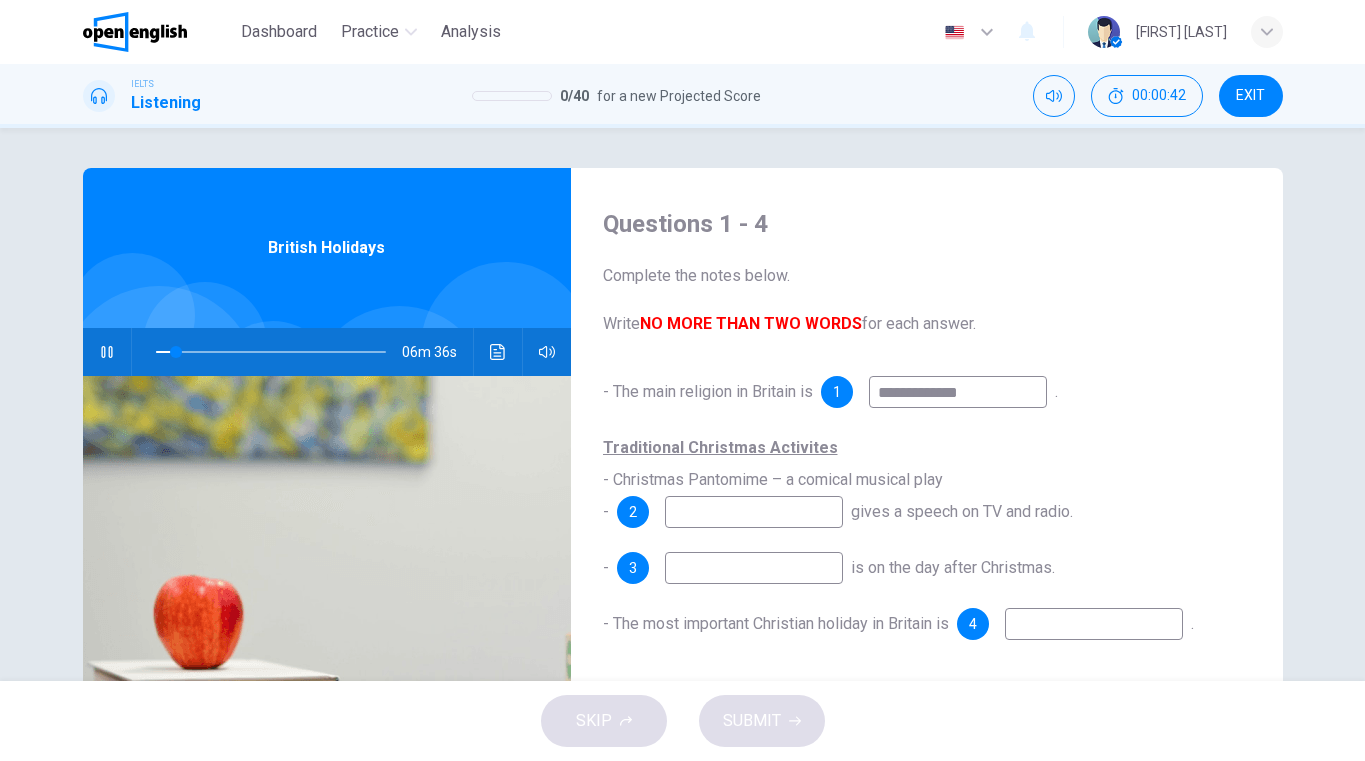 type on "**********" 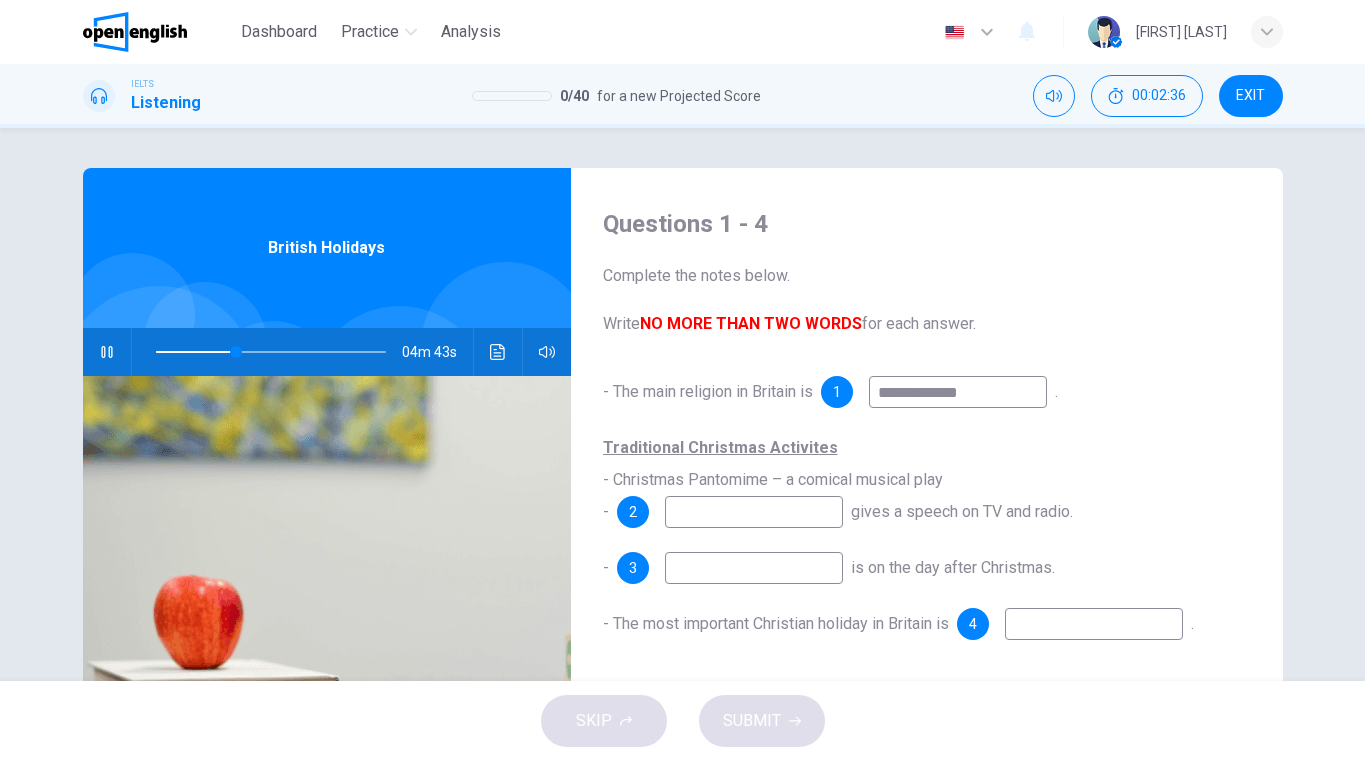 click at bounding box center [1094, 624] 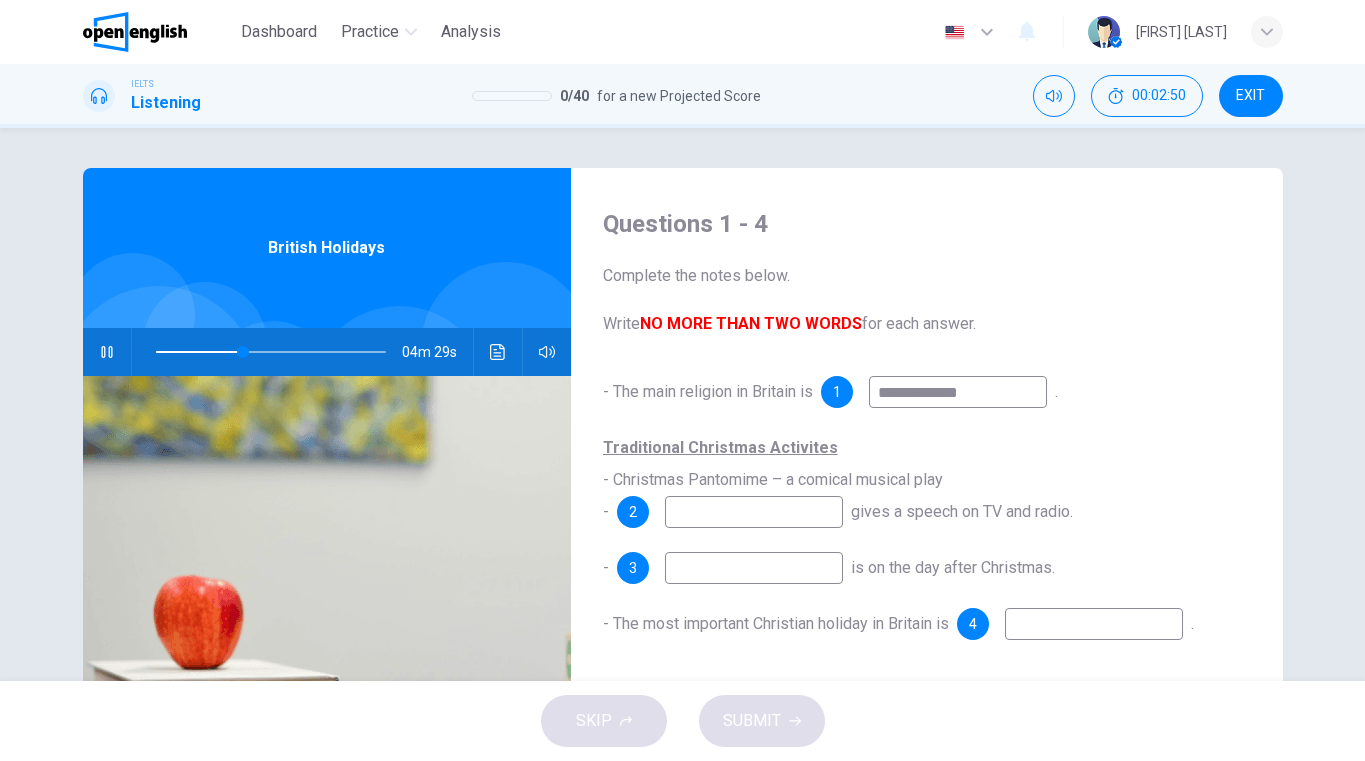 type on "**" 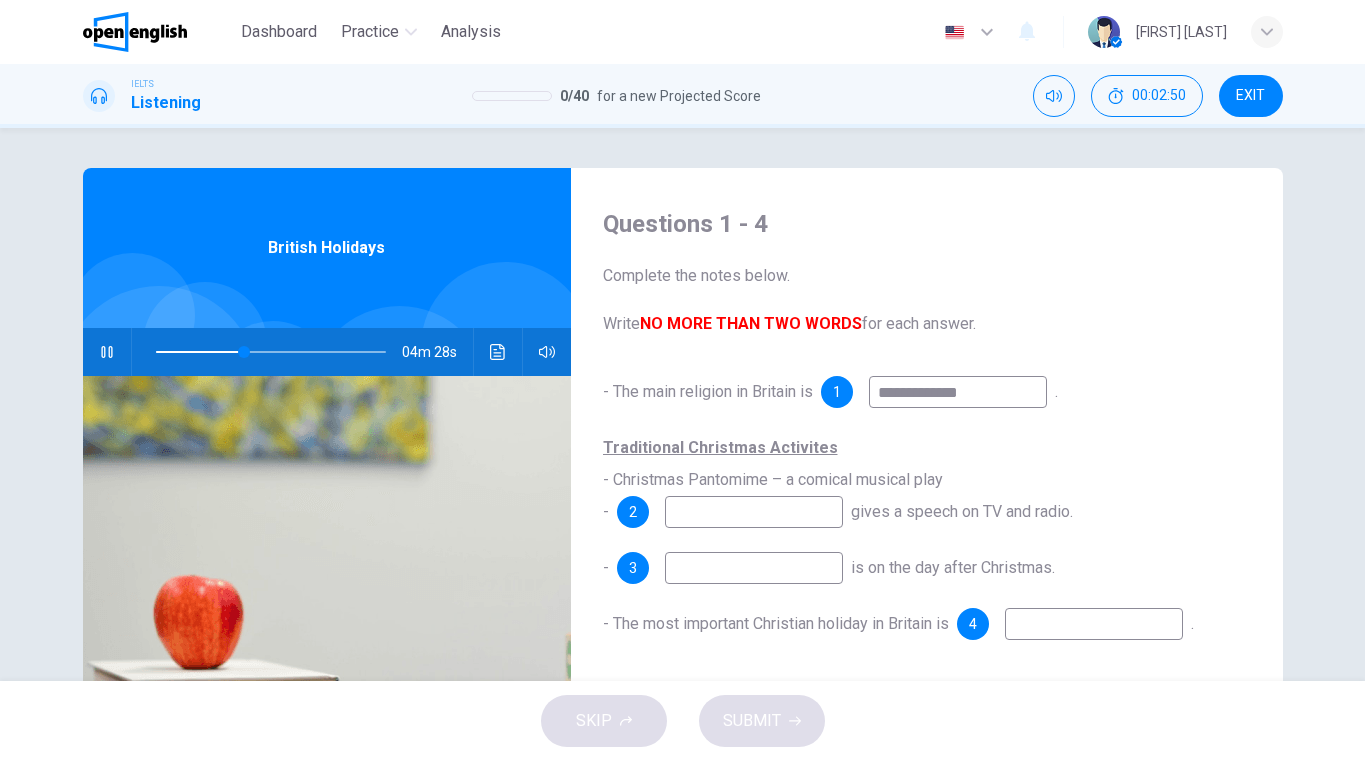 type on "*" 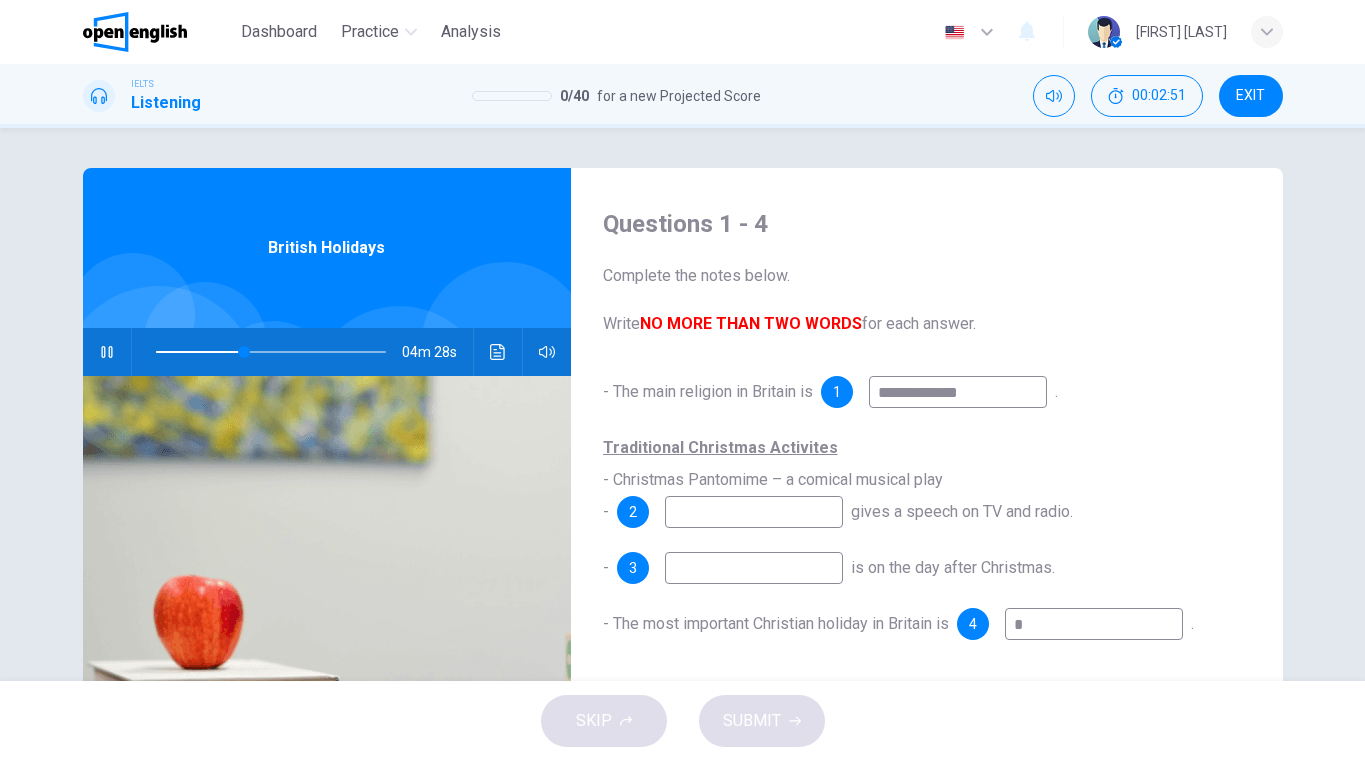 type on "**" 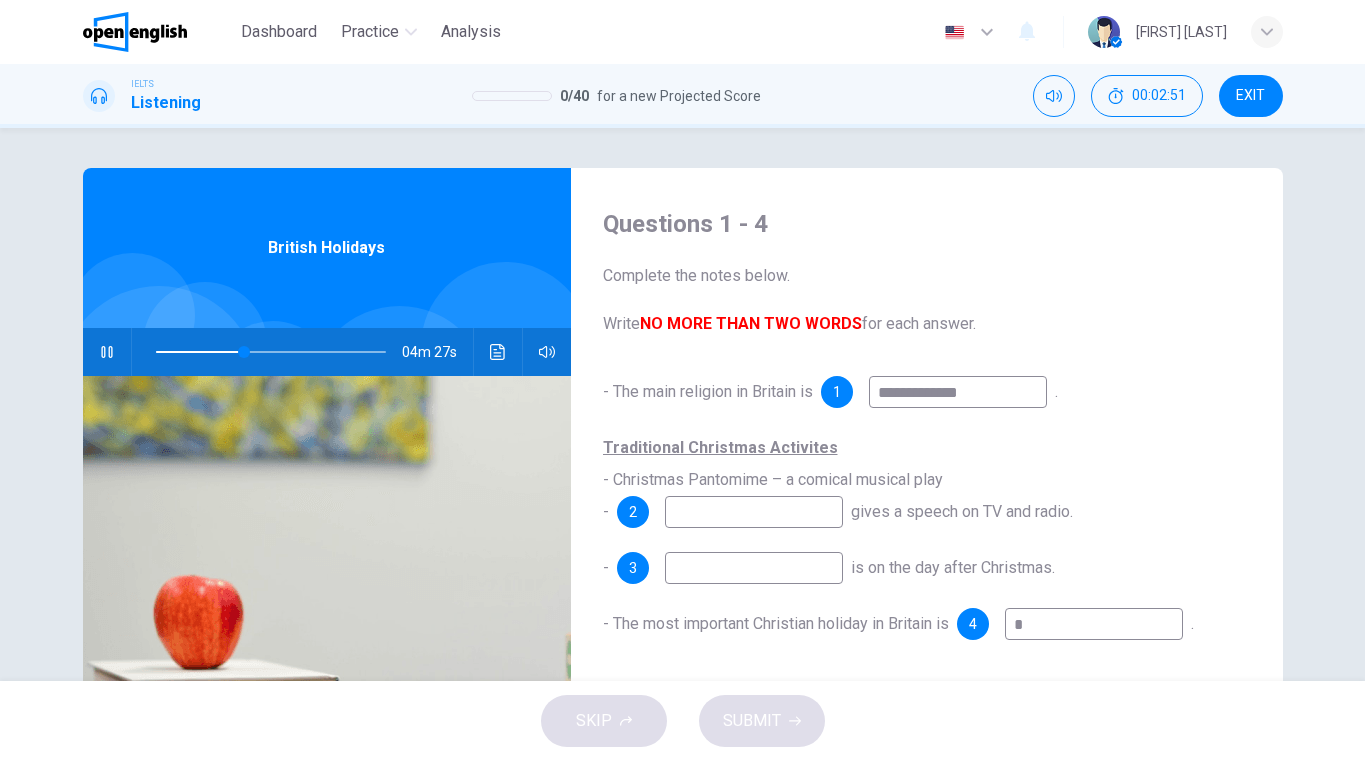 type on "**" 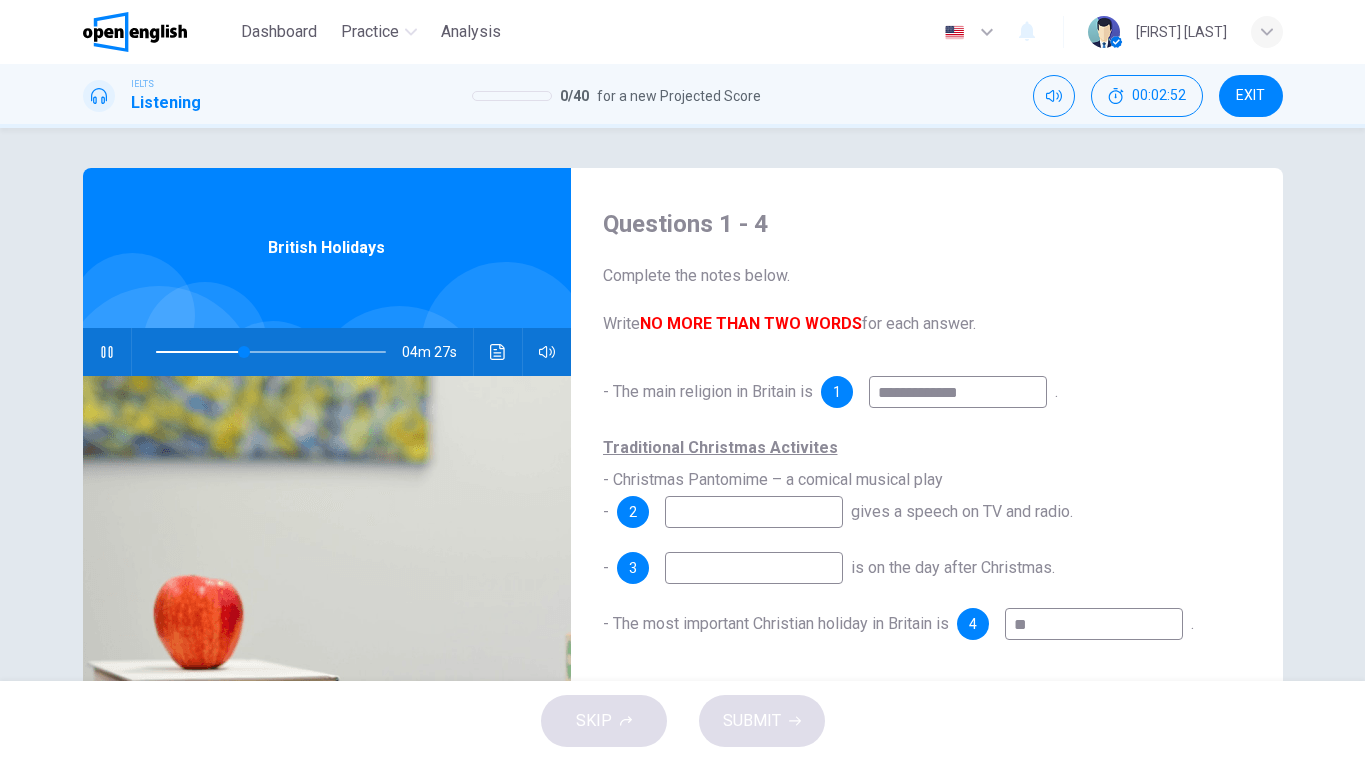 type on "**" 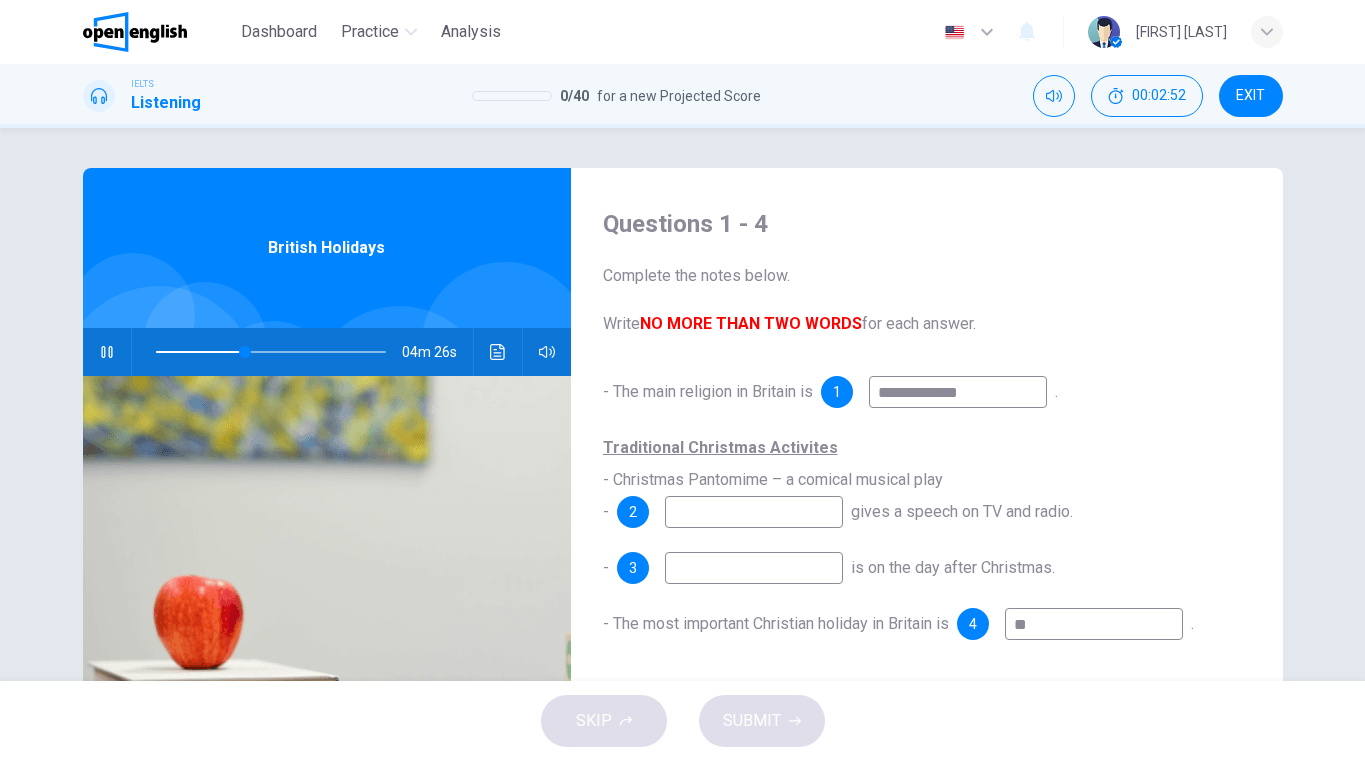 type on "***" 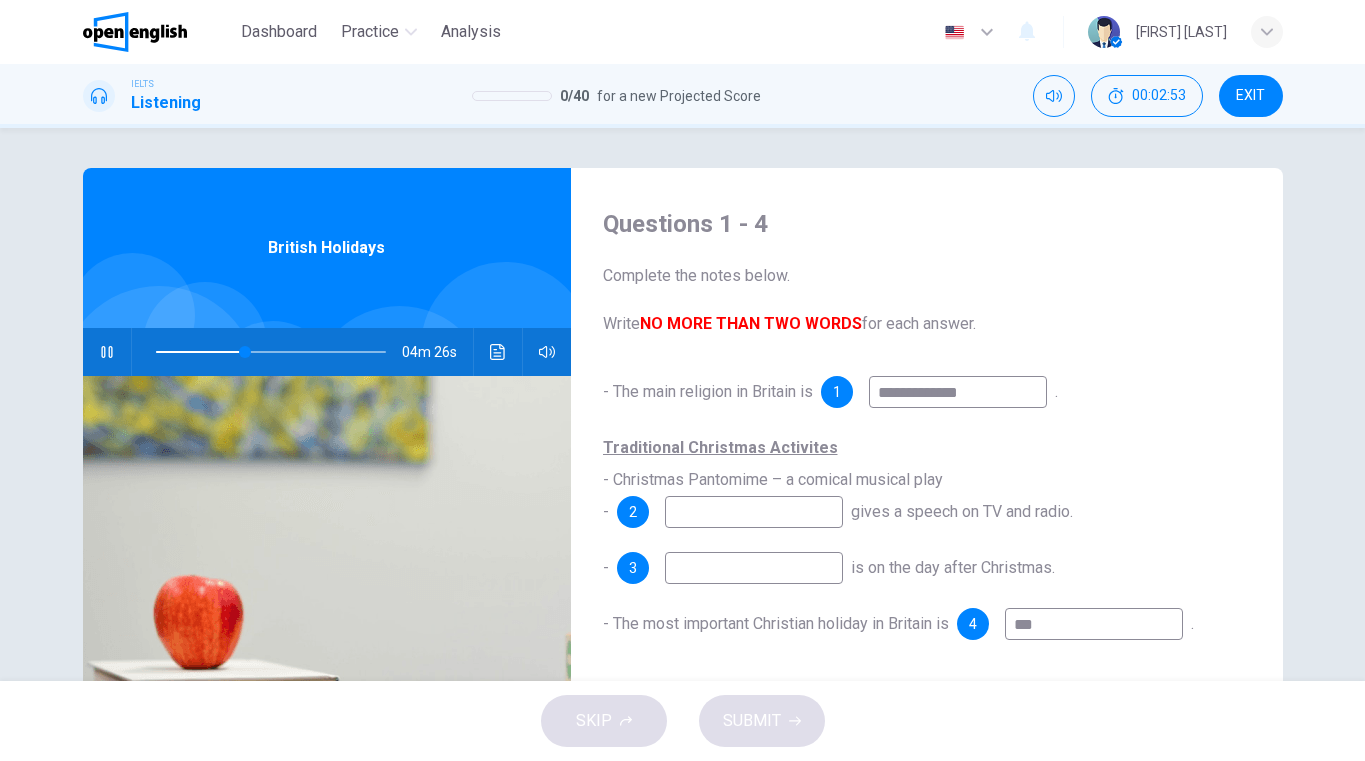 type on "**" 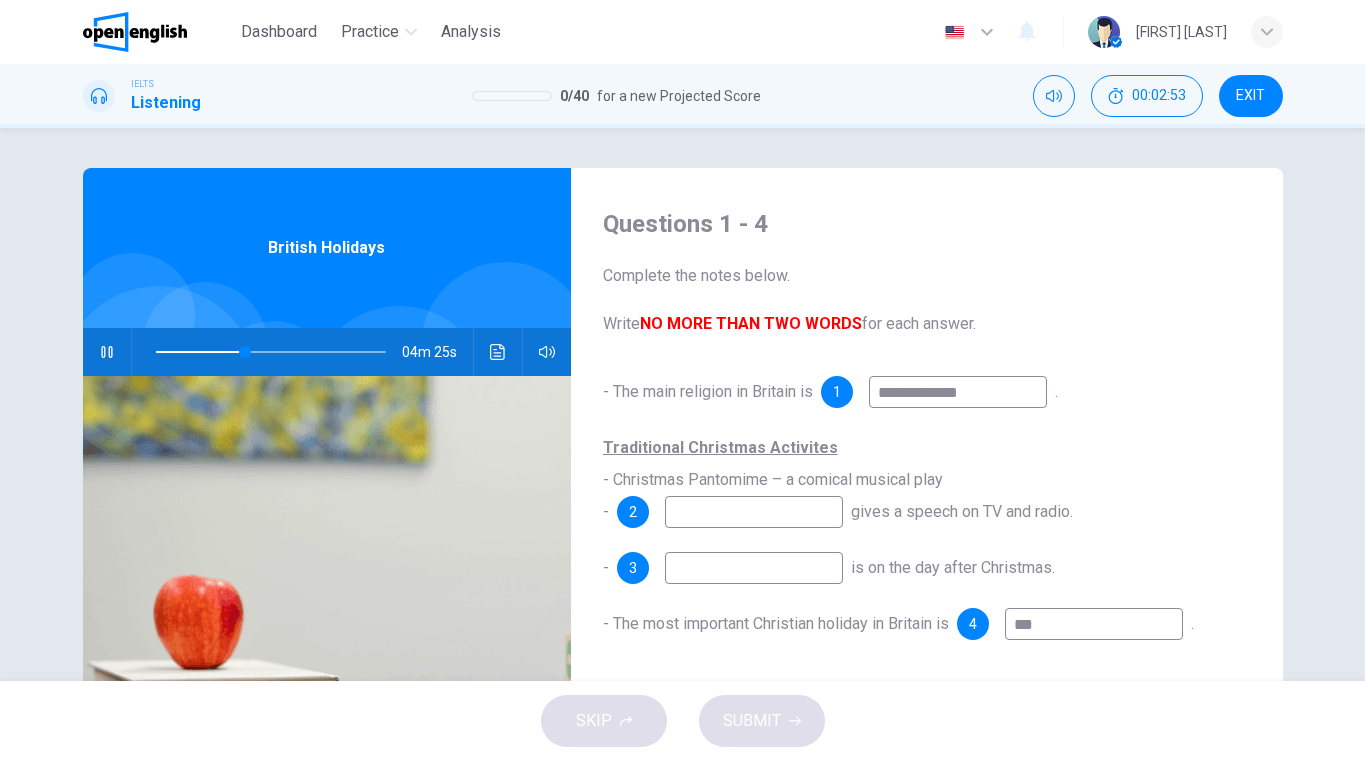 type on "****" 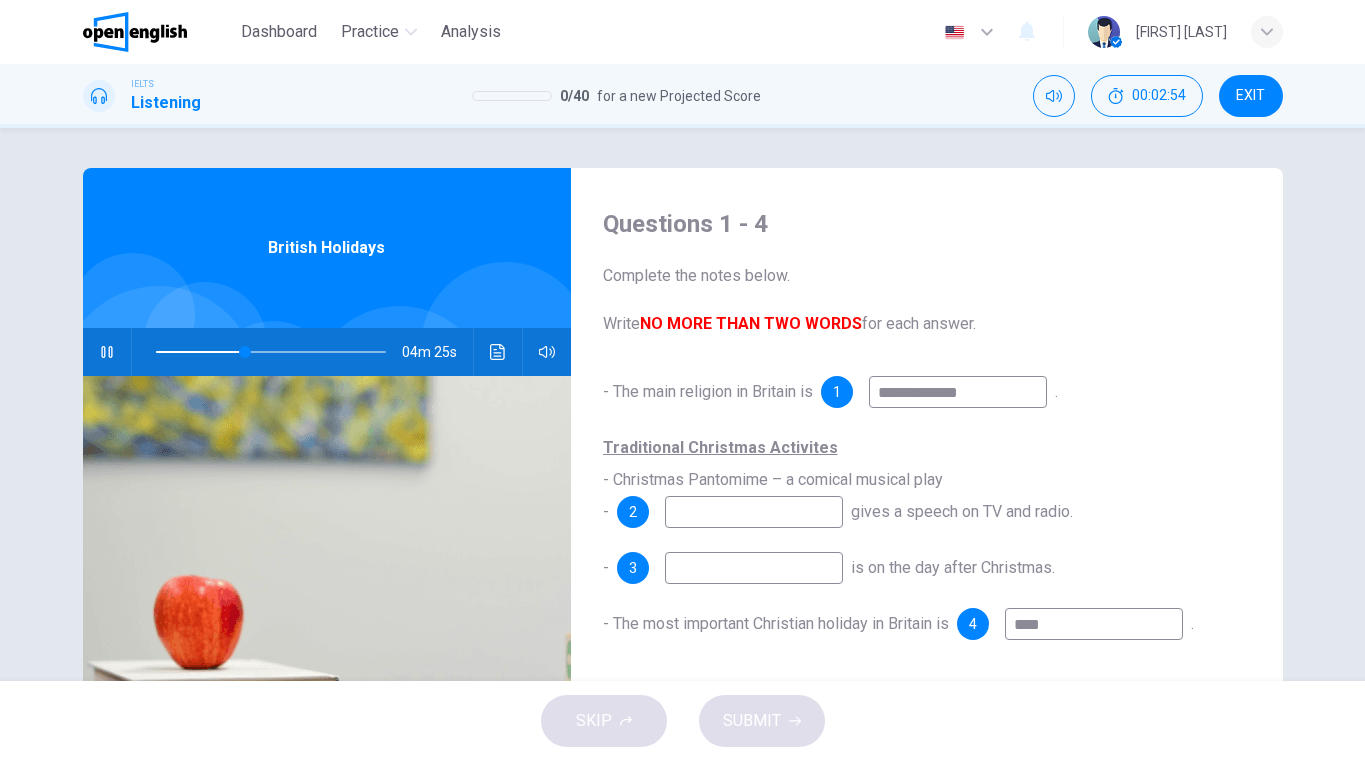 type on "**" 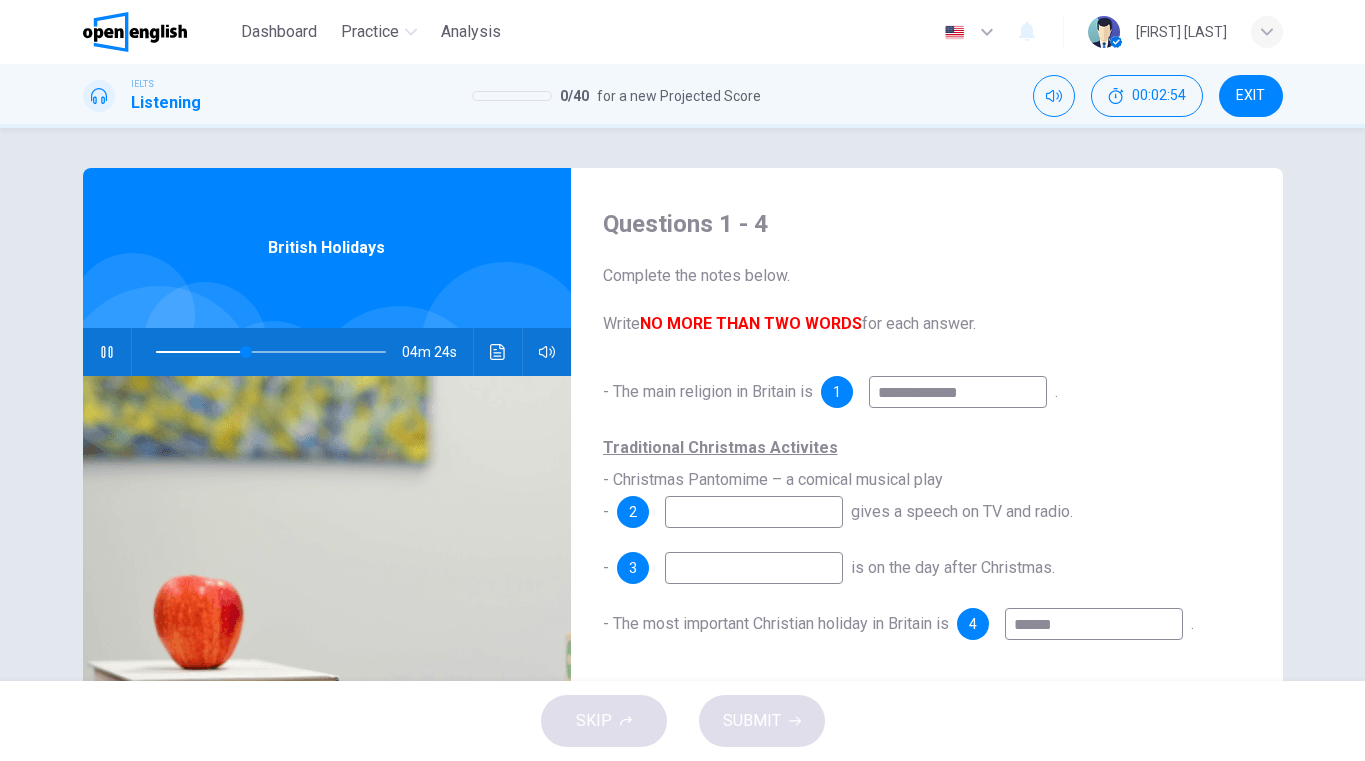 type on "*******" 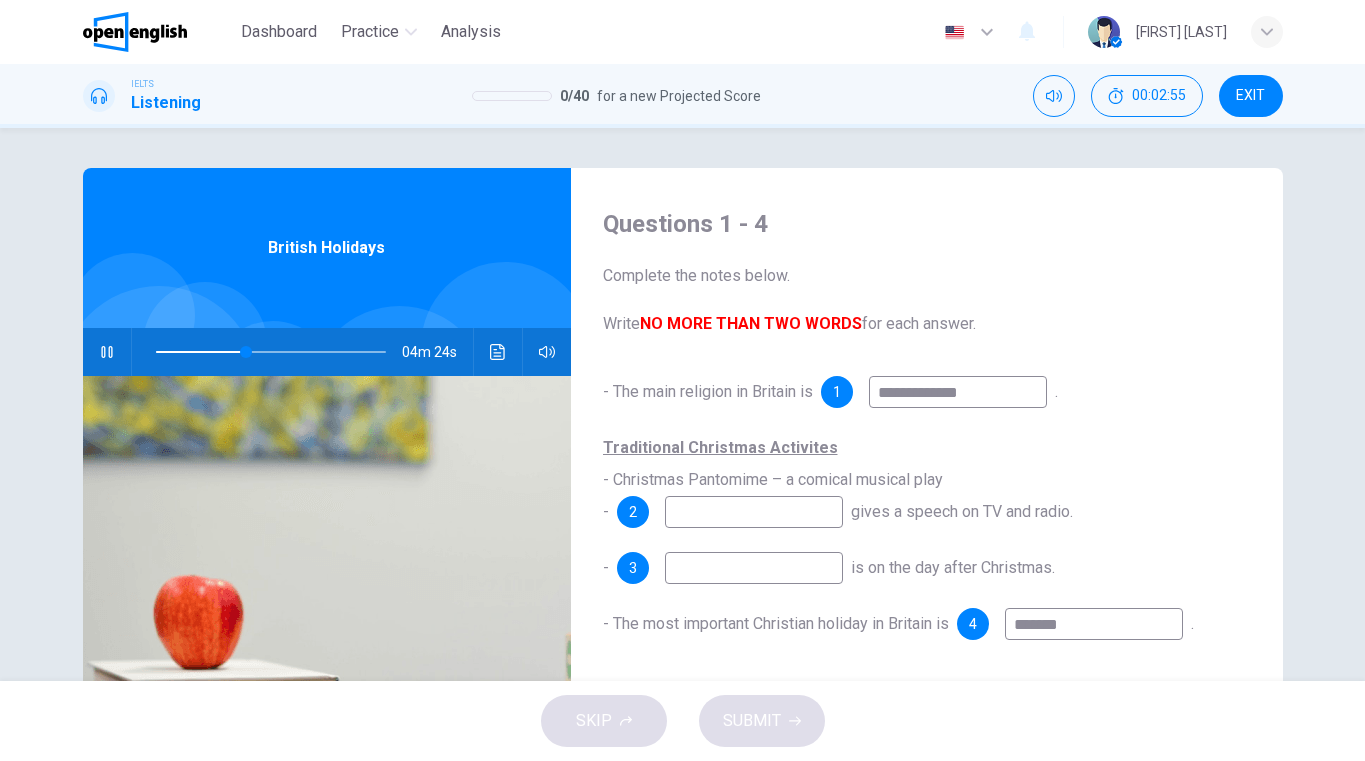 type on "**" 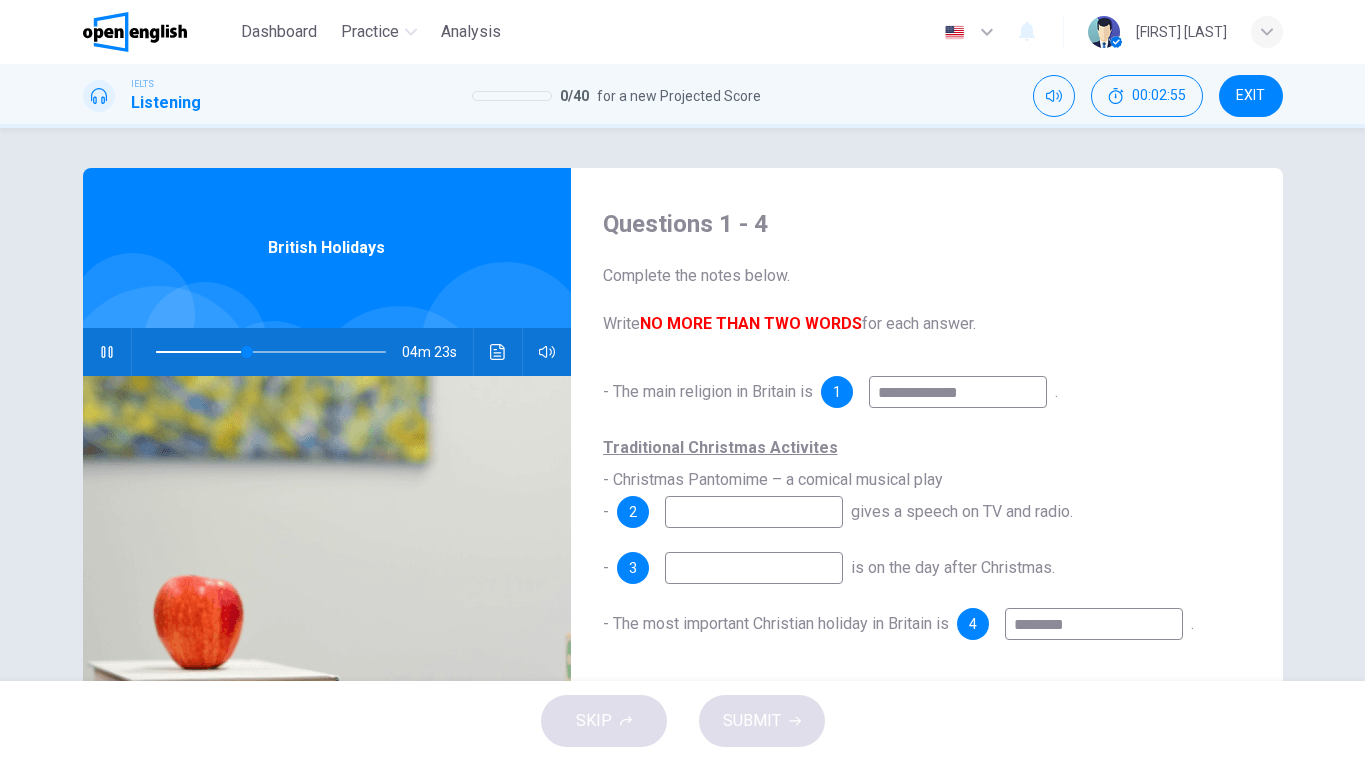 type on "*********" 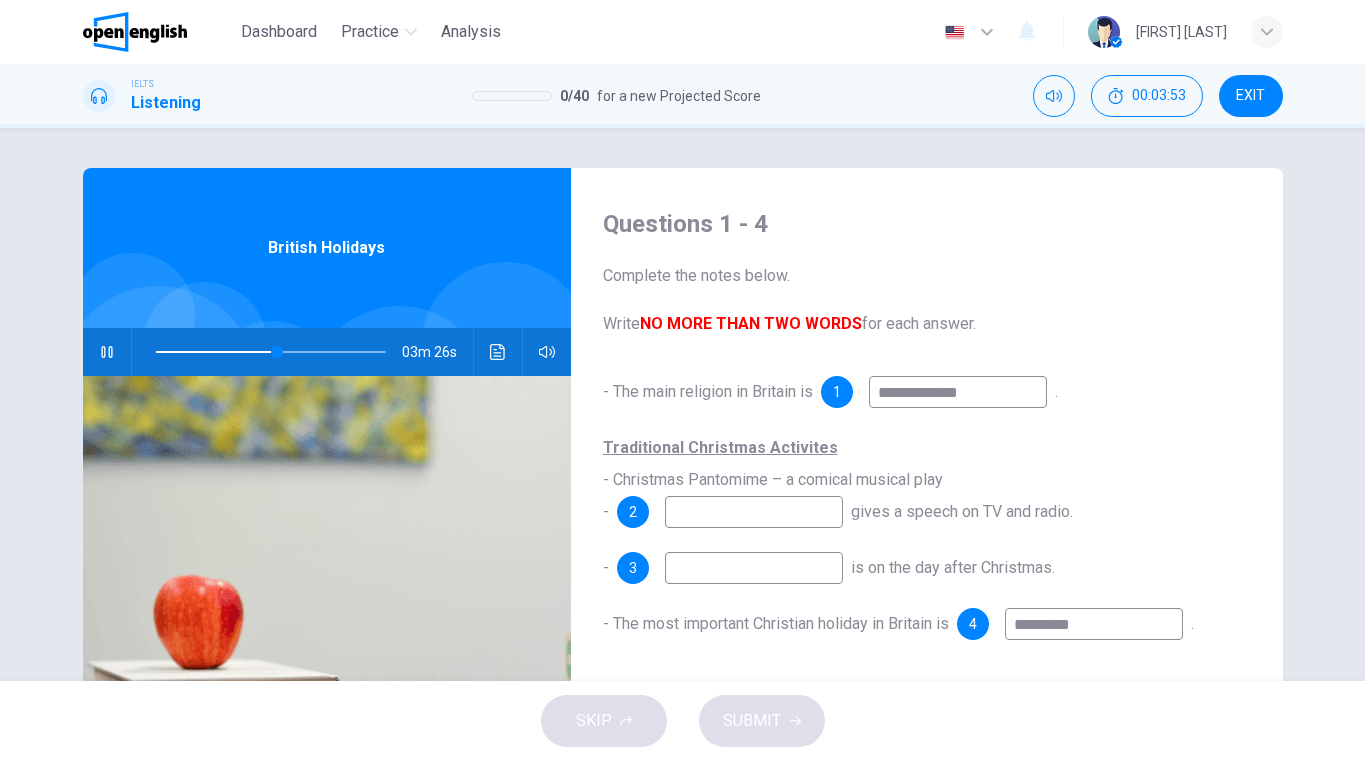 type on "**" 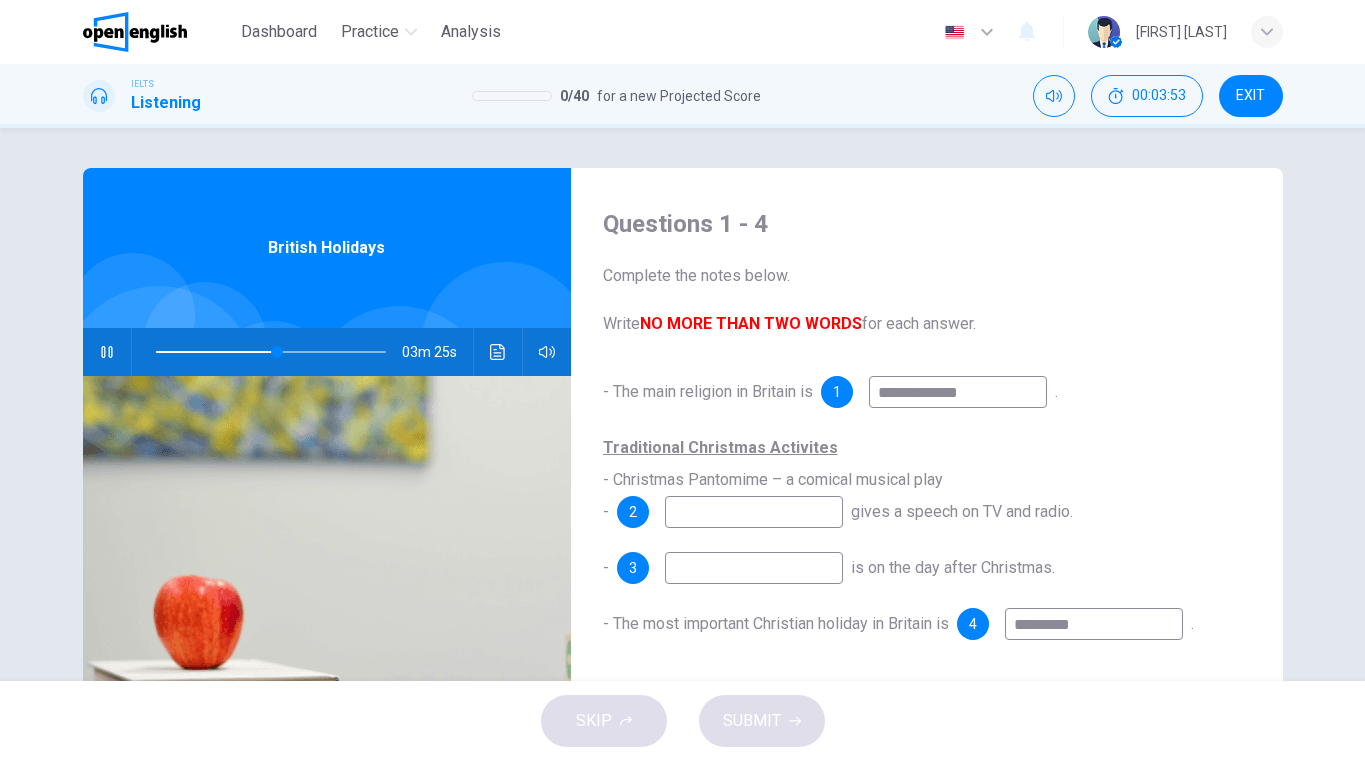 type on "********" 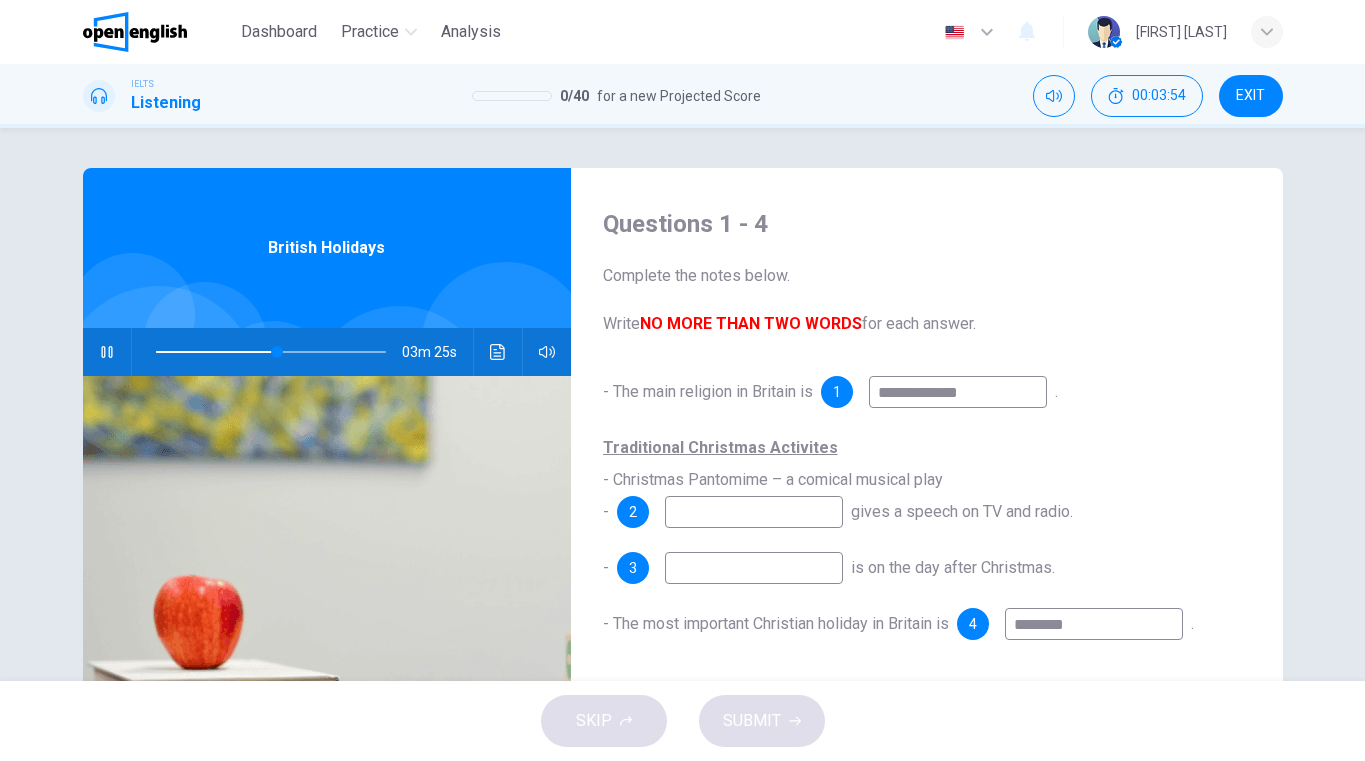 type on "**" 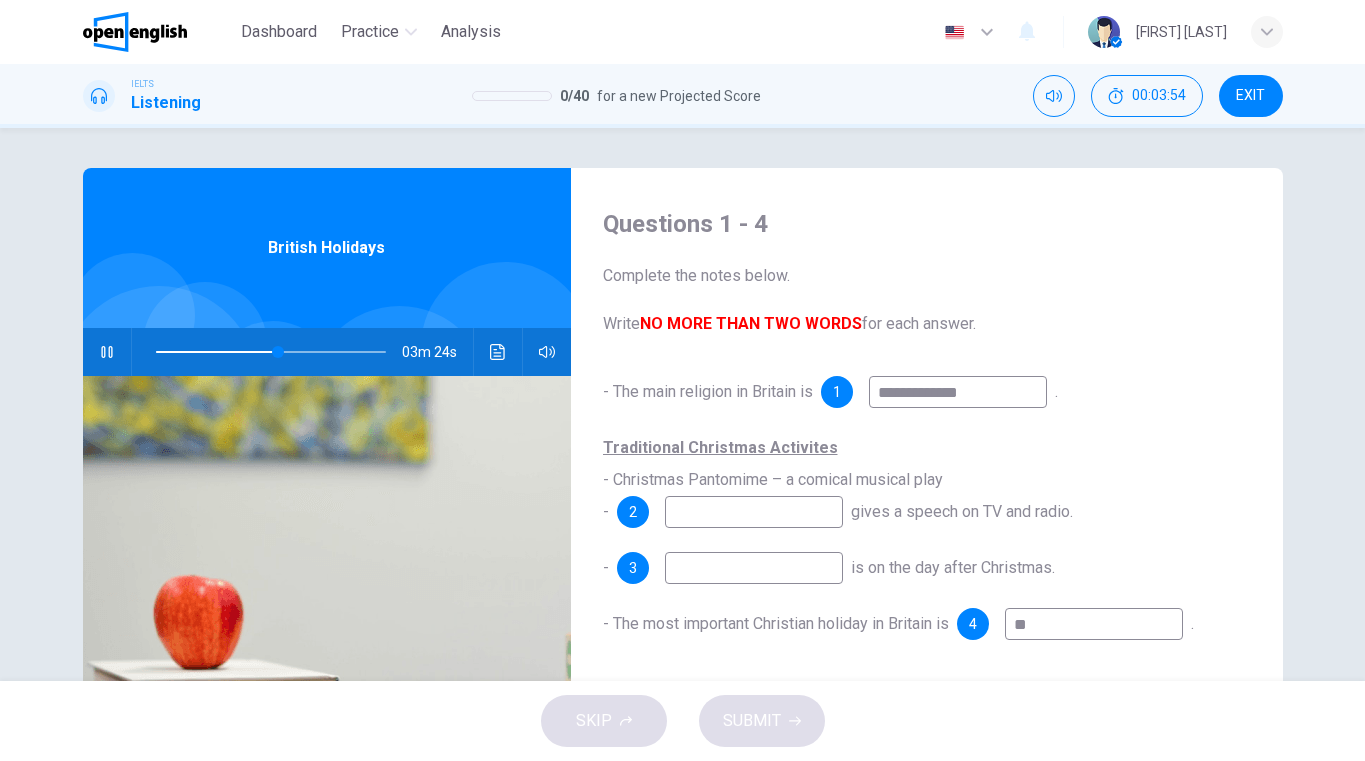type on "*" 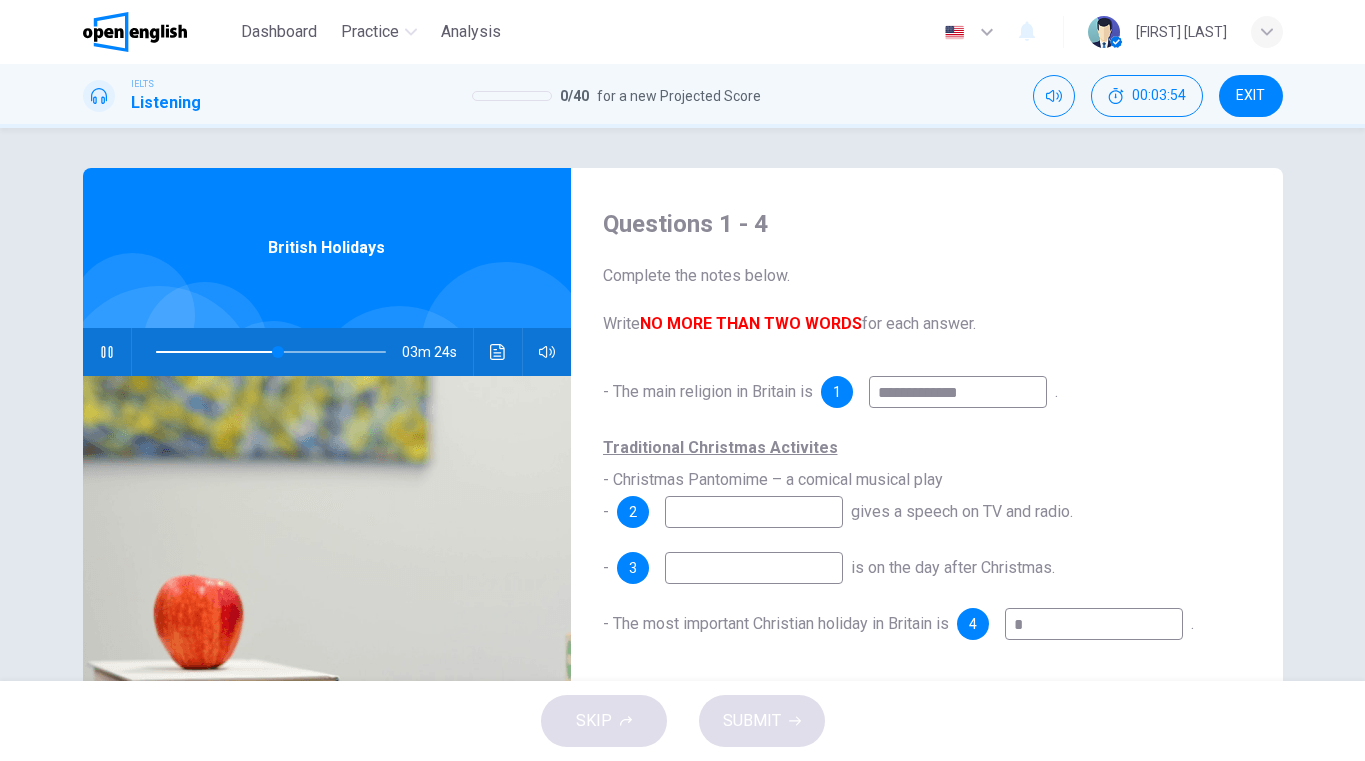 type 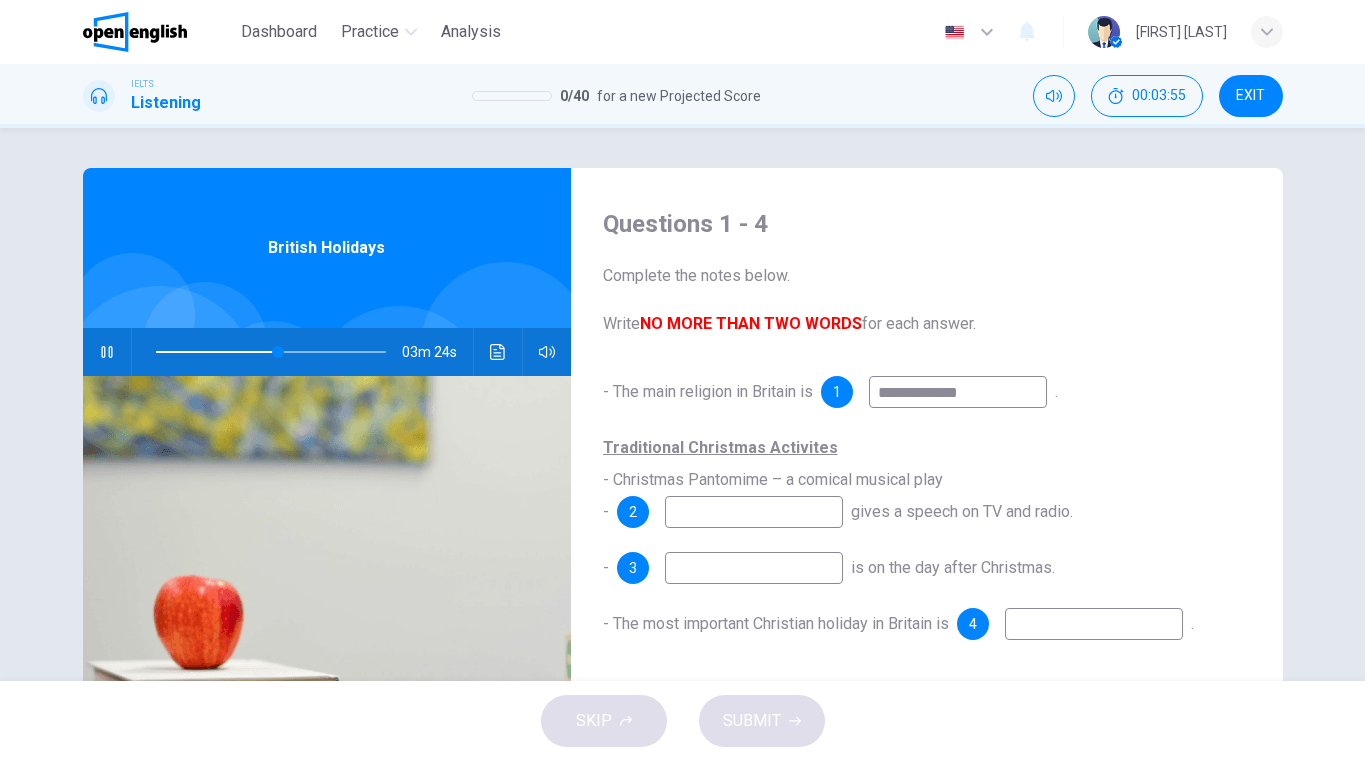 type on "**" 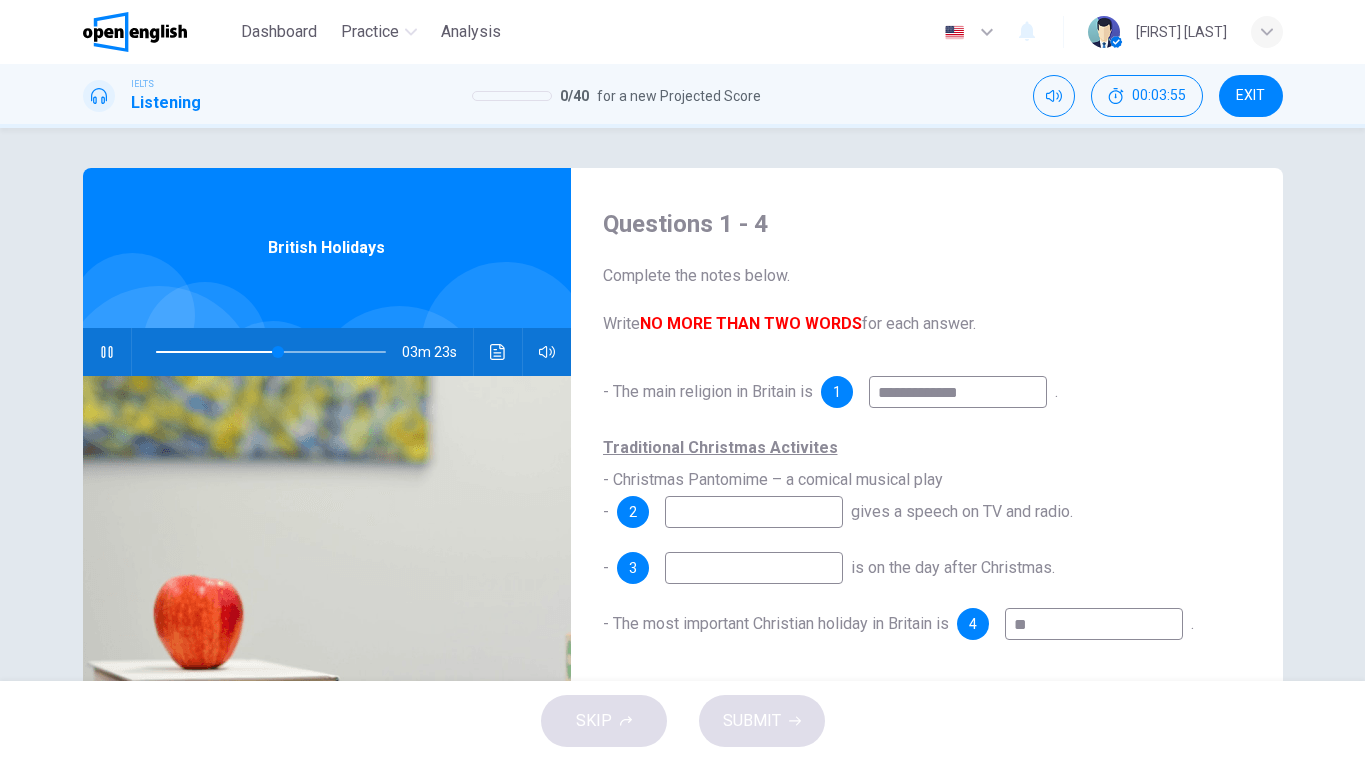 type on "***" 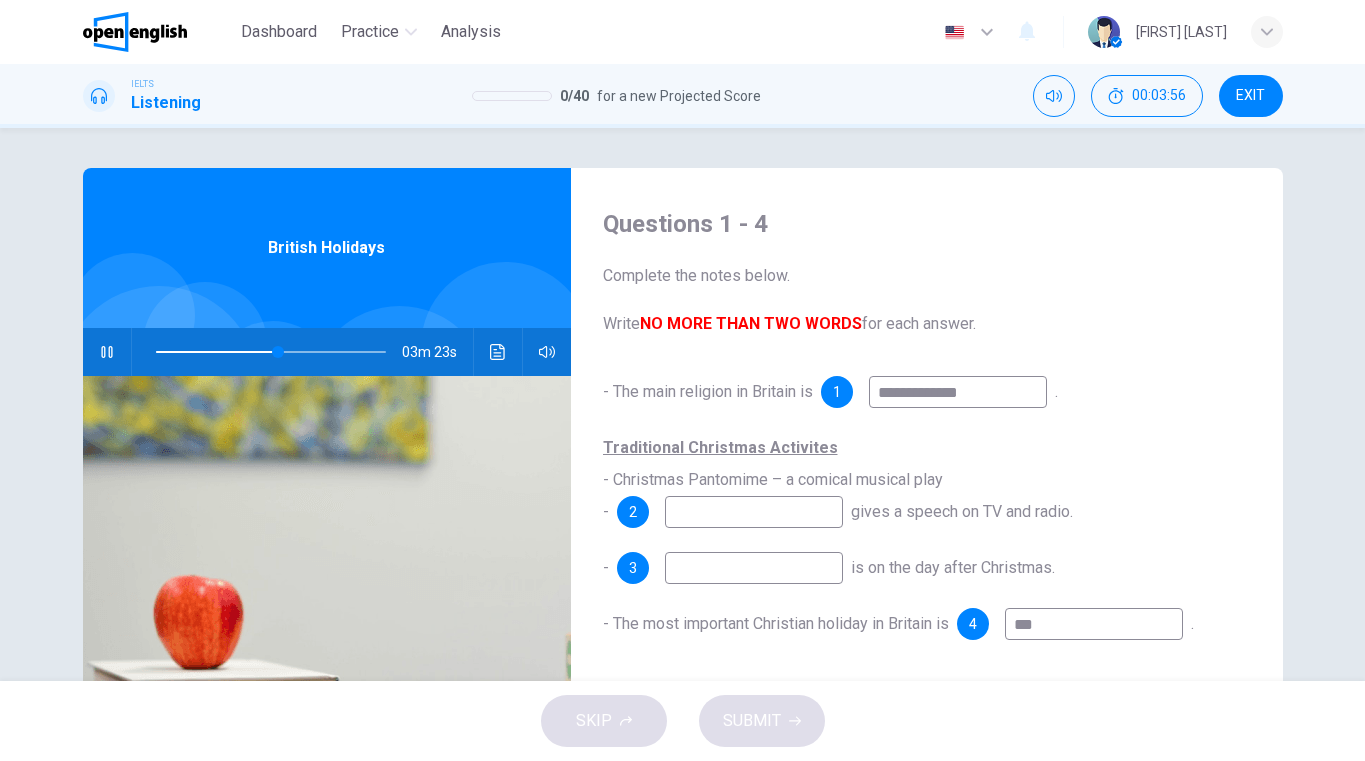 type on "**" 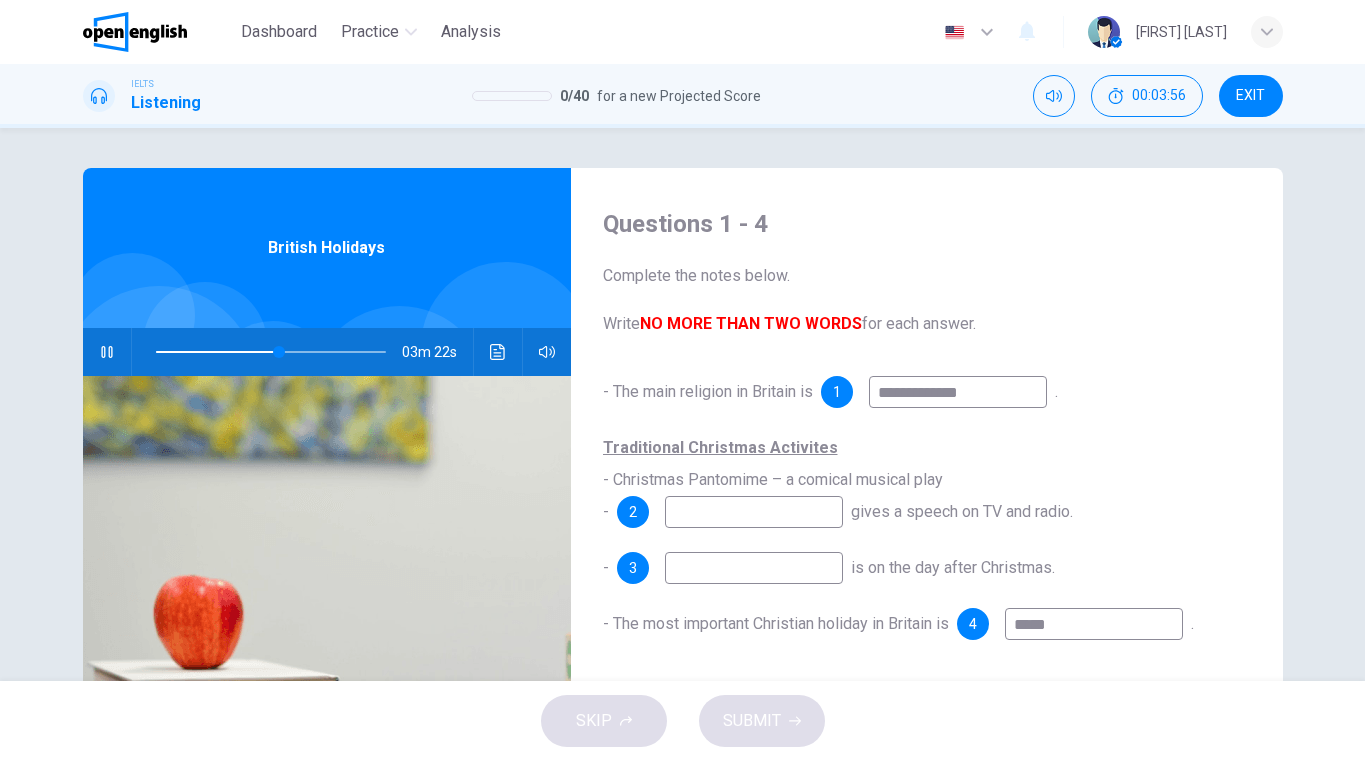 type on "******" 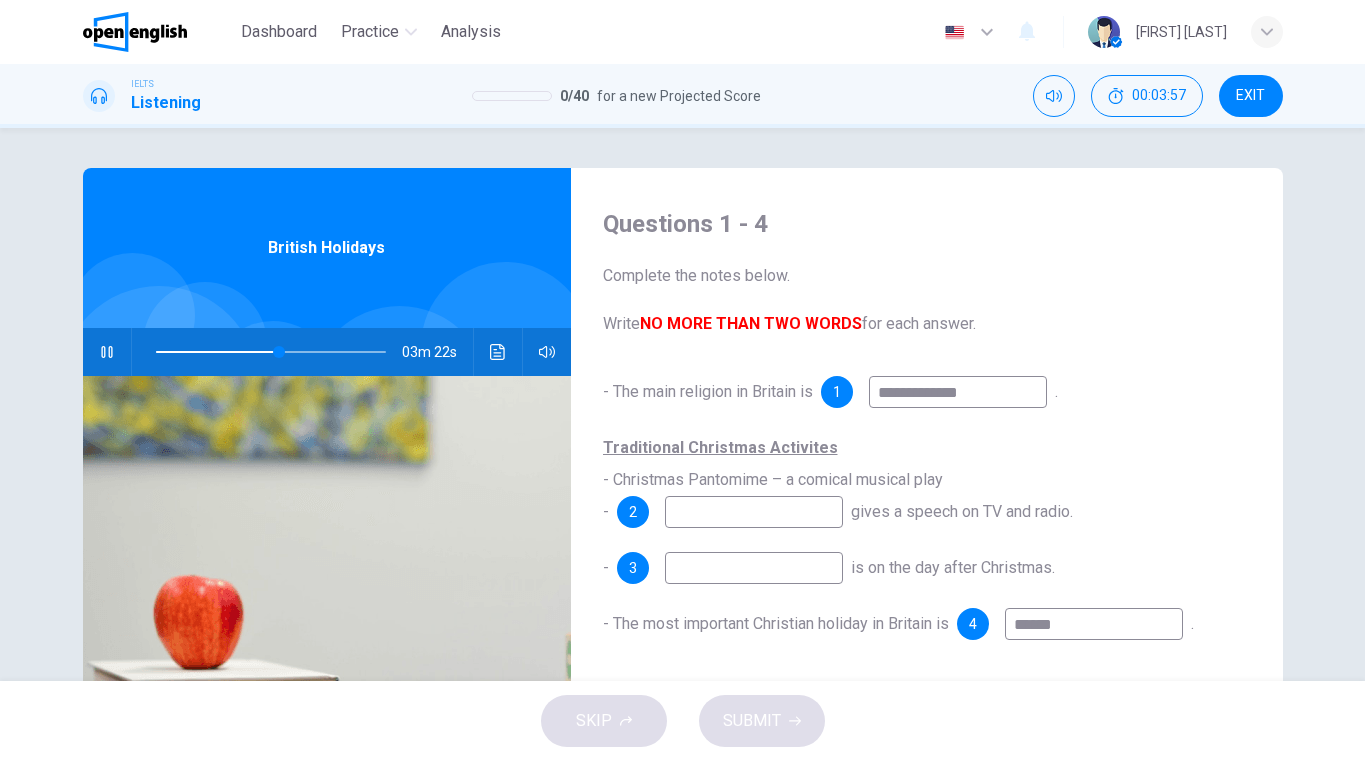 type on "**" 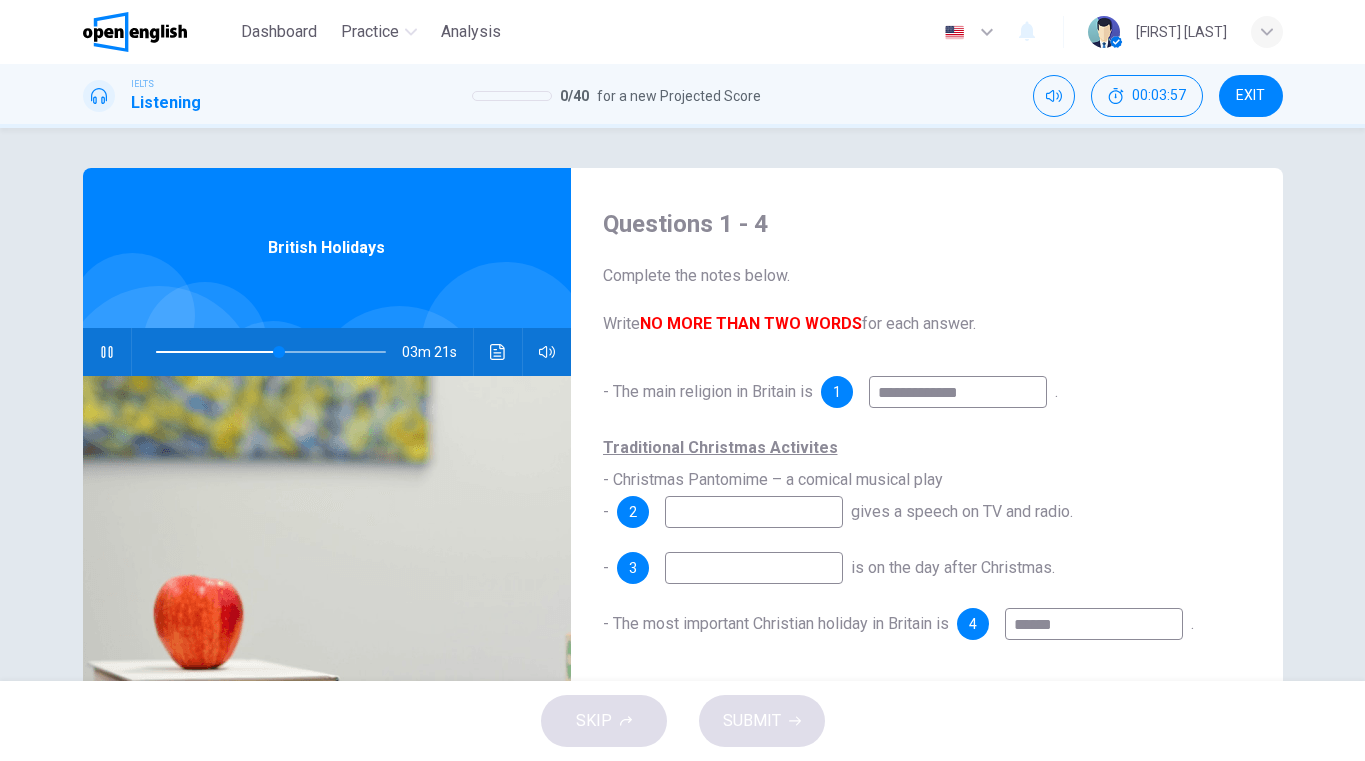 type on "*******" 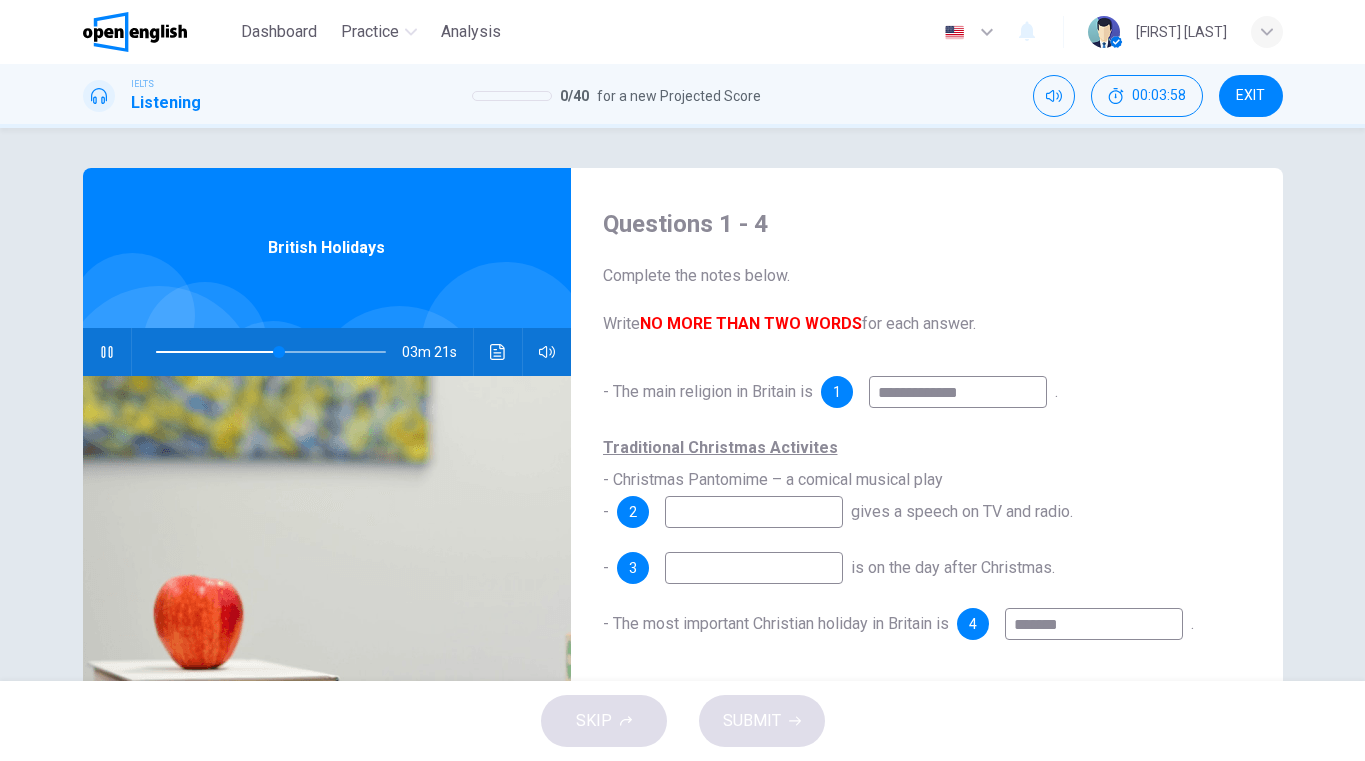 type on "**" 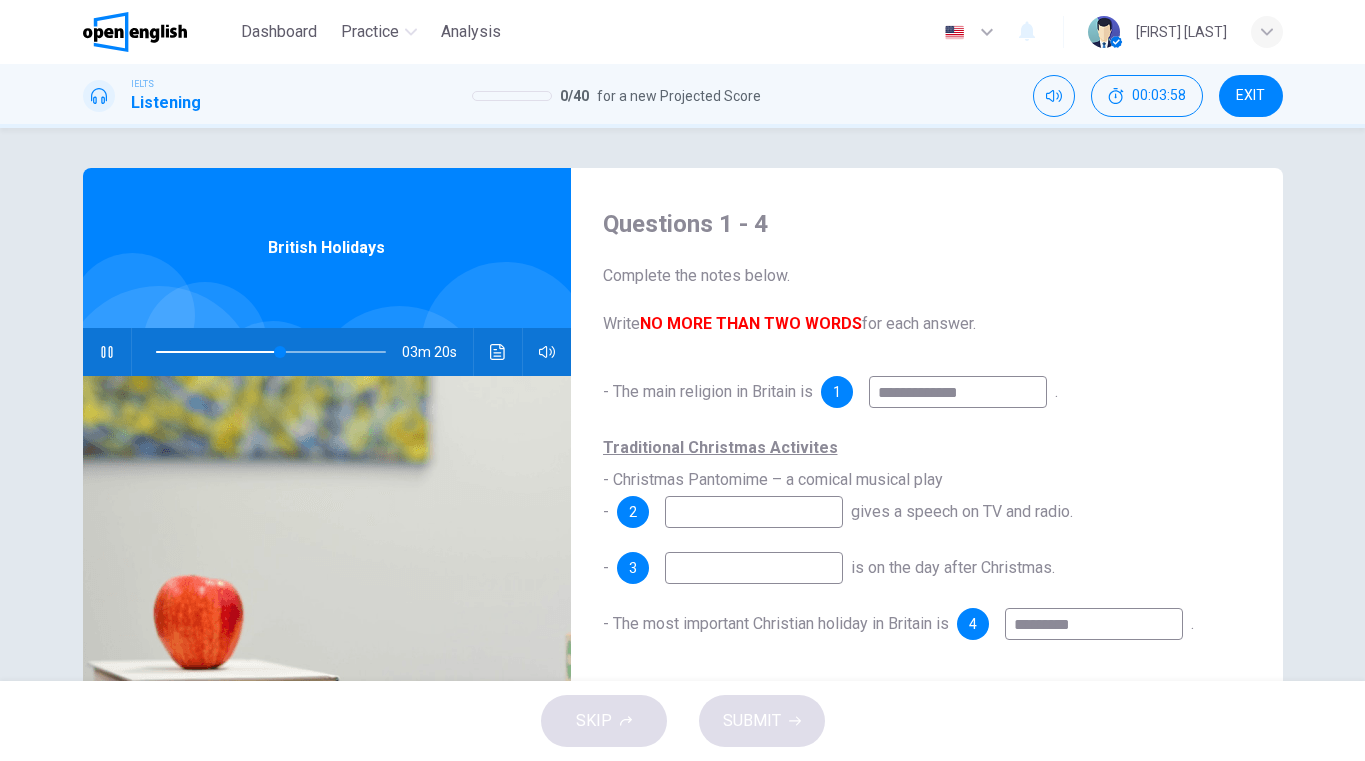type on "**********" 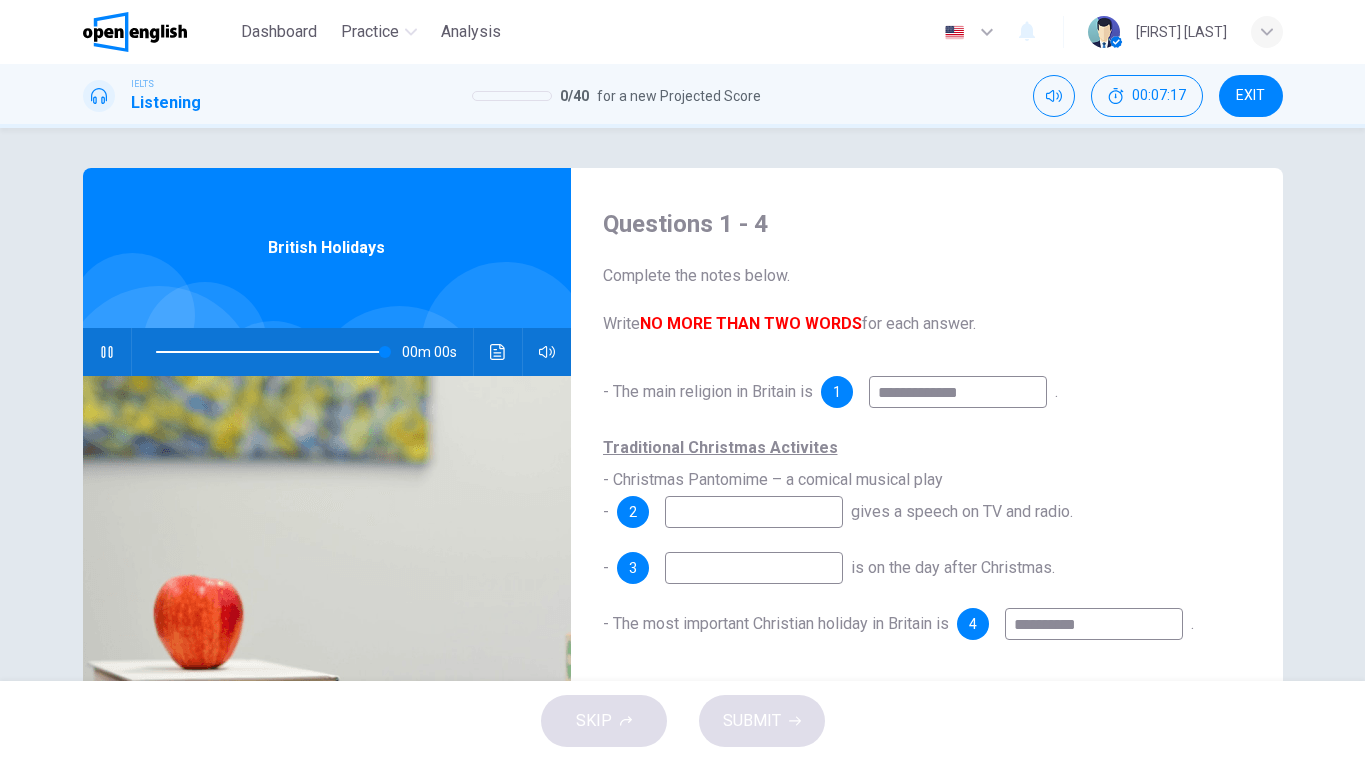 type on "*" 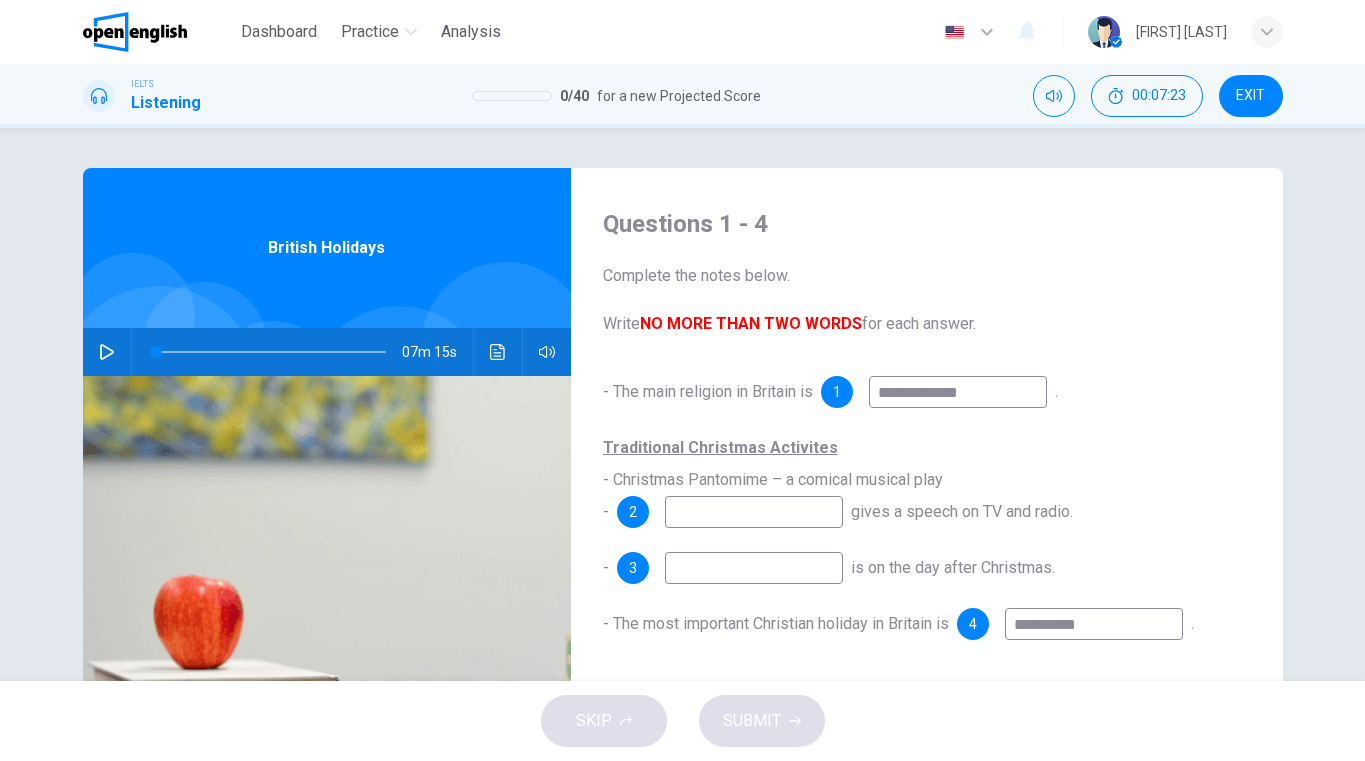 type on "**********" 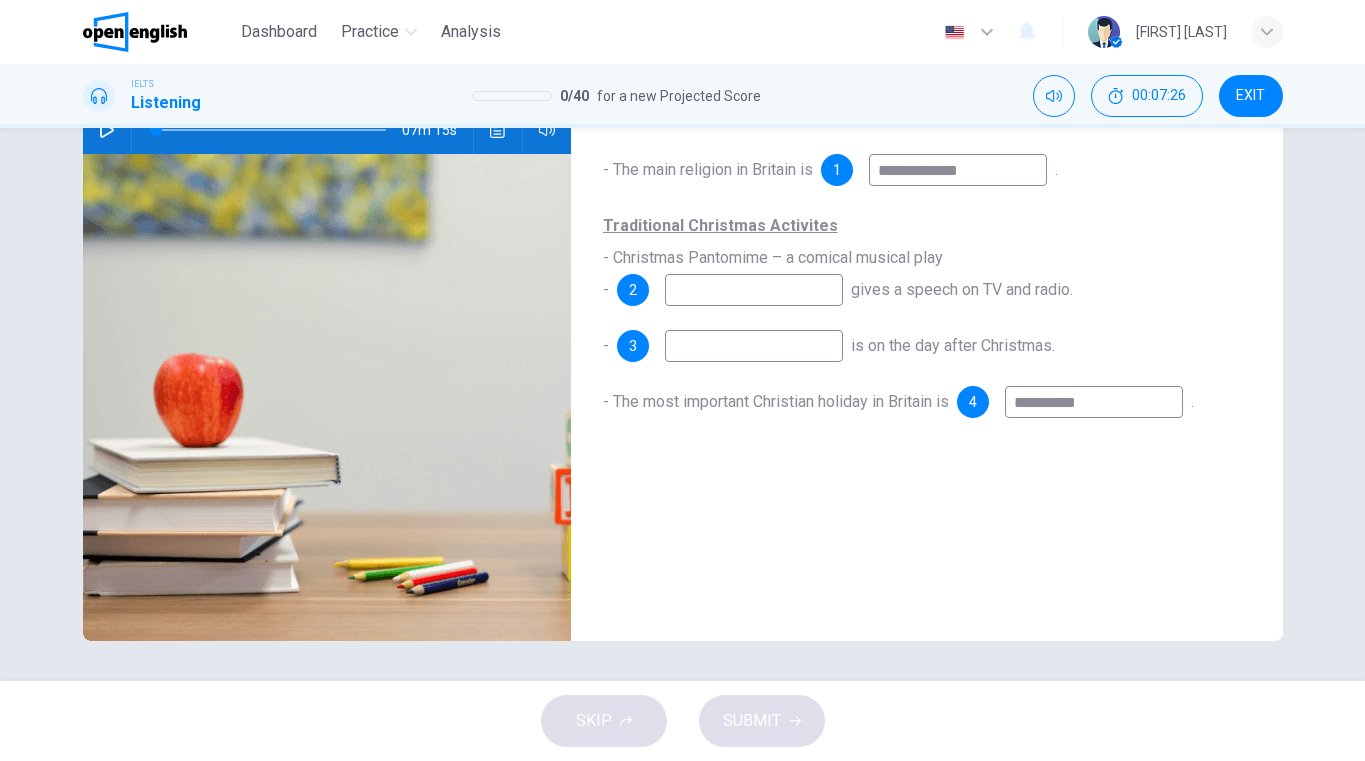 scroll, scrollTop: 108, scrollLeft: 0, axis: vertical 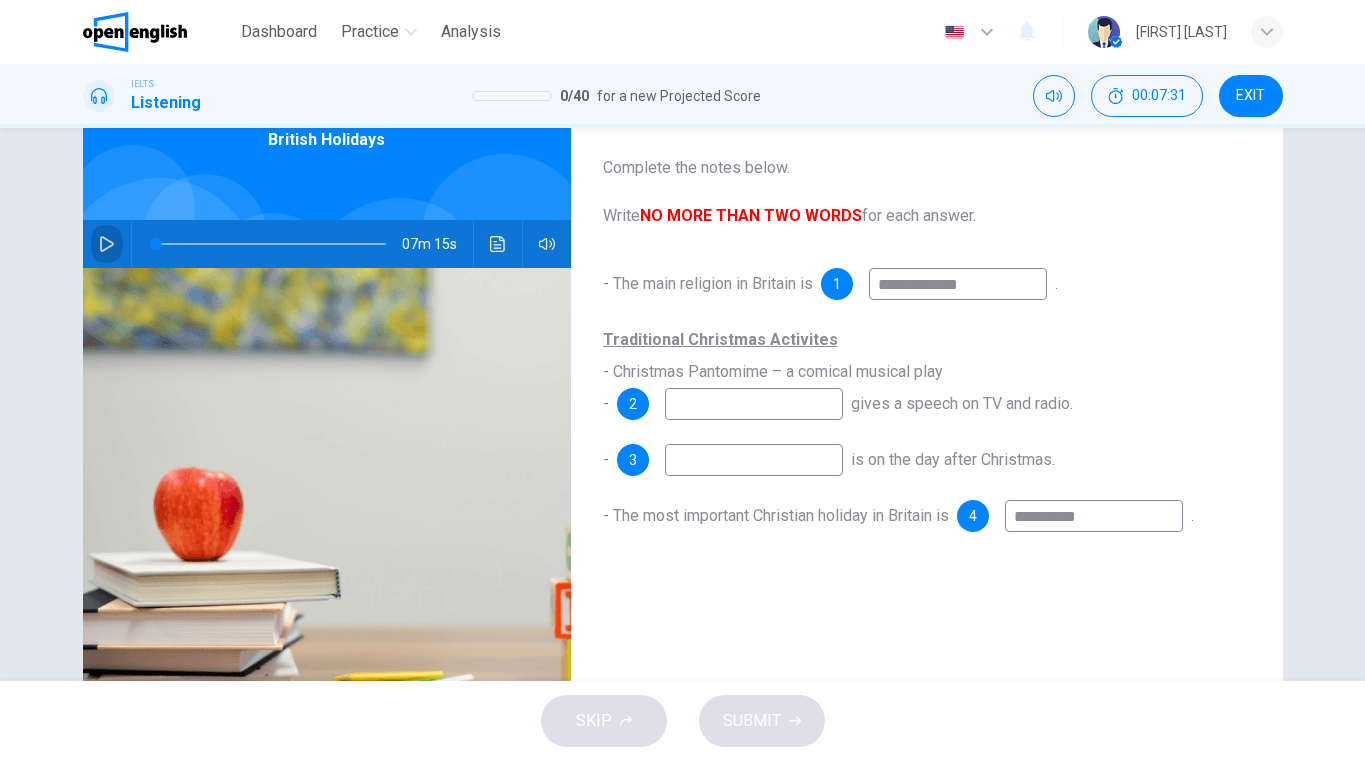 click at bounding box center [107, 244] 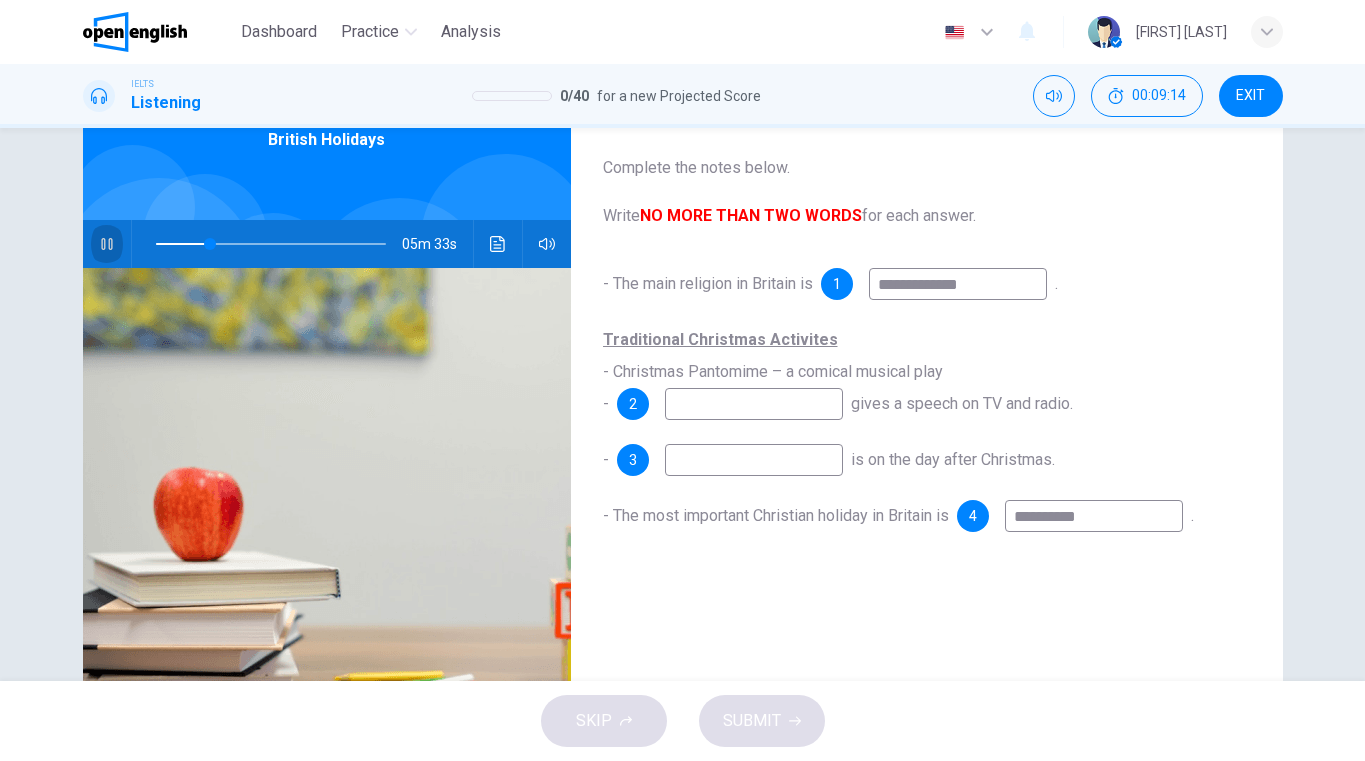 click 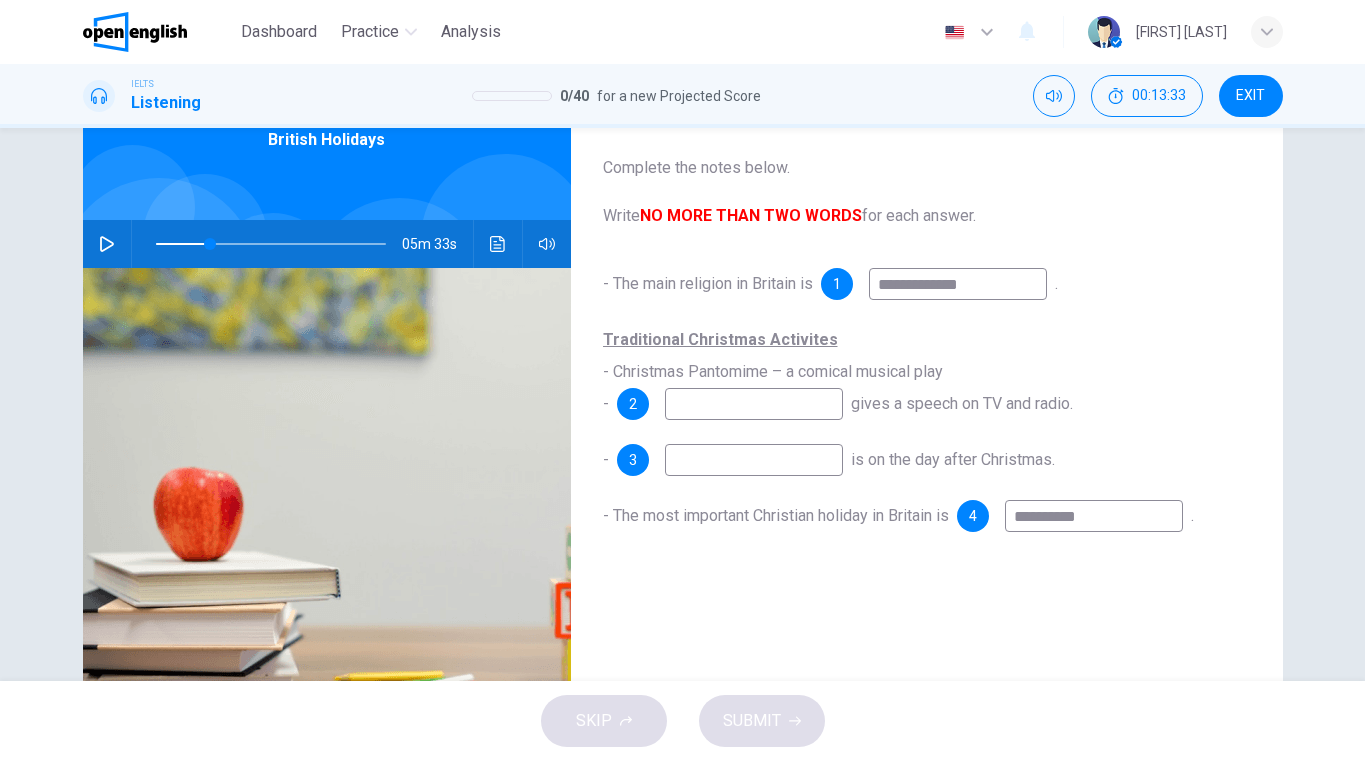 click 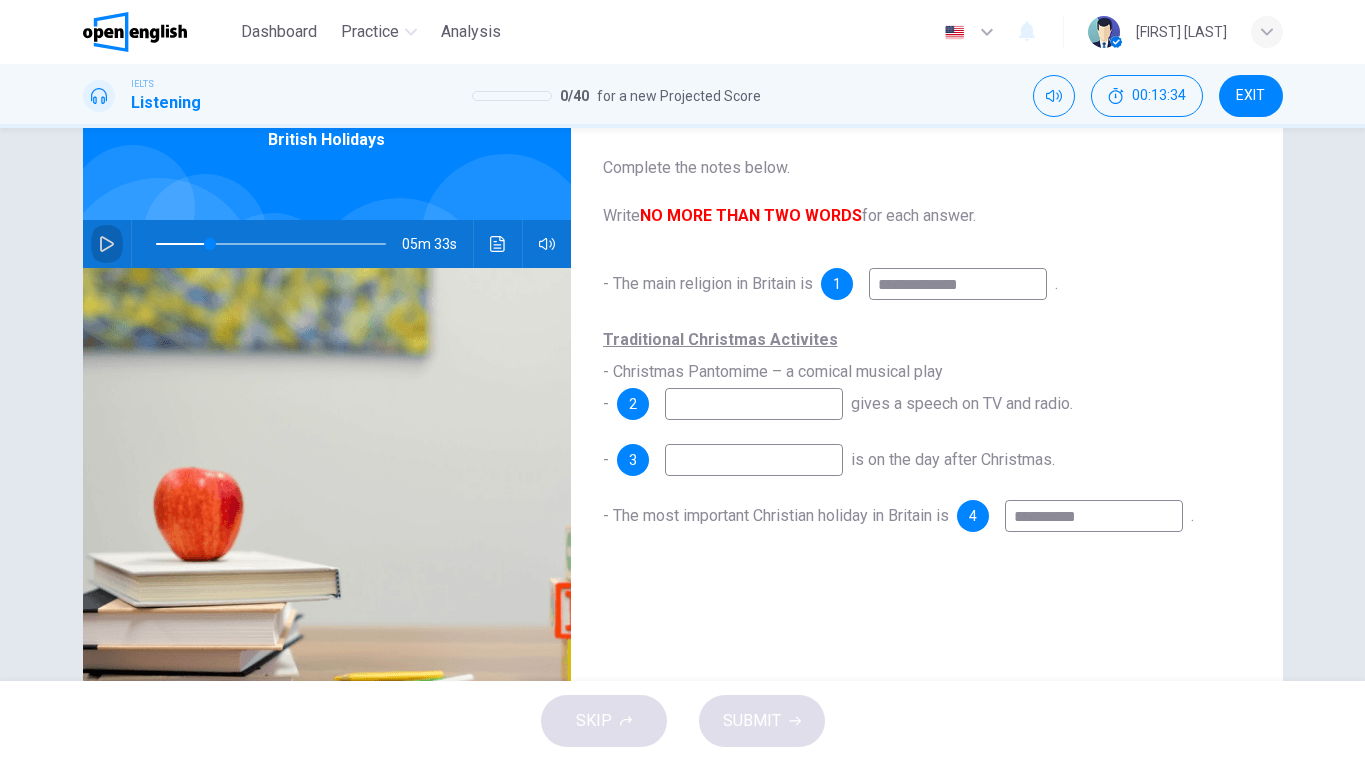 click 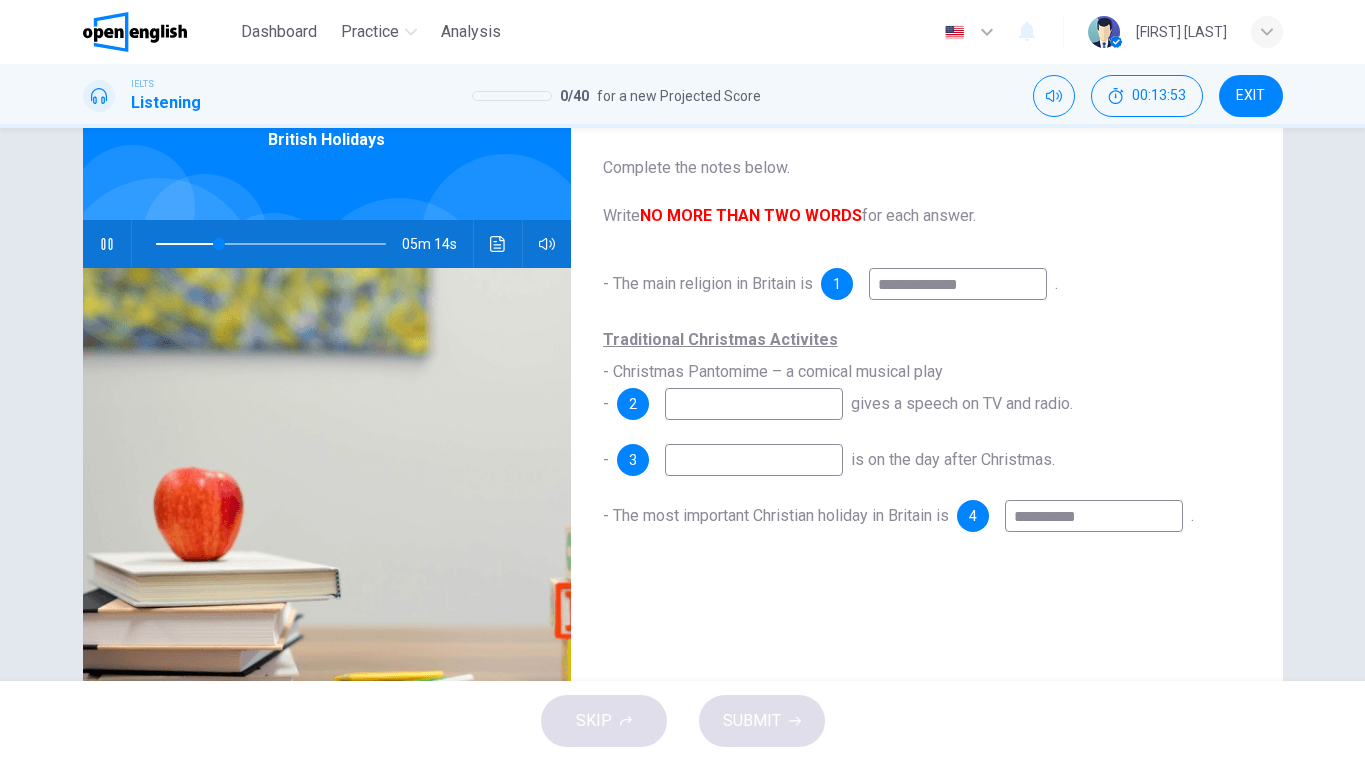 click at bounding box center [754, 404] 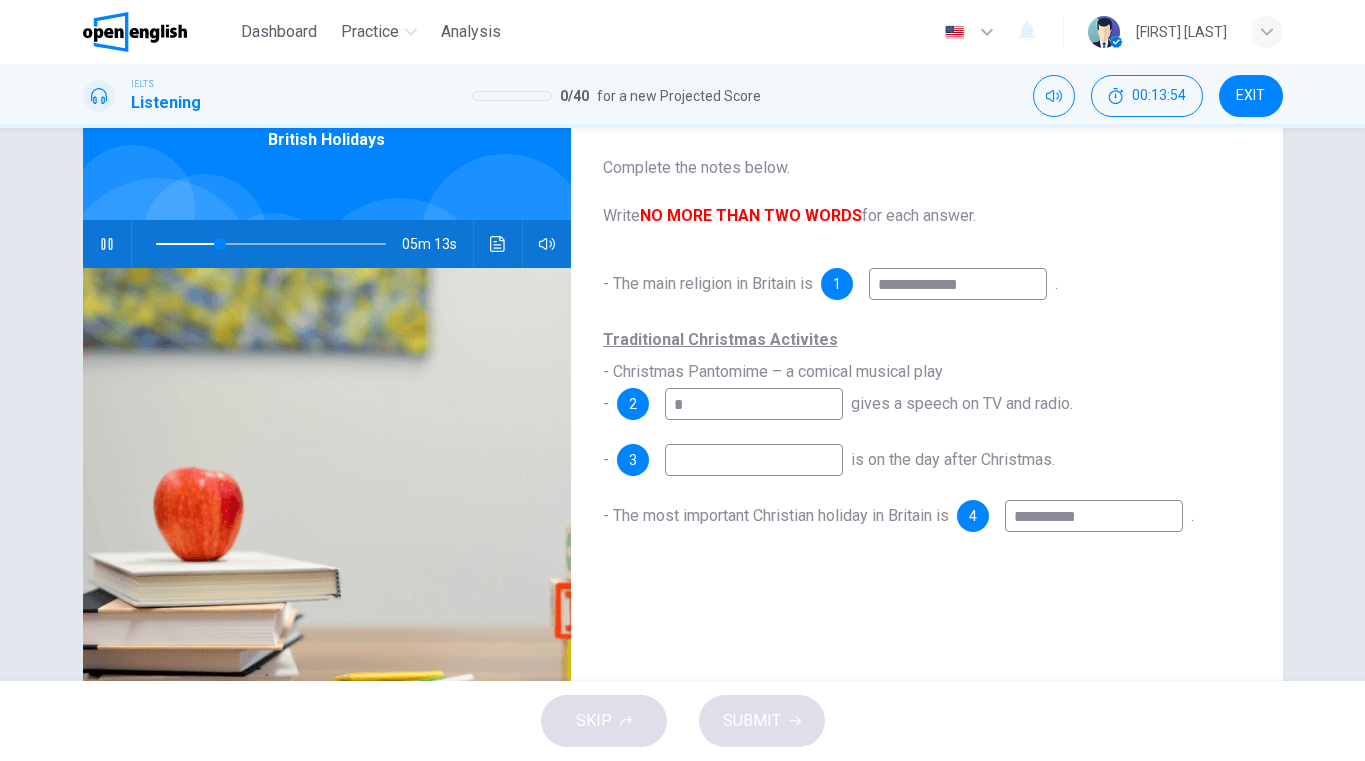 type on "**" 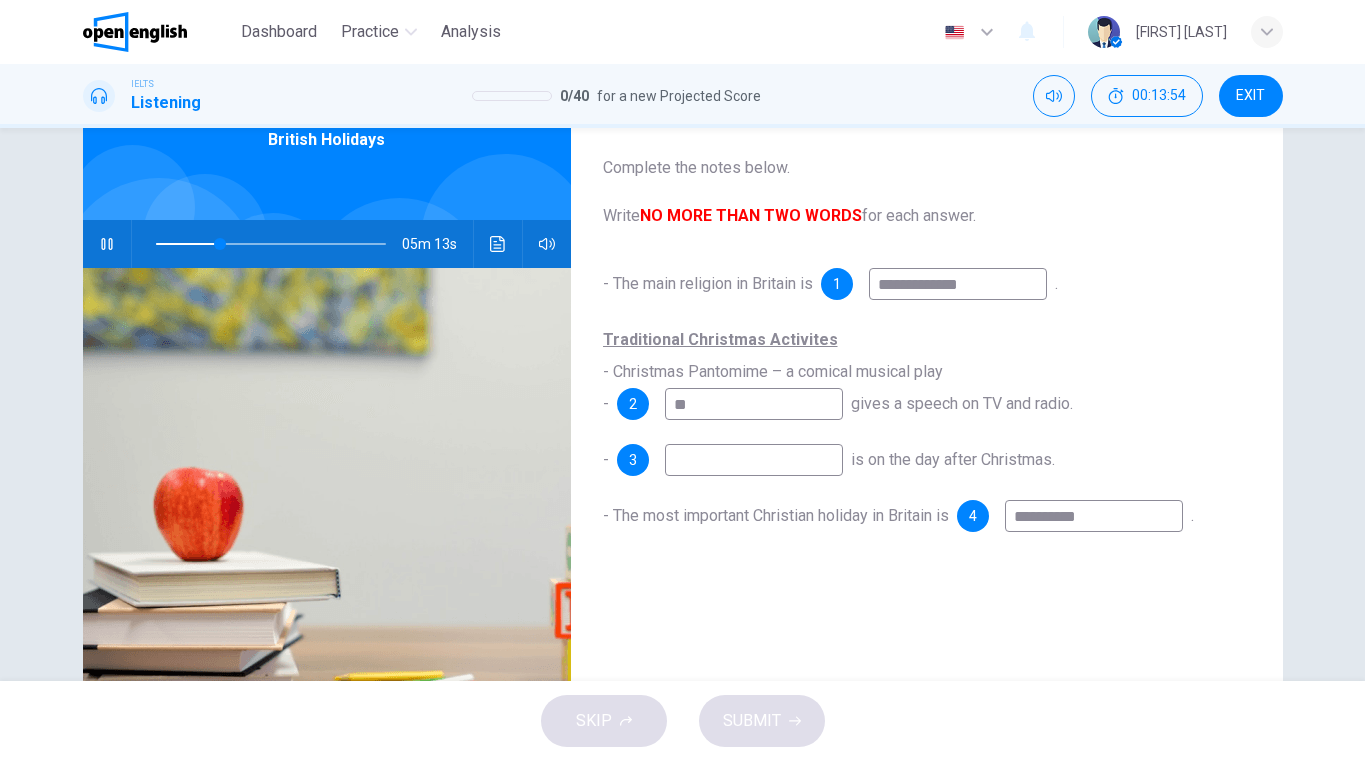 type on "**" 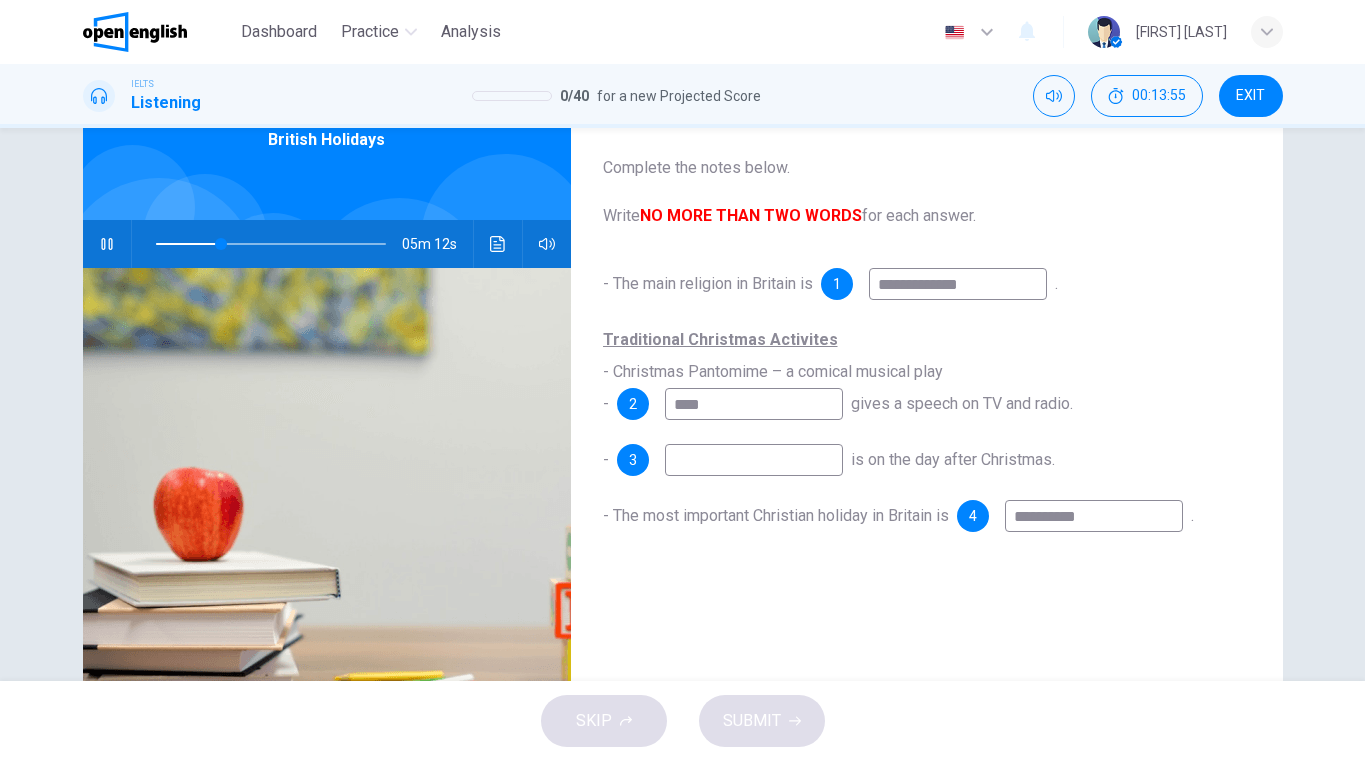 type on "*****" 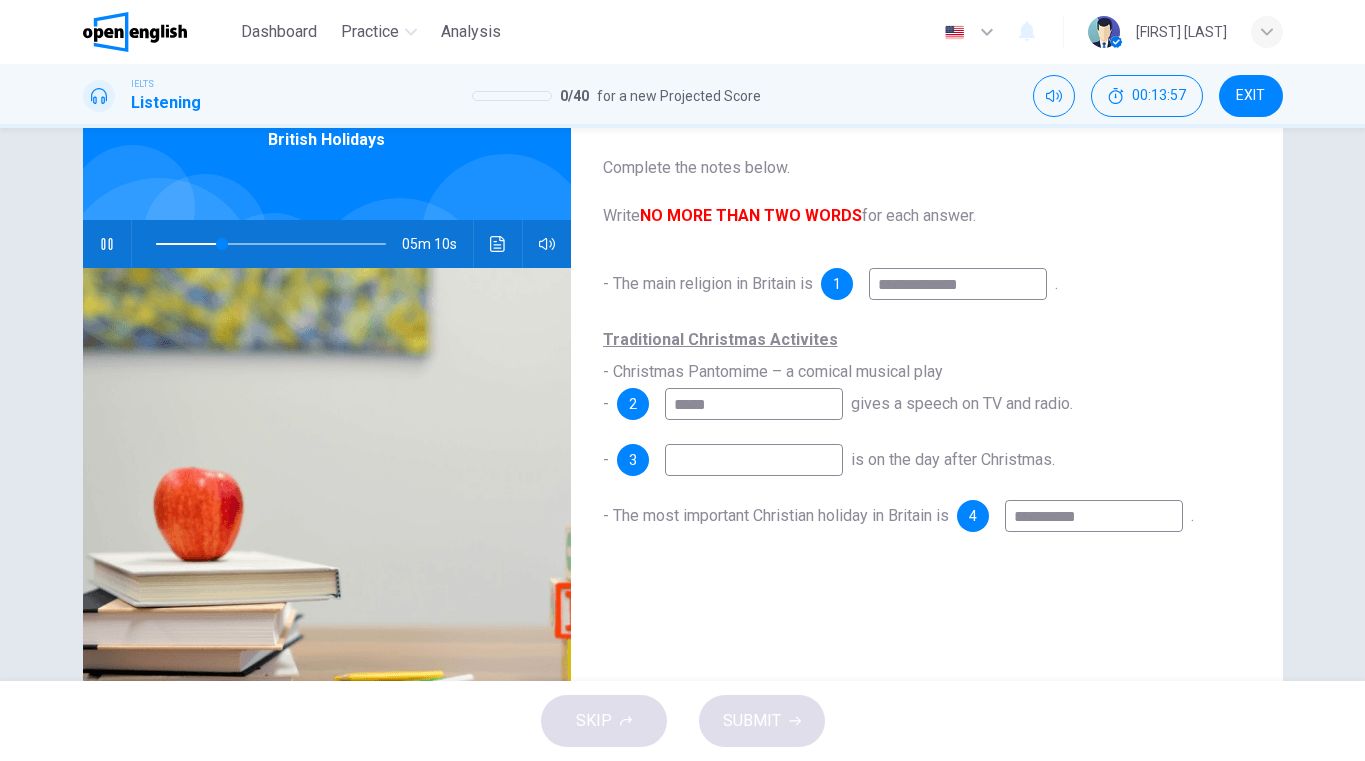 type on "**" 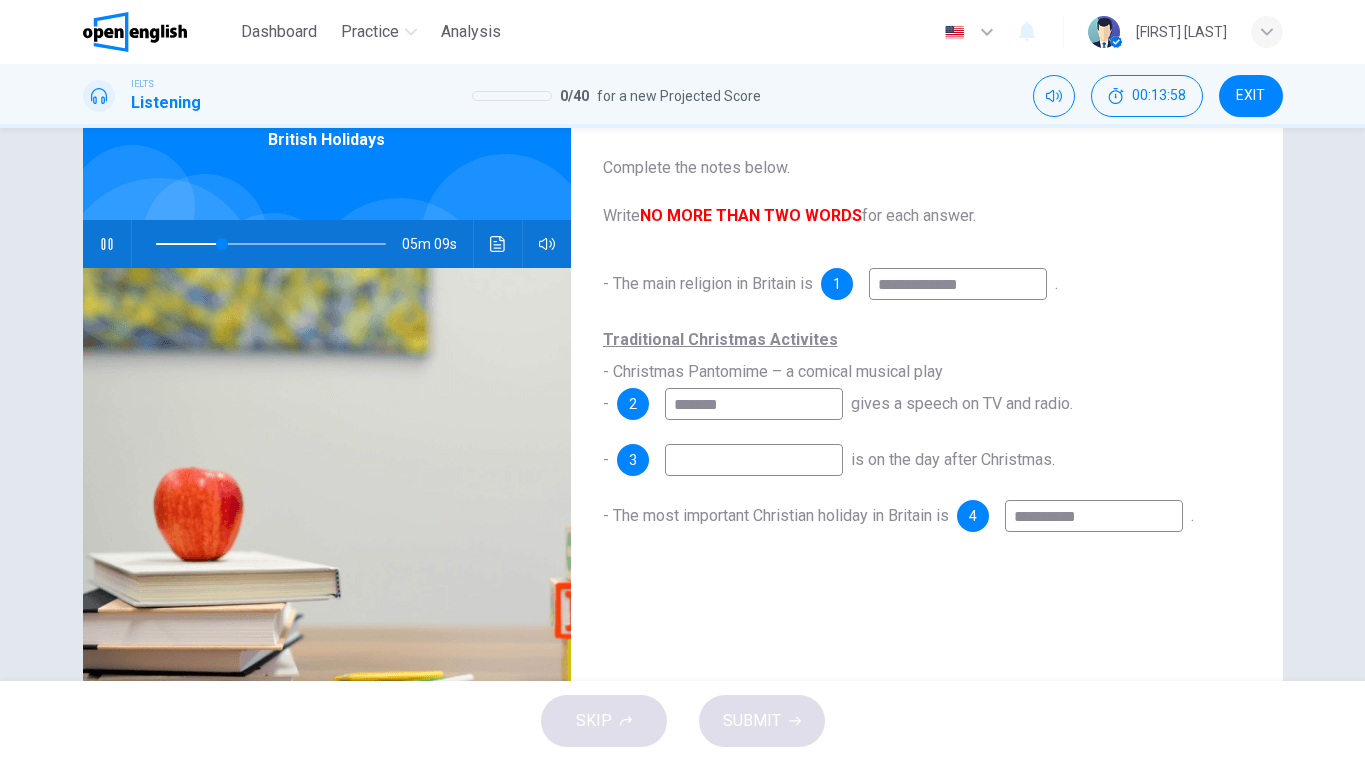 type on "********" 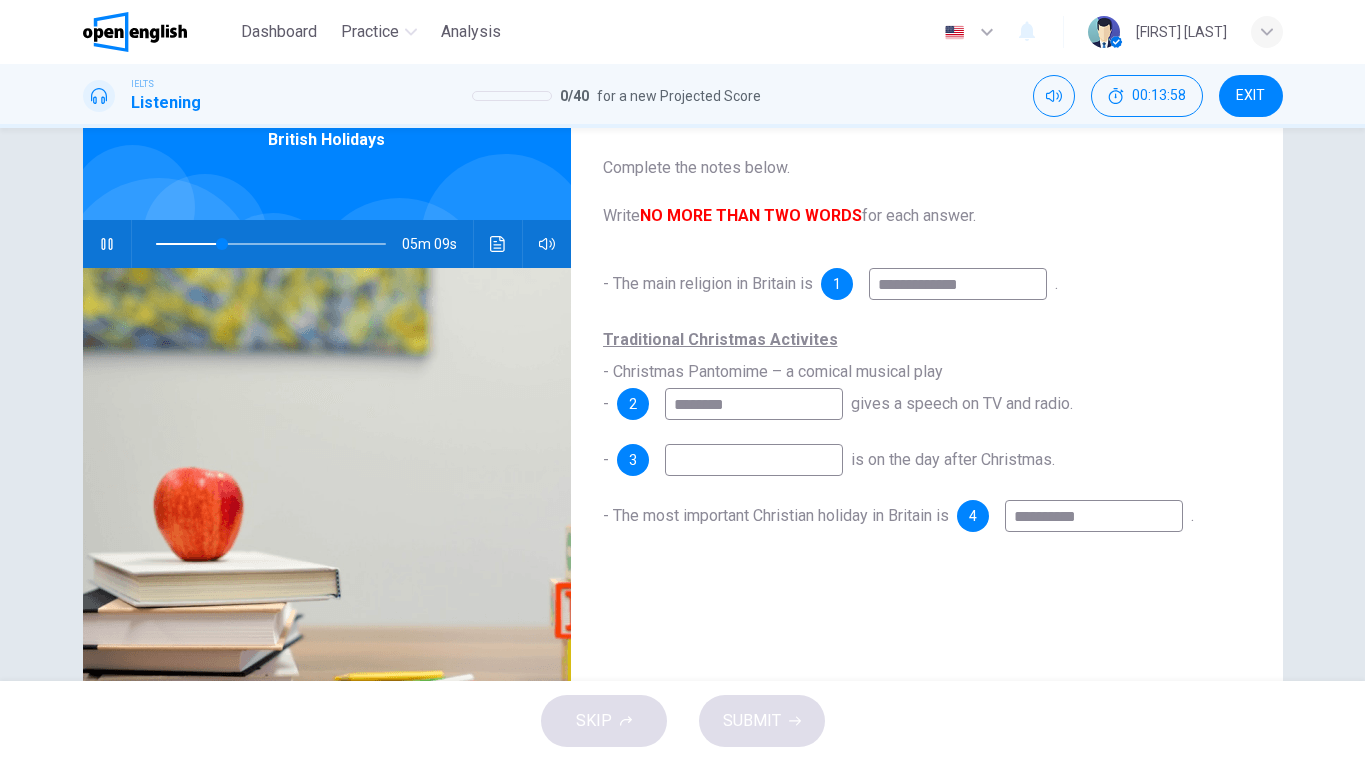 type on "**" 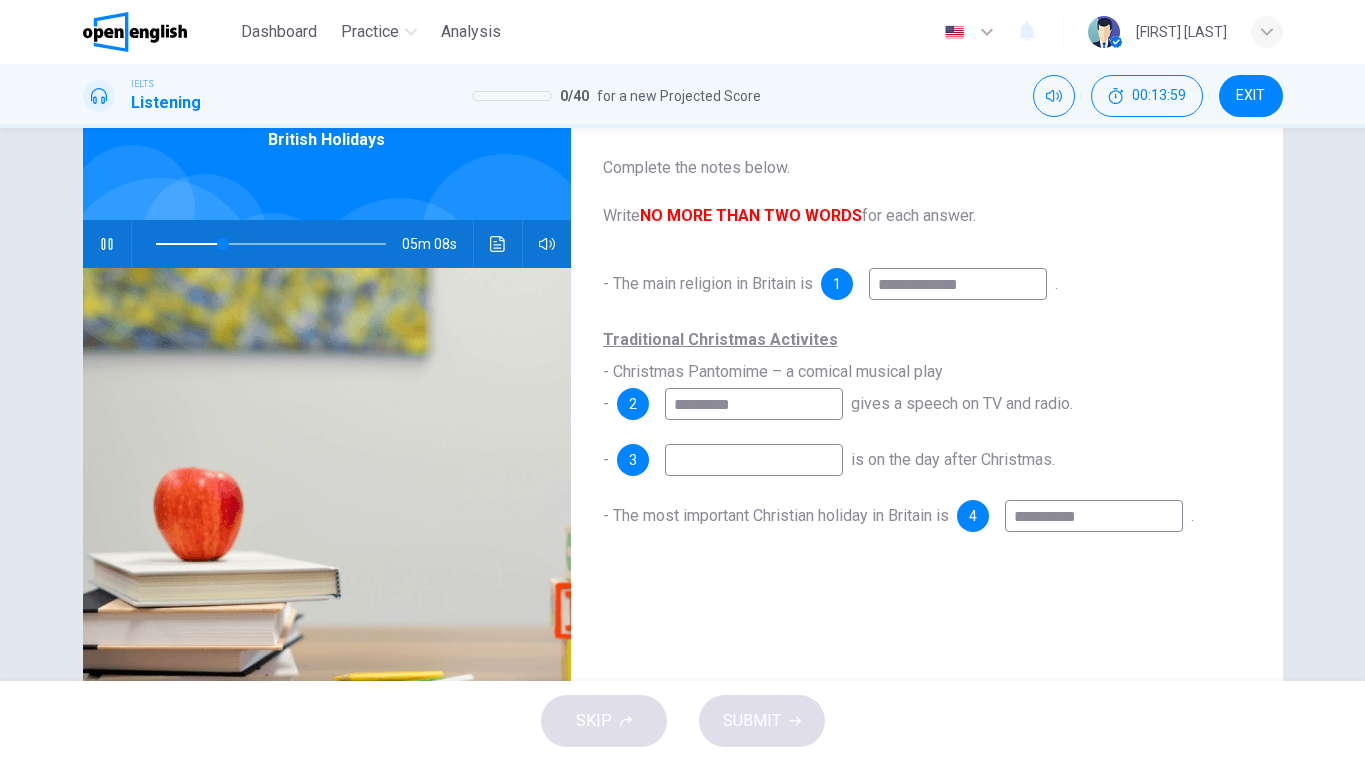 type on "**********" 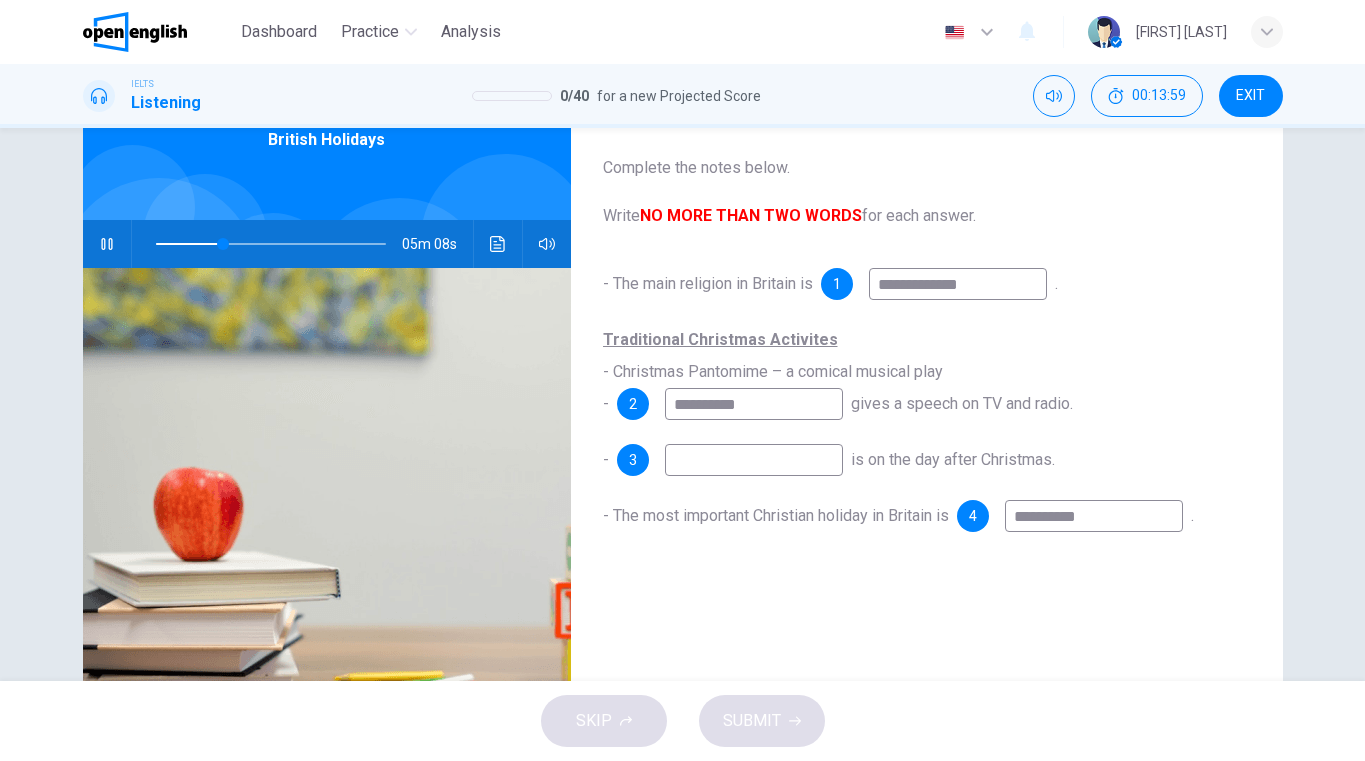 type on "**" 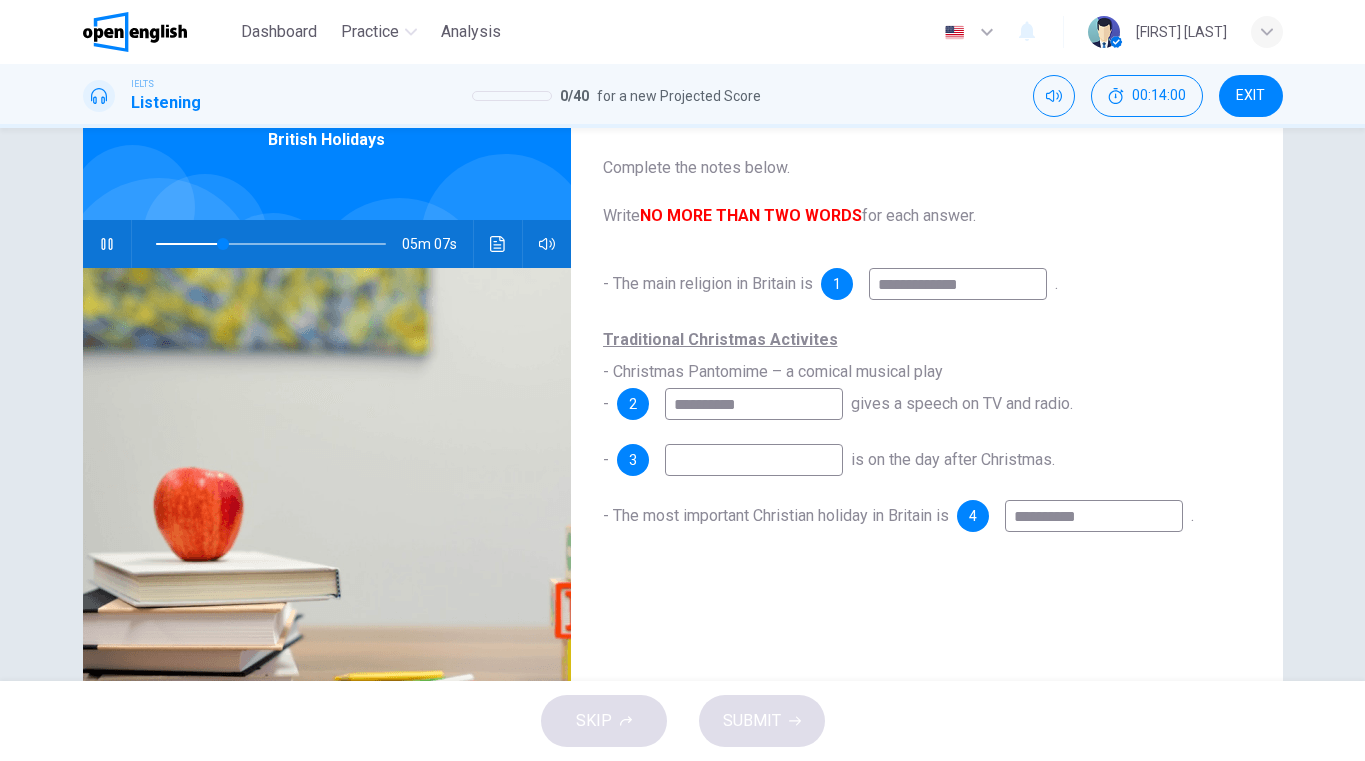 type on "**********" 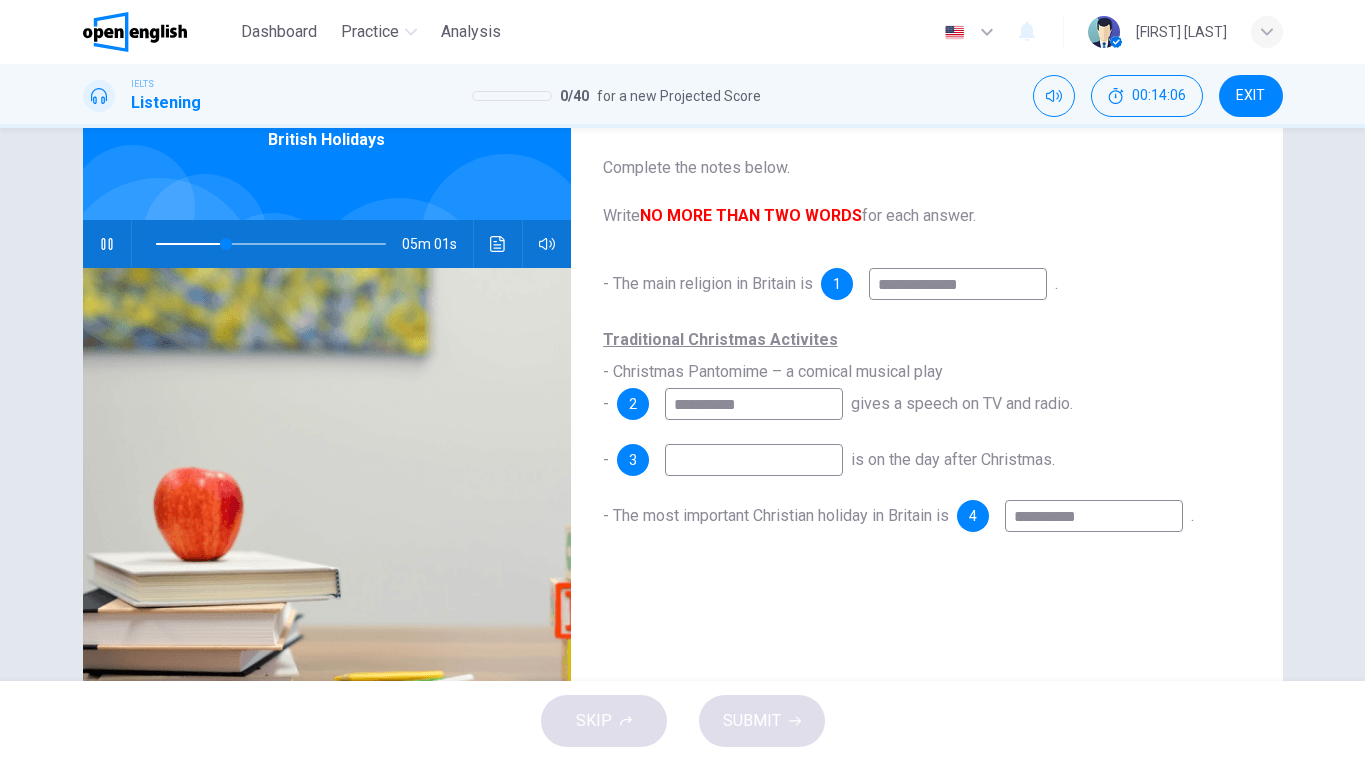 click on "**********" at bounding box center [1094, 516] 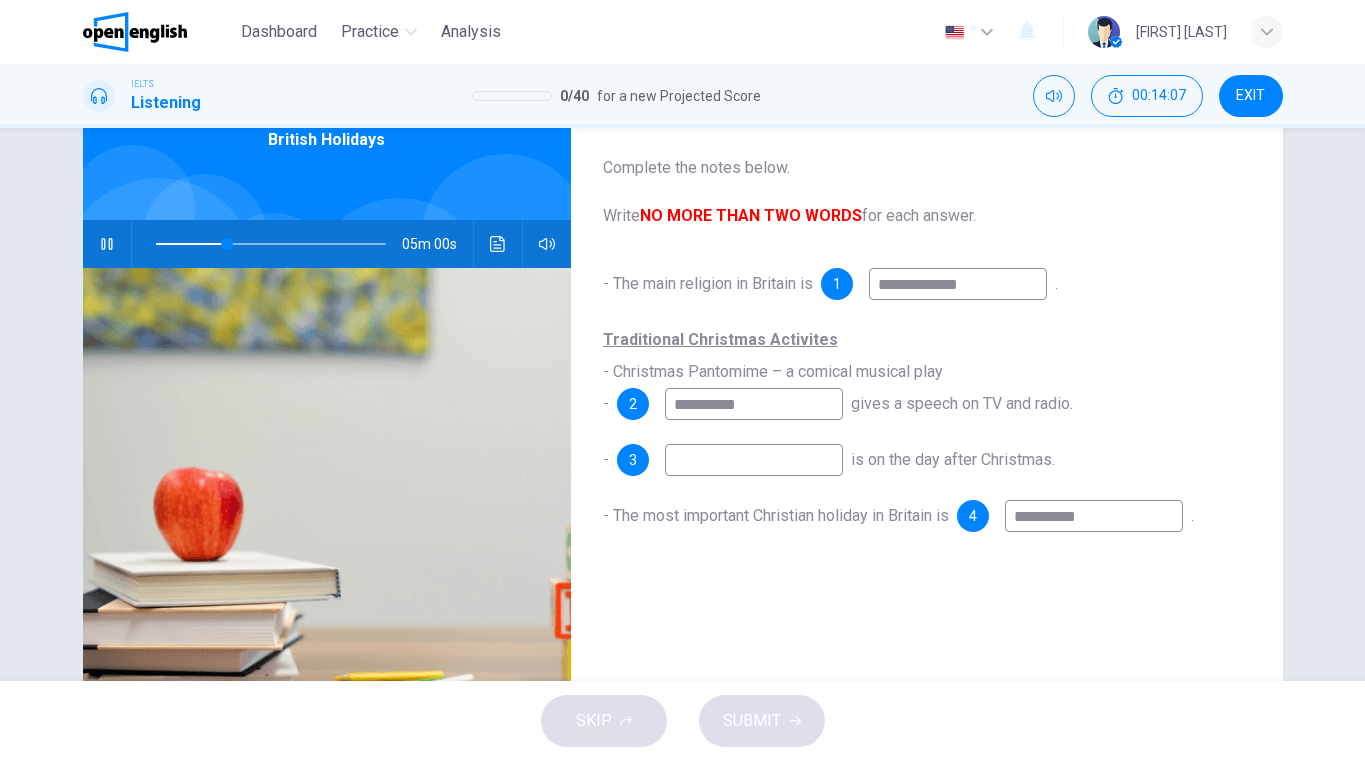 type on "**" 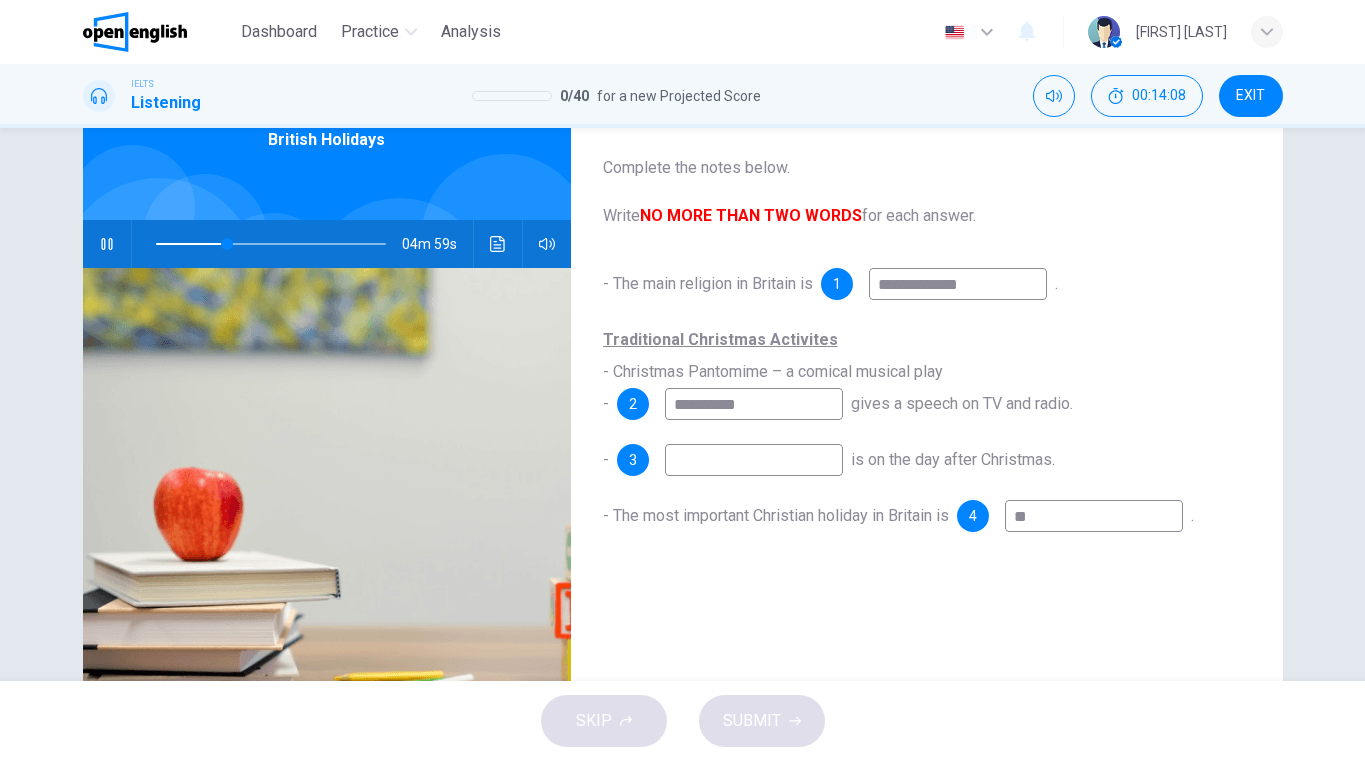 type on "*" 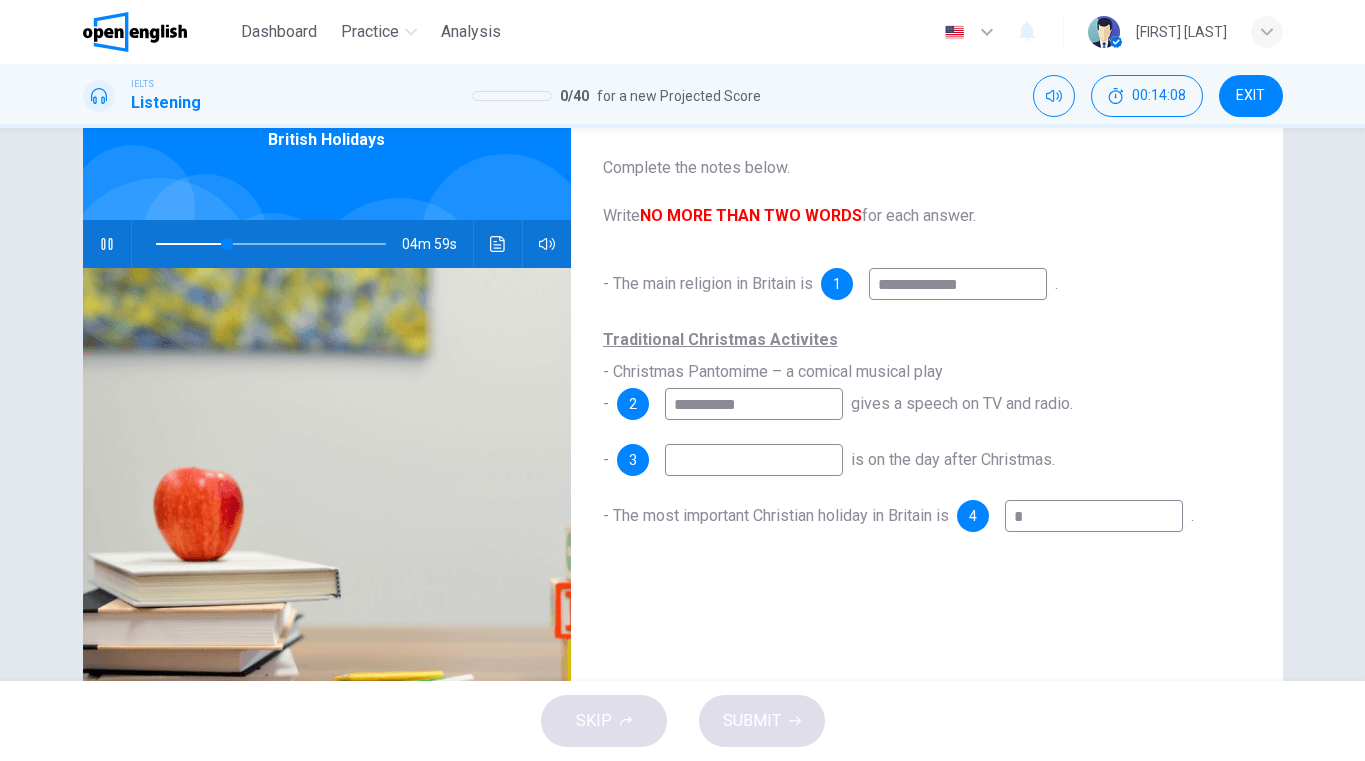 type 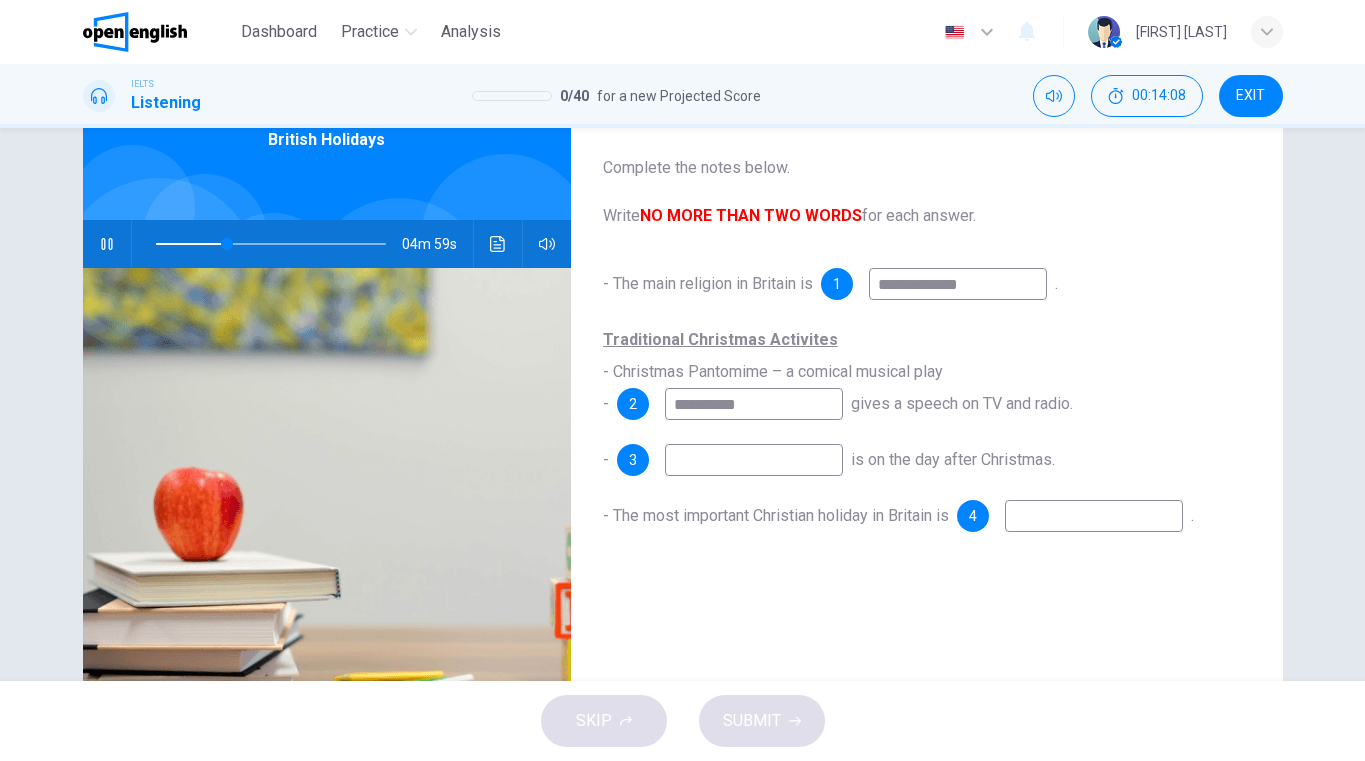 type on "**" 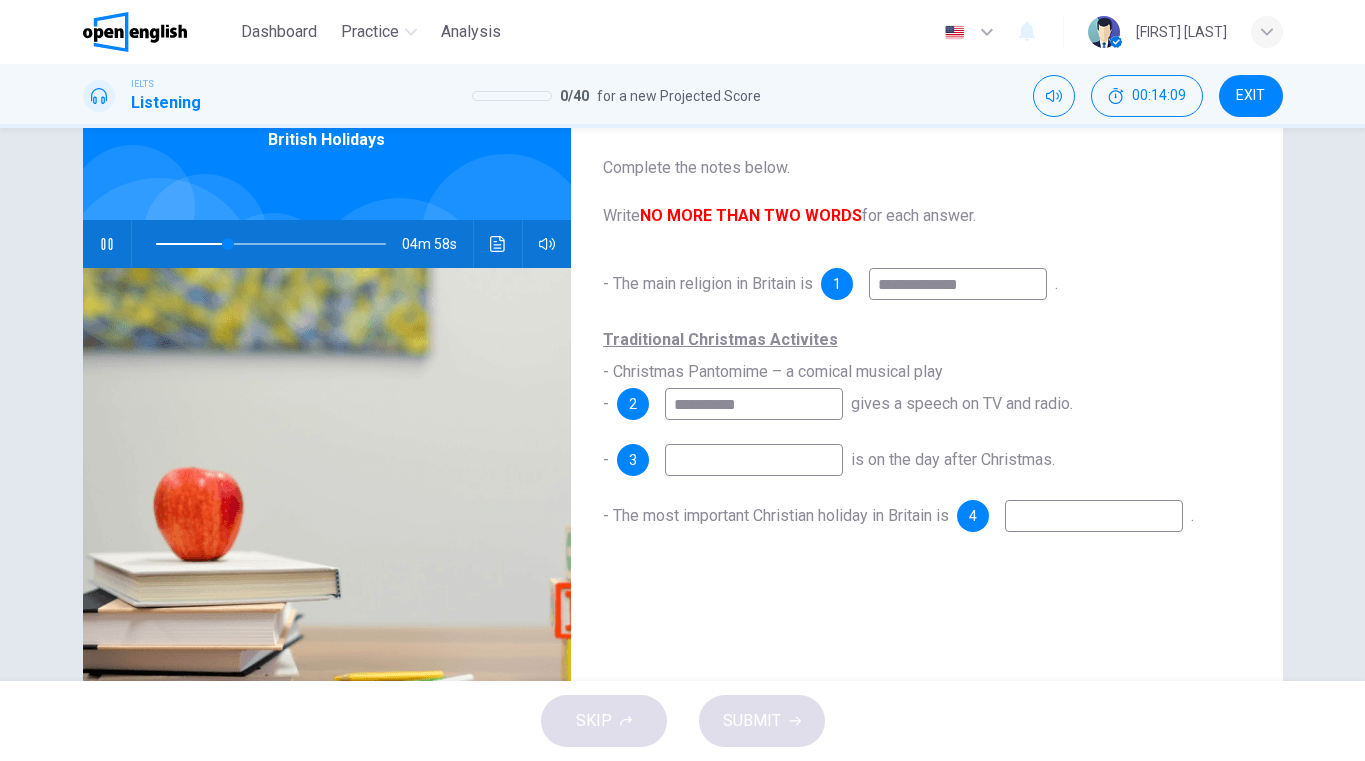 type on "*" 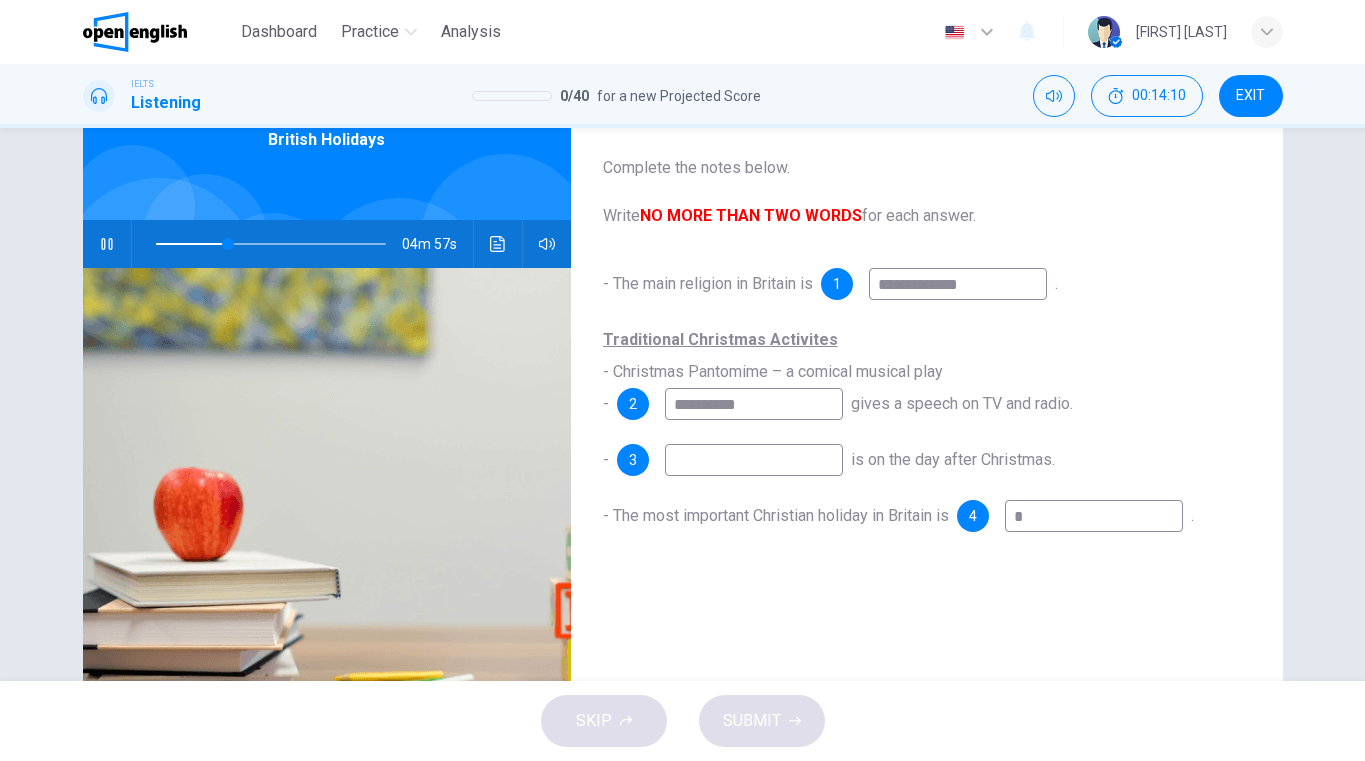 type on "**" 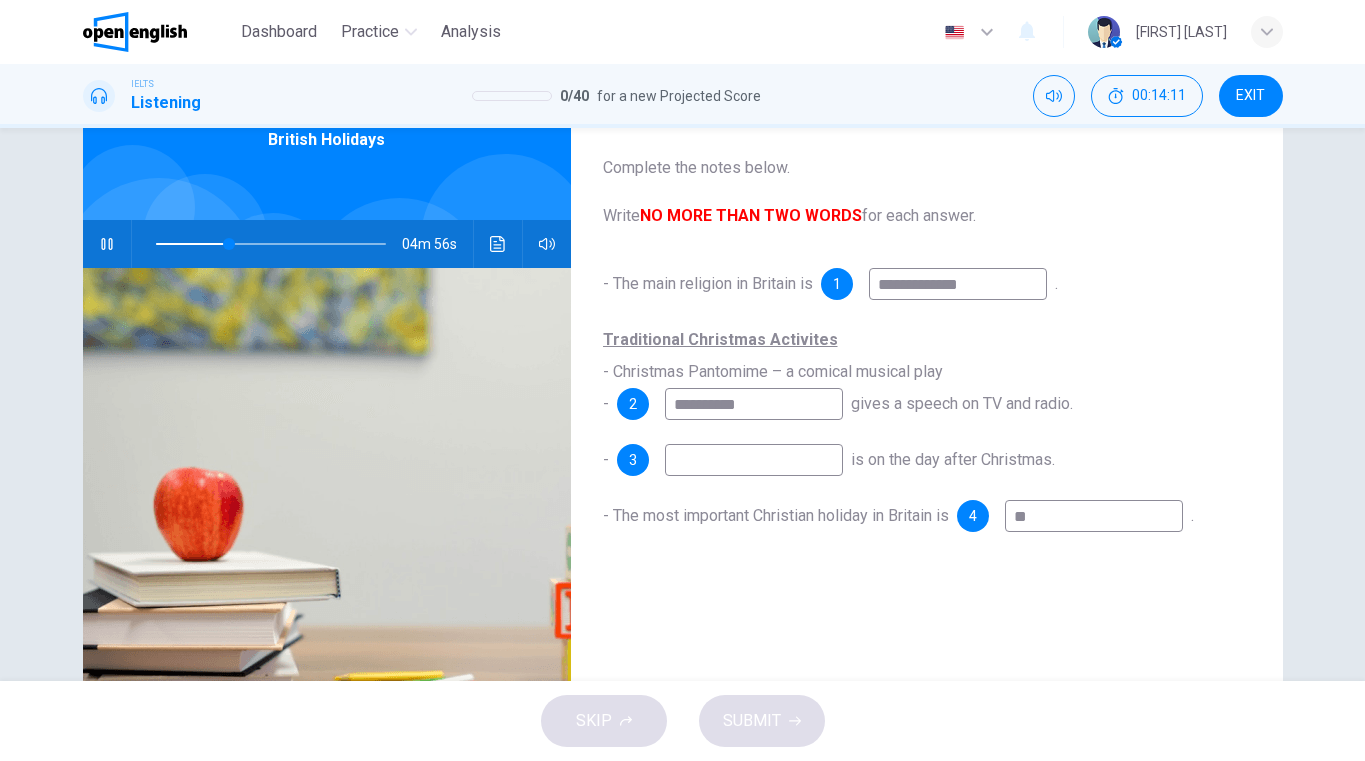 type on "***" 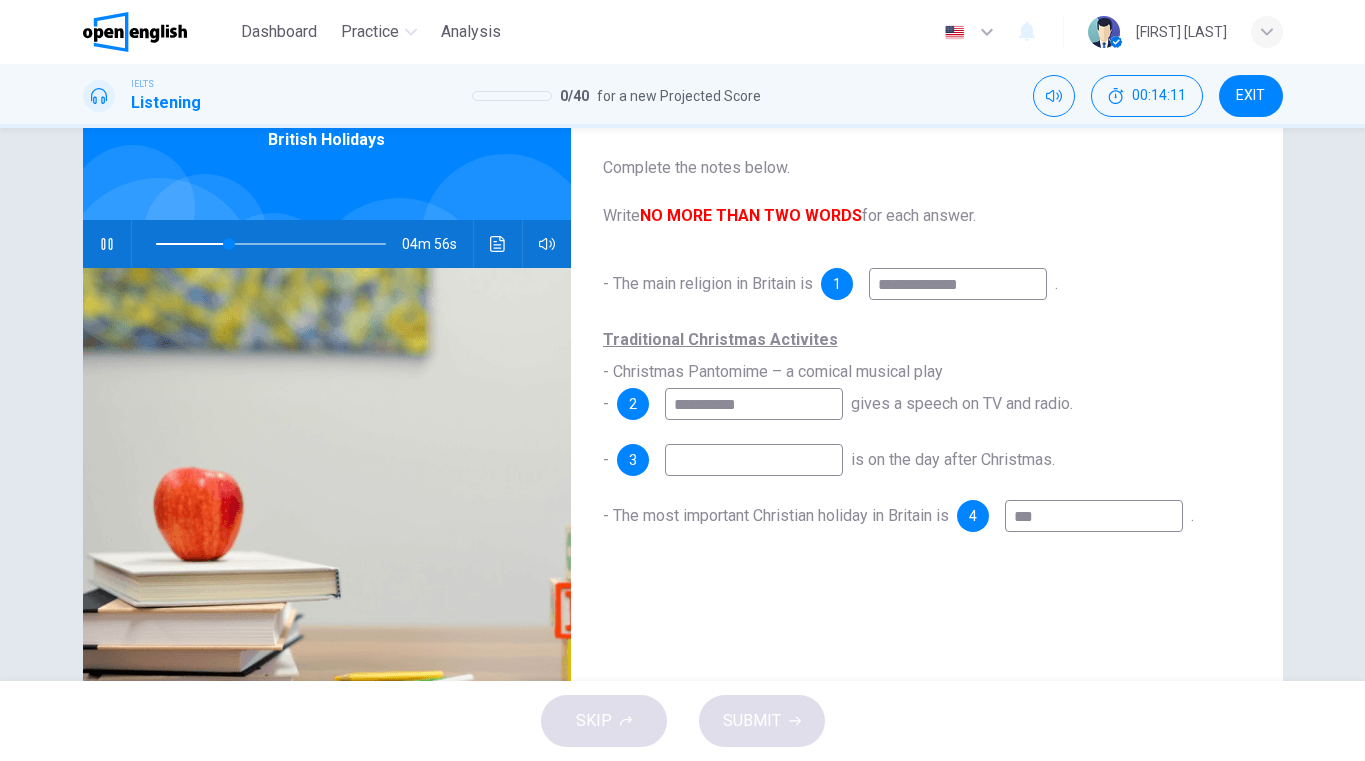 type on "**" 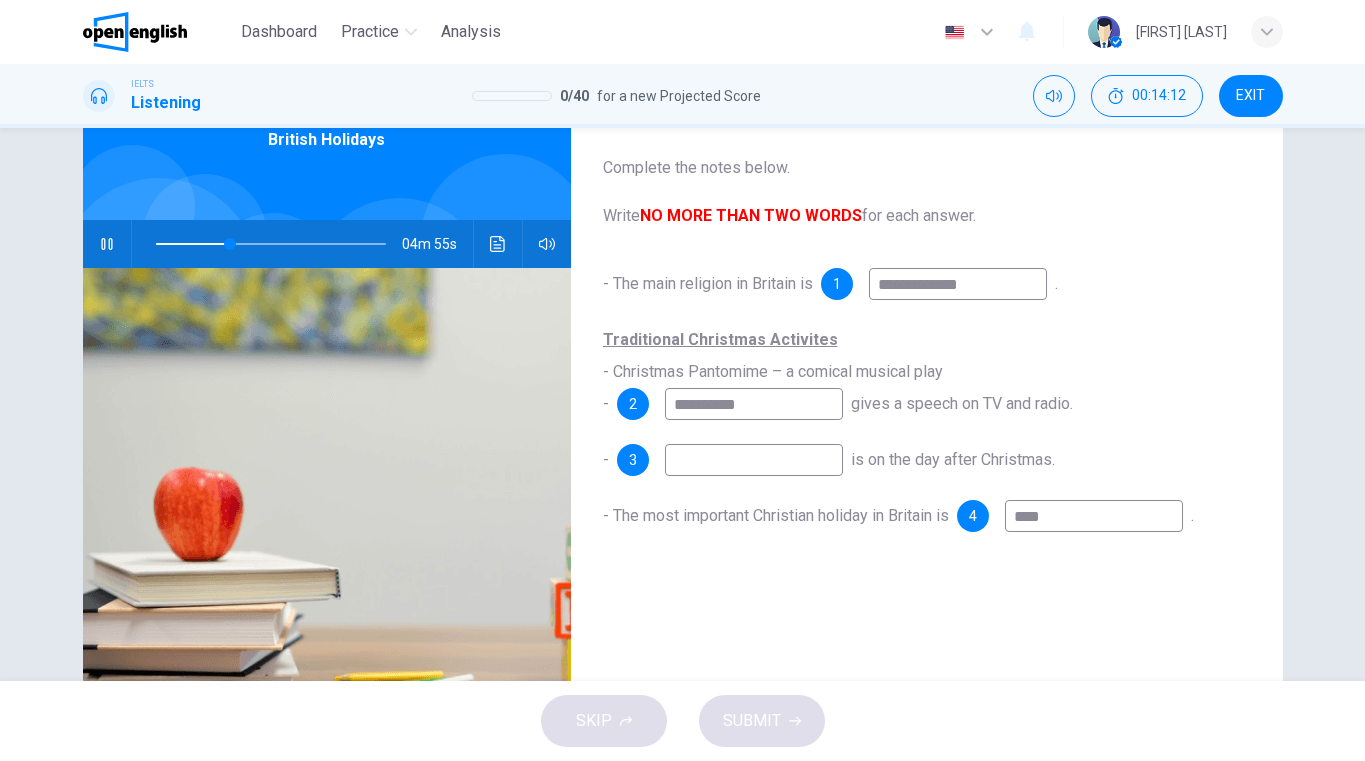 type on "*****" 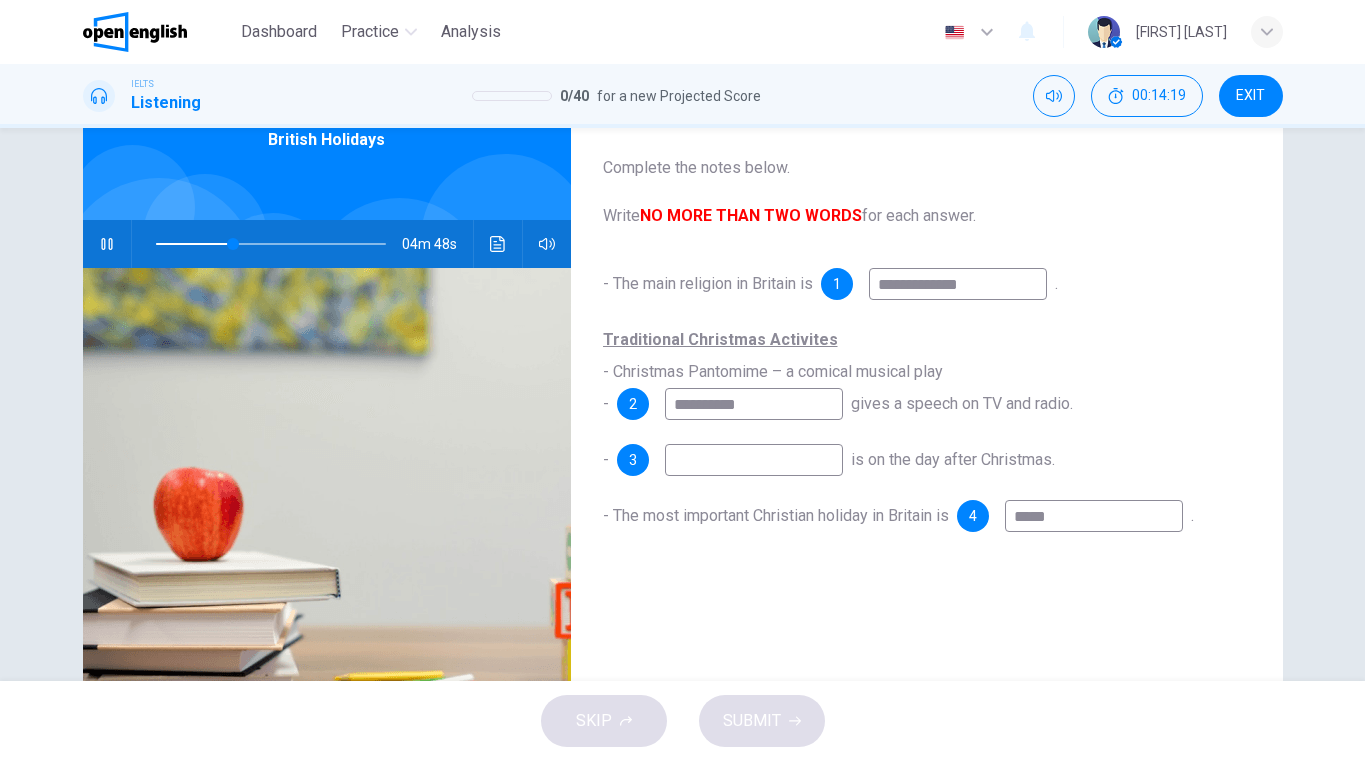 type on "**" 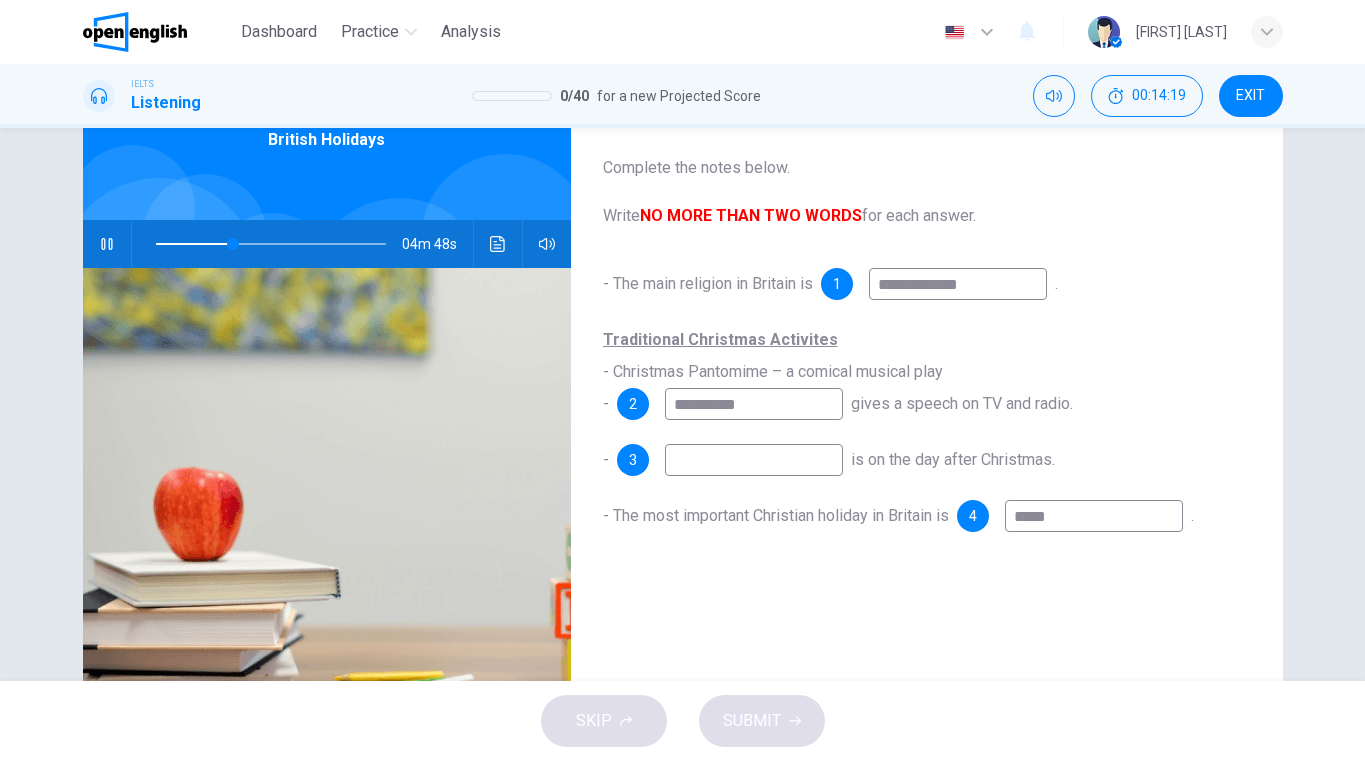 type on "*****" 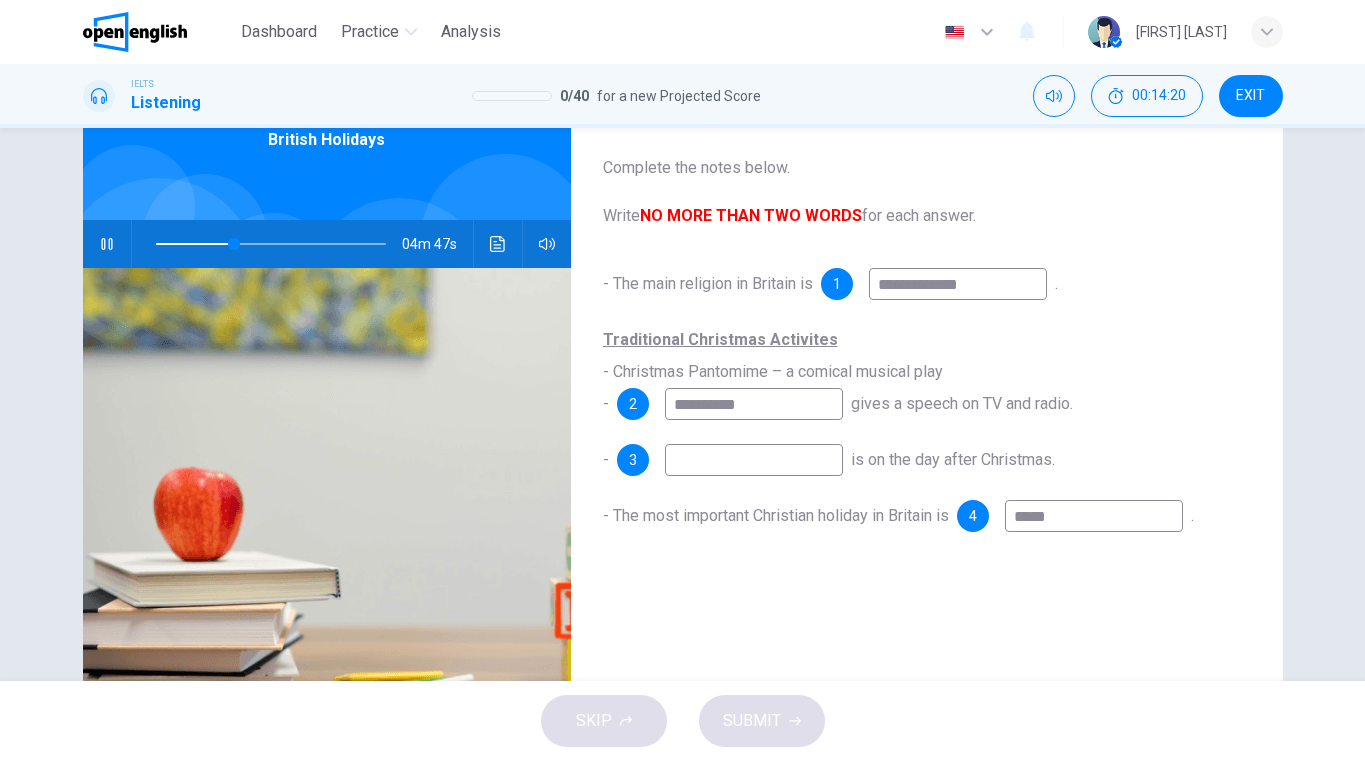 drag, startPoint x: 988, startPoint y: 289, endPoint x: 838, endPoint y: 286, distance: 150.03 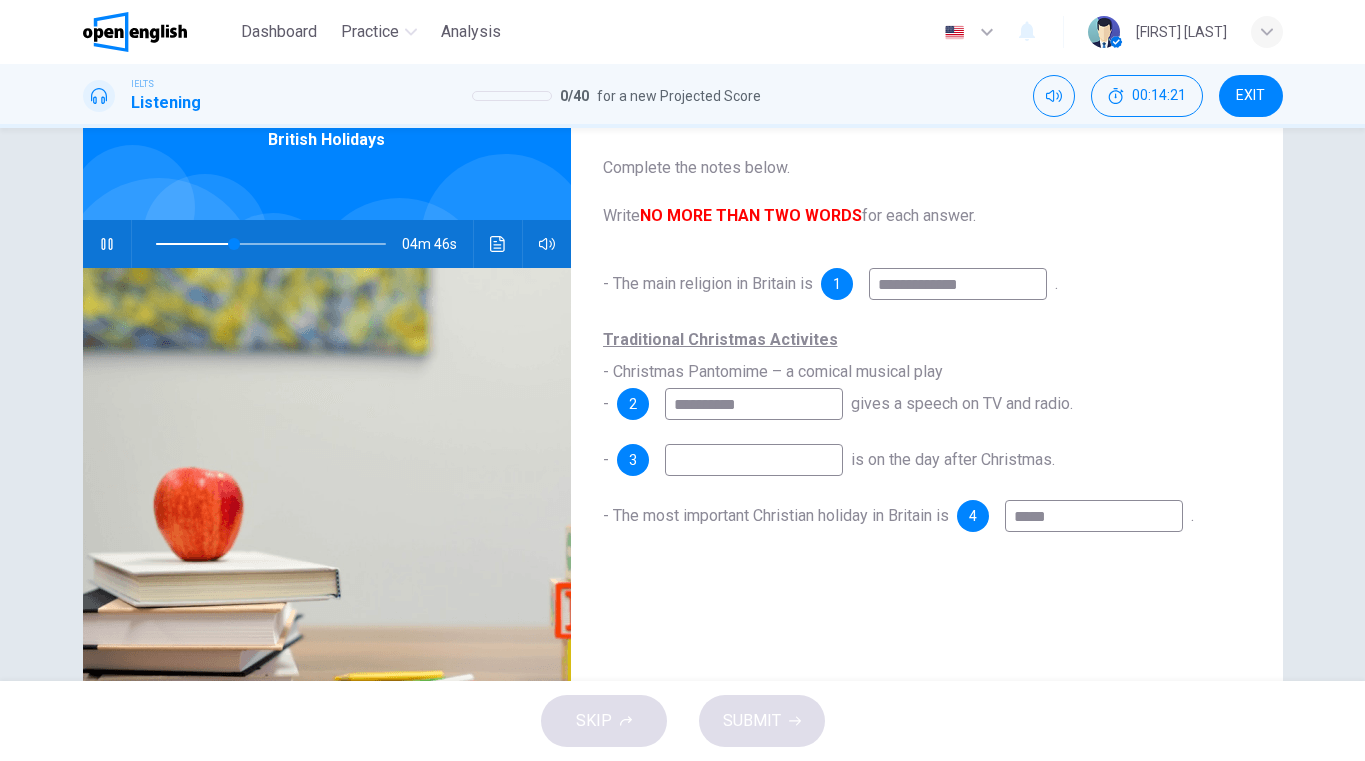 type on "*" 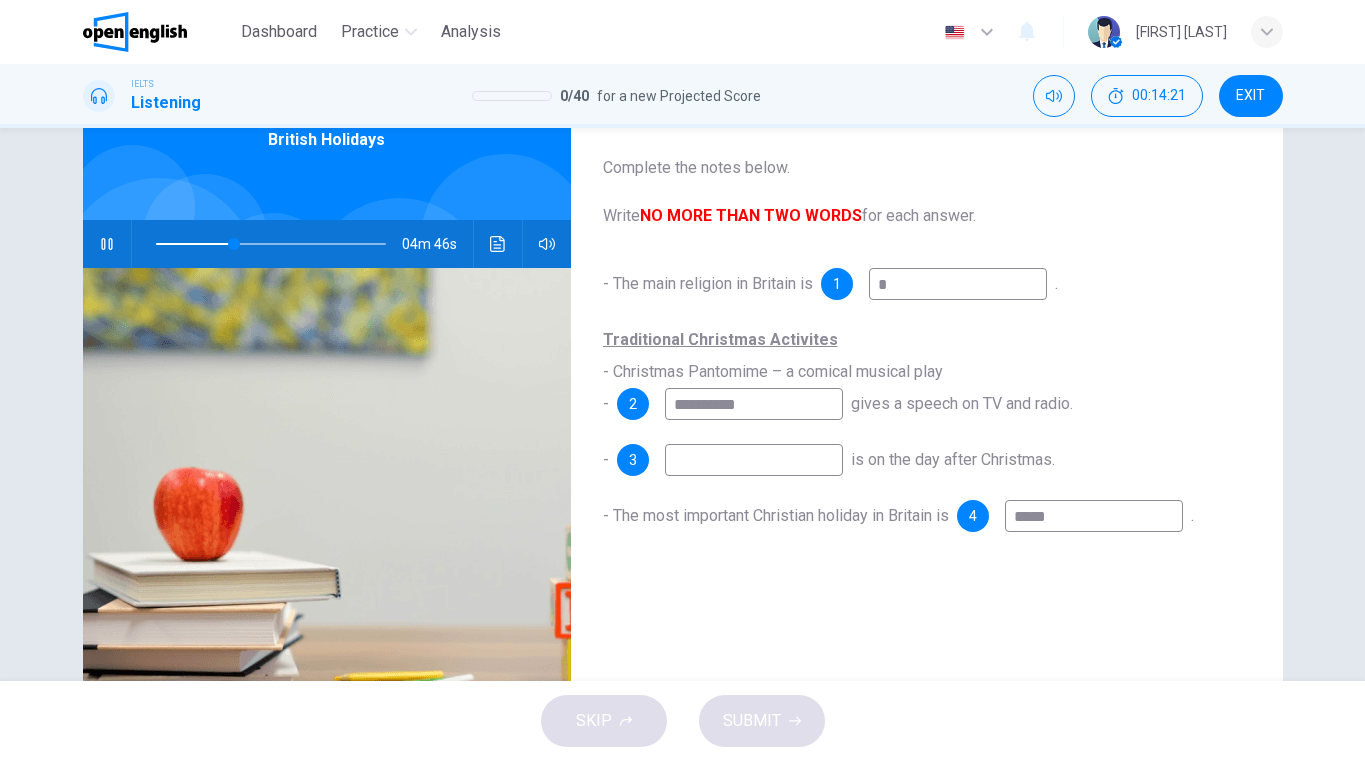 type on "**" 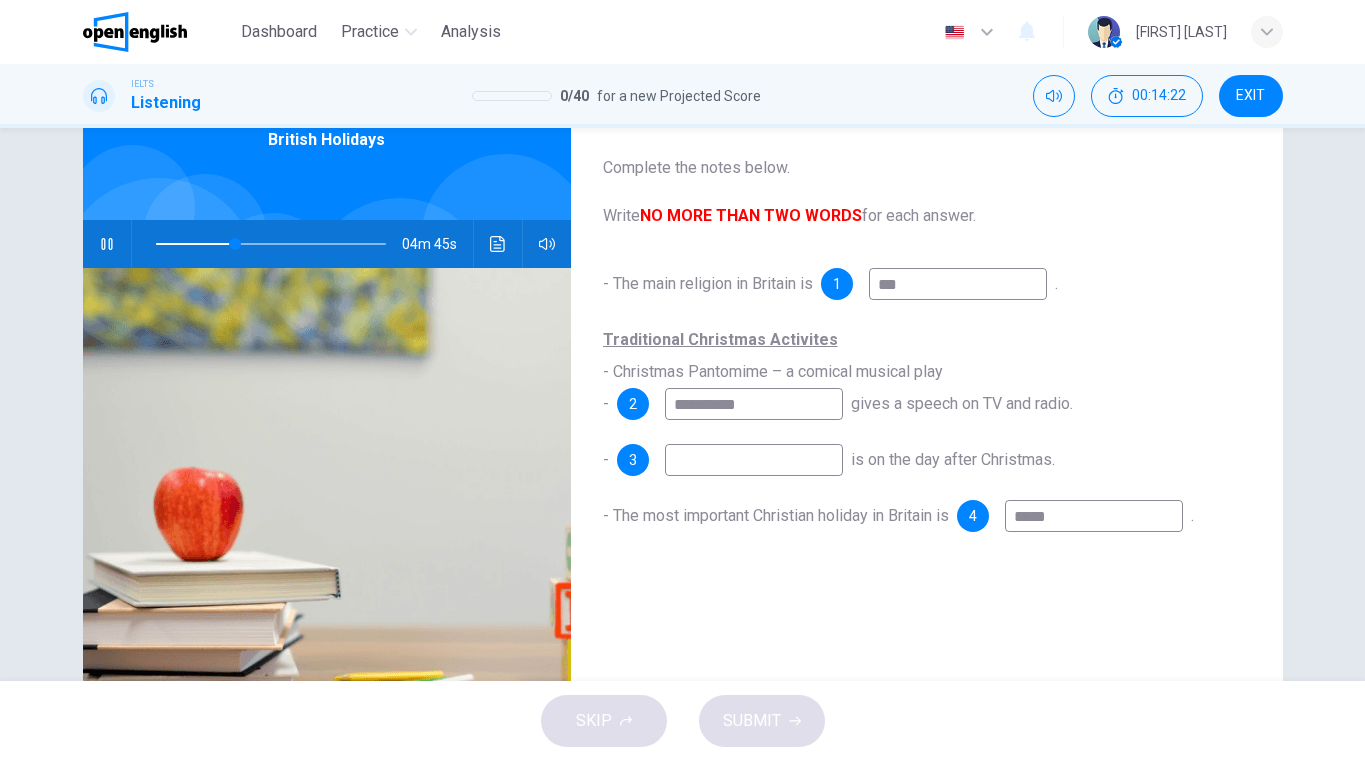 type on "****" 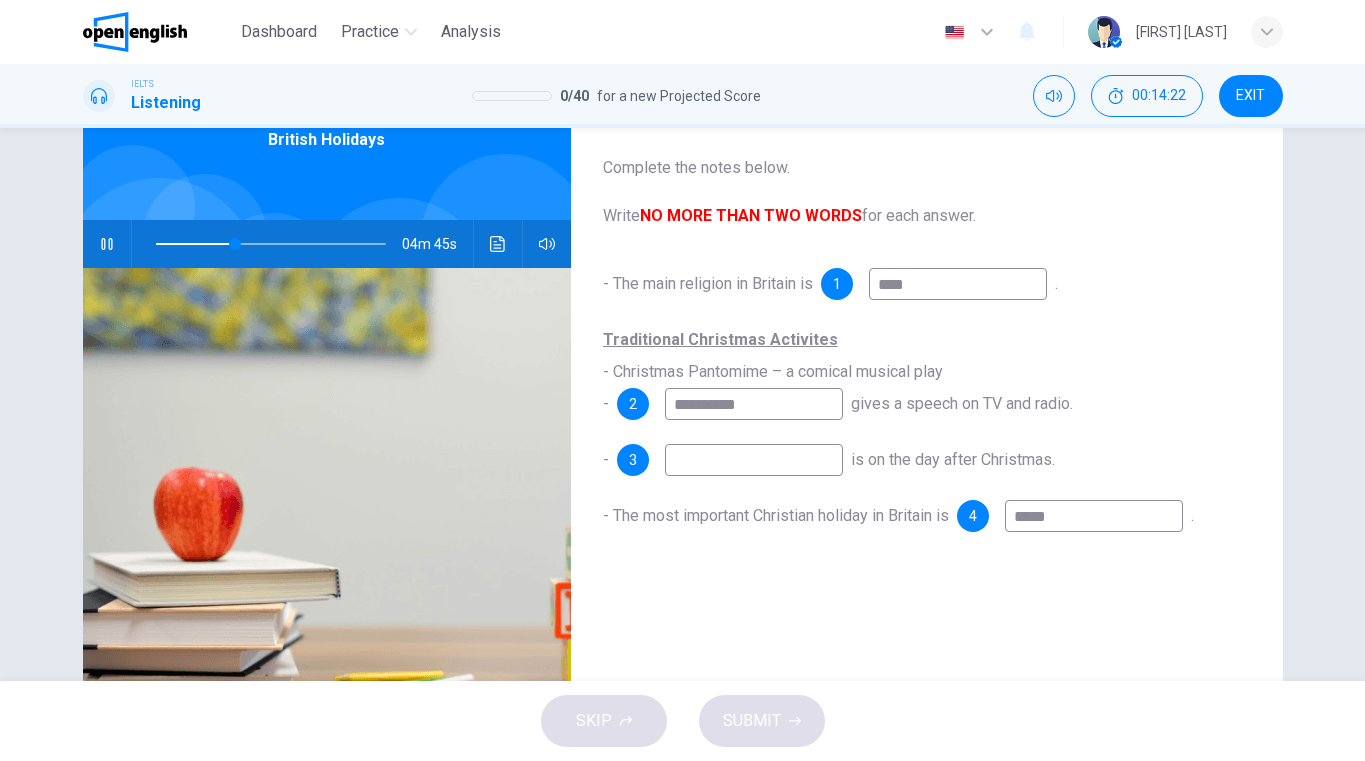 type on "**" 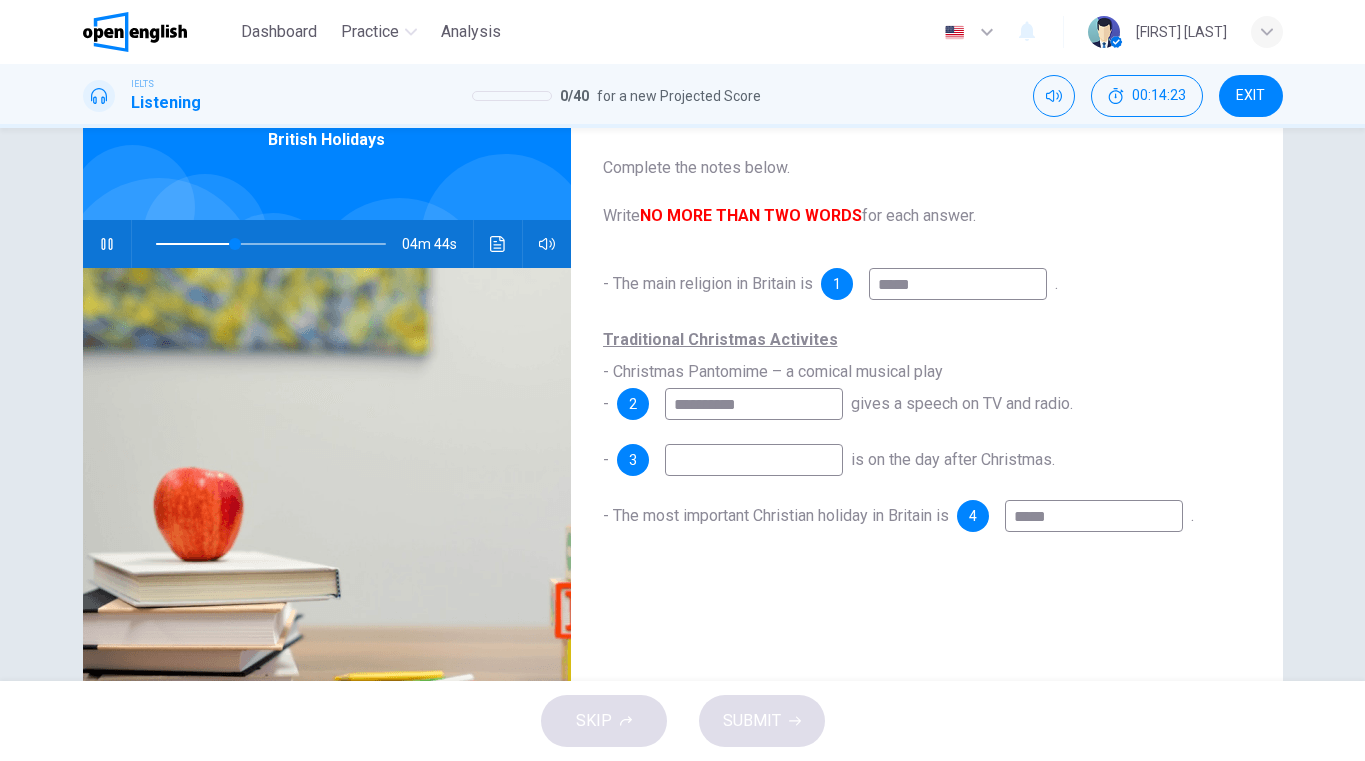 type on "******" 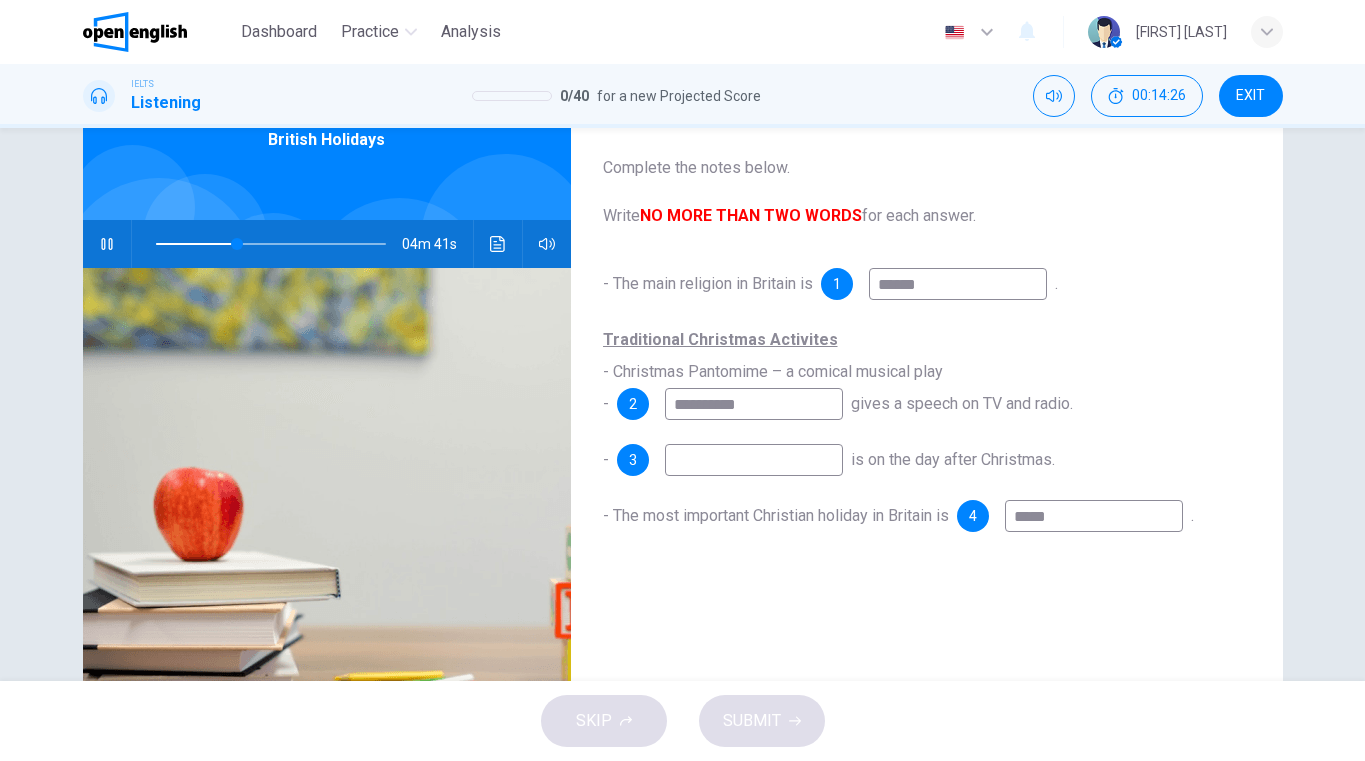 type on "**" 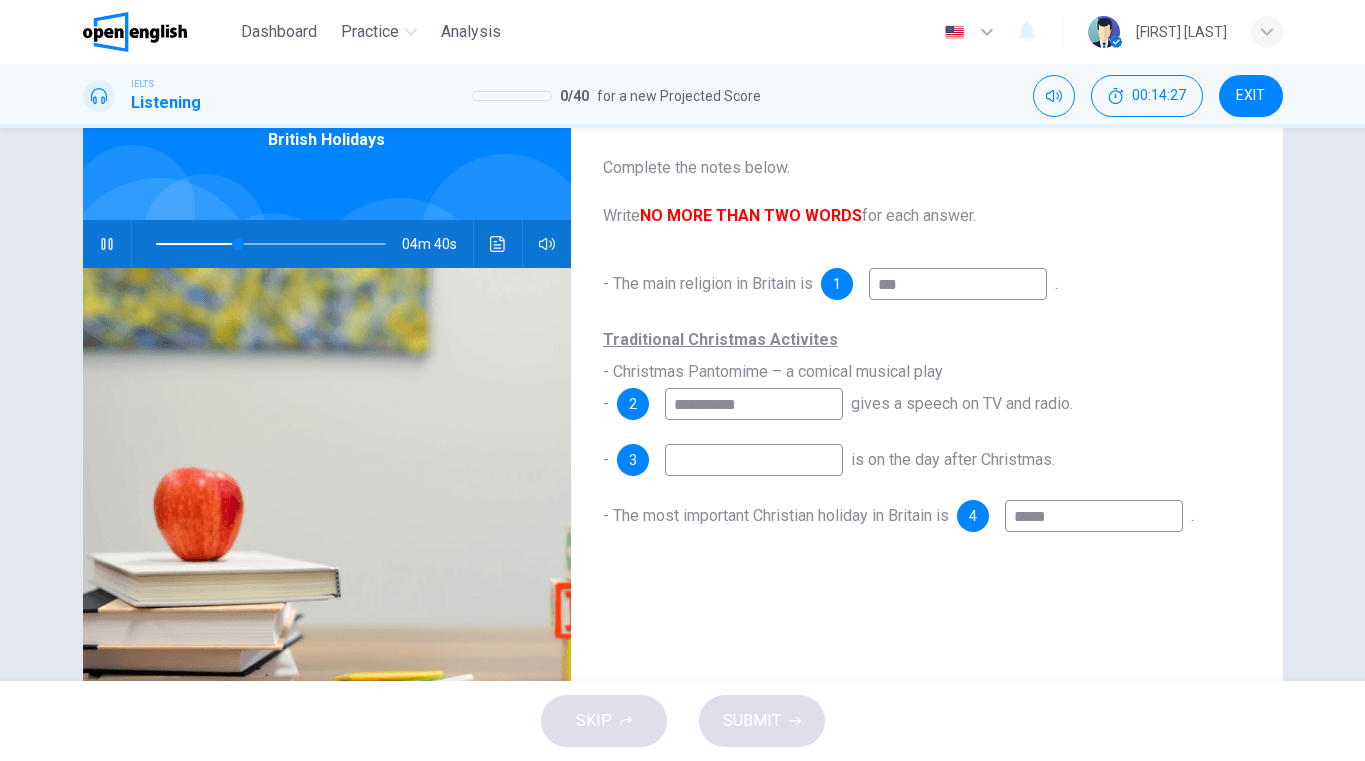 type on "**" 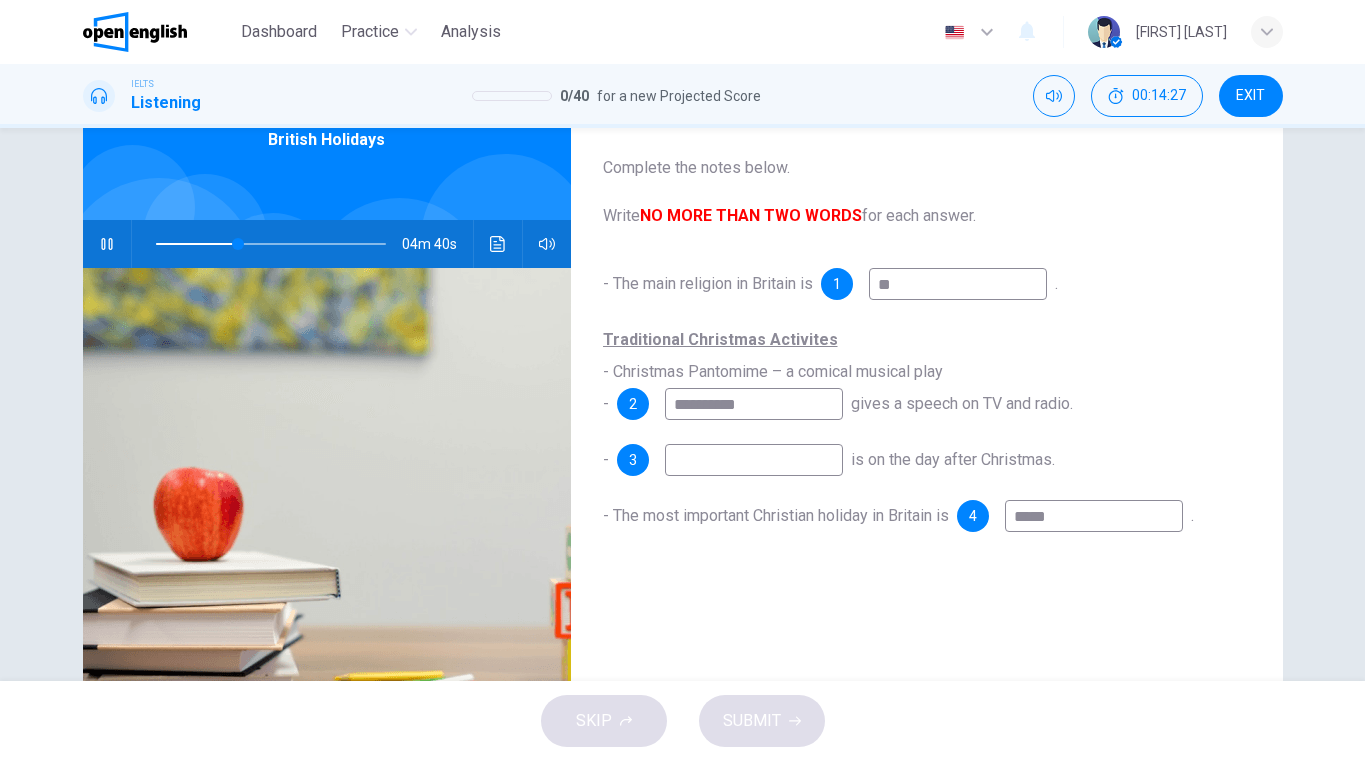 type on "**" 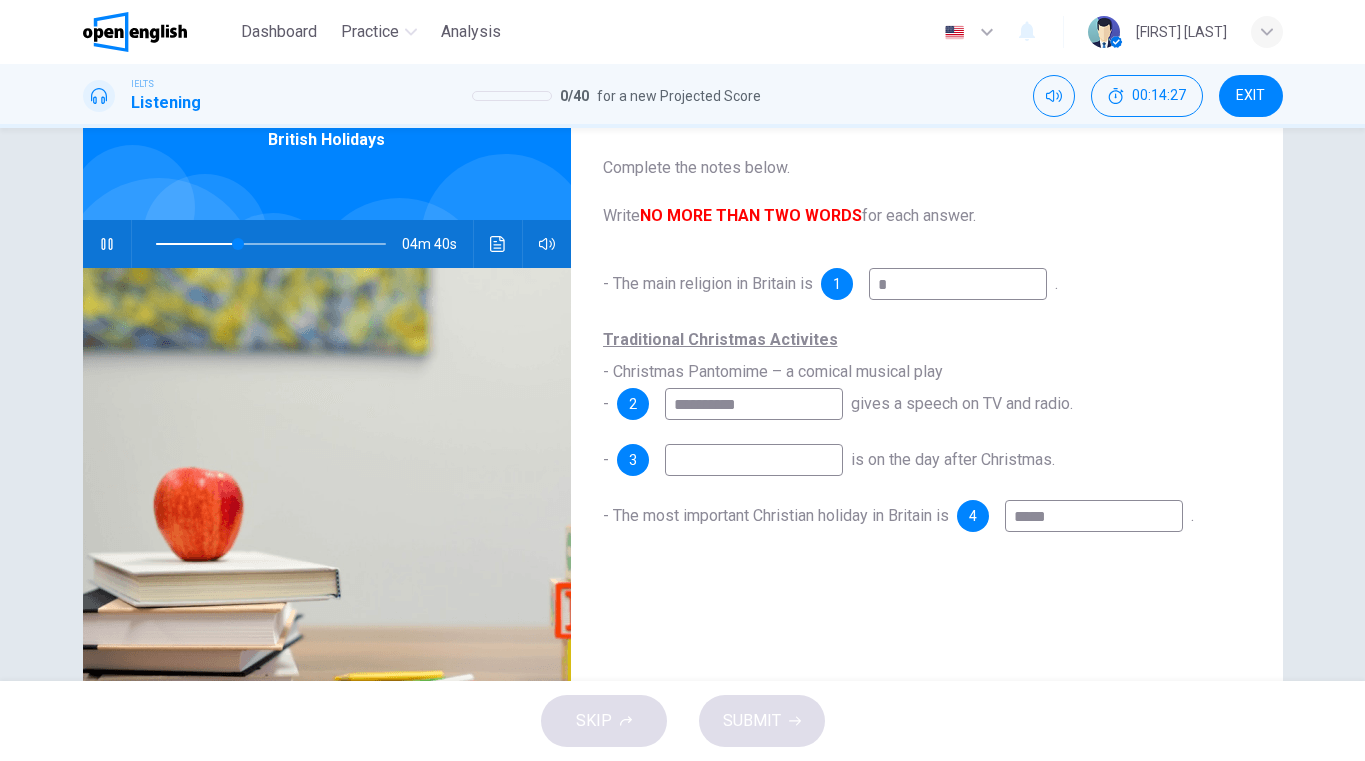 type 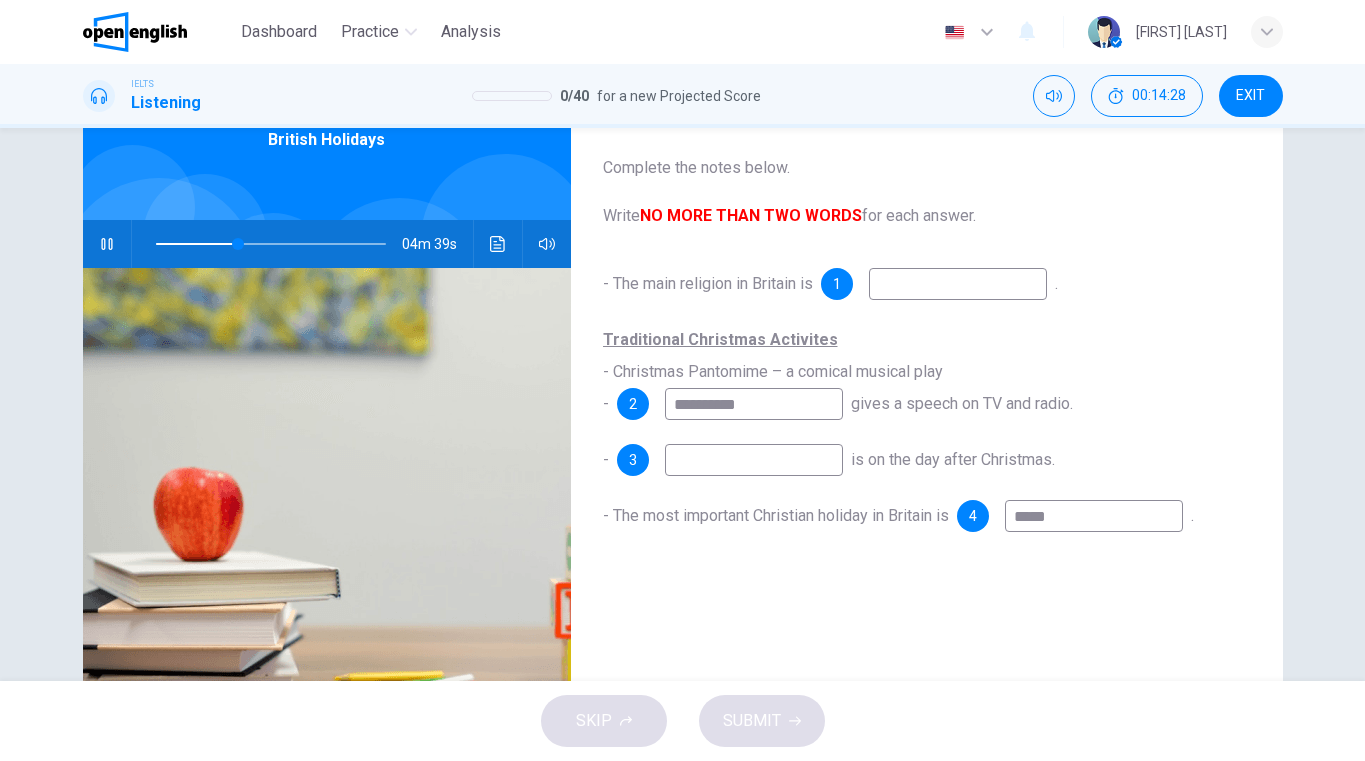 type on "**" 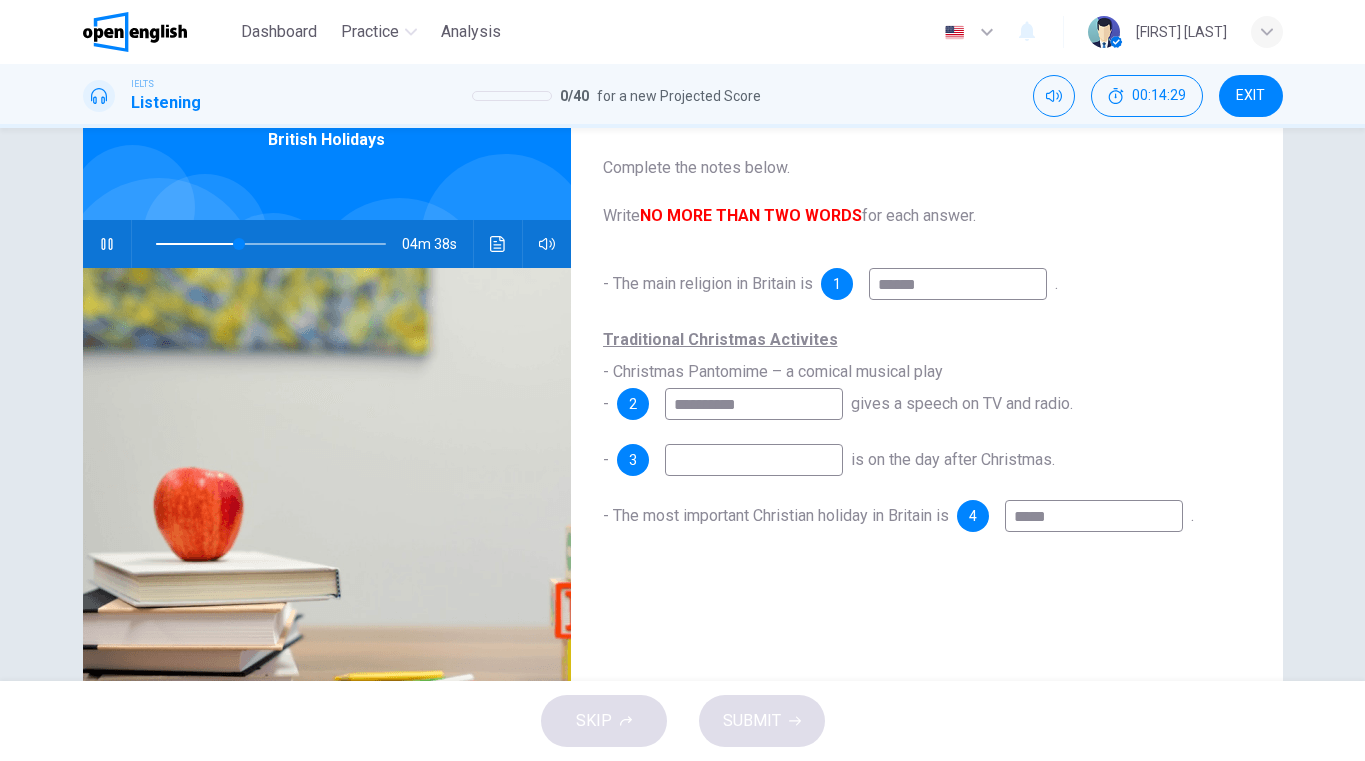type on "**********" 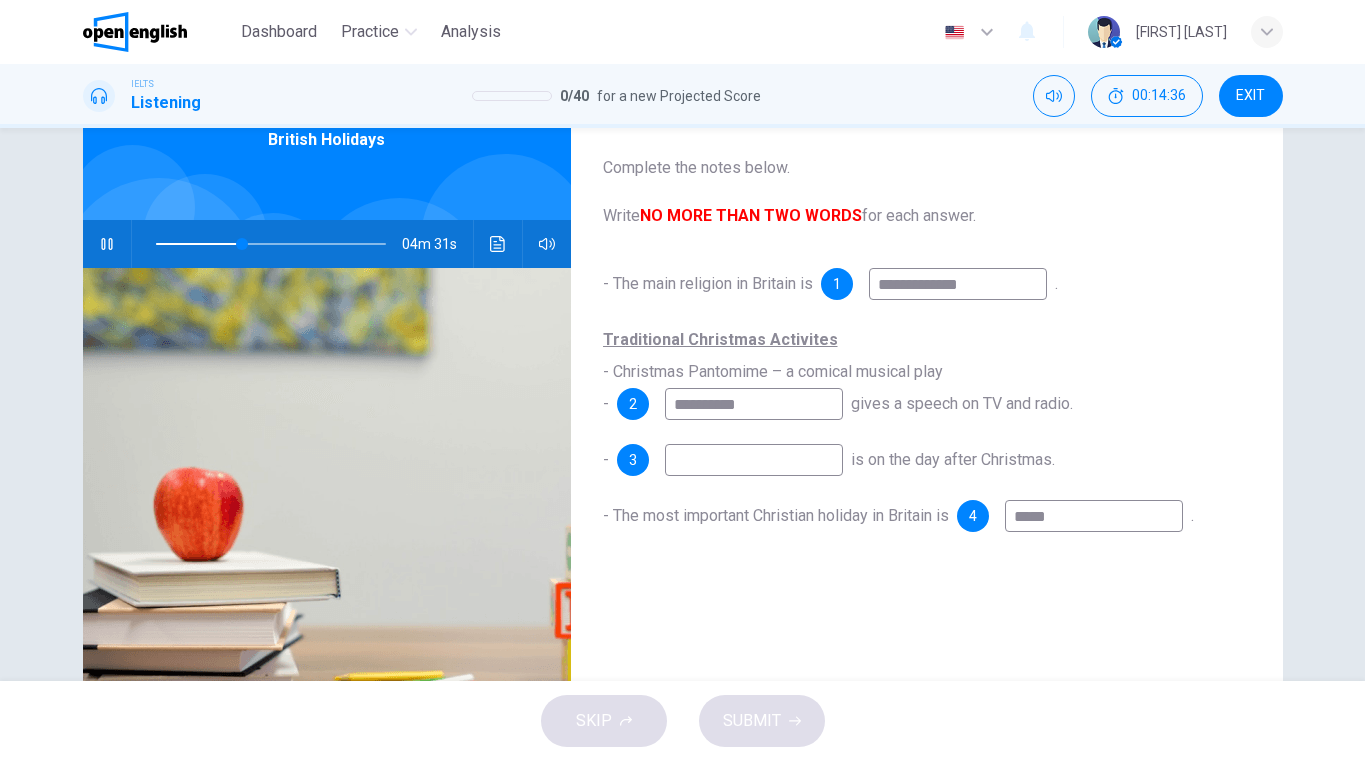 click on "**********" at bounding box center [958, 284] 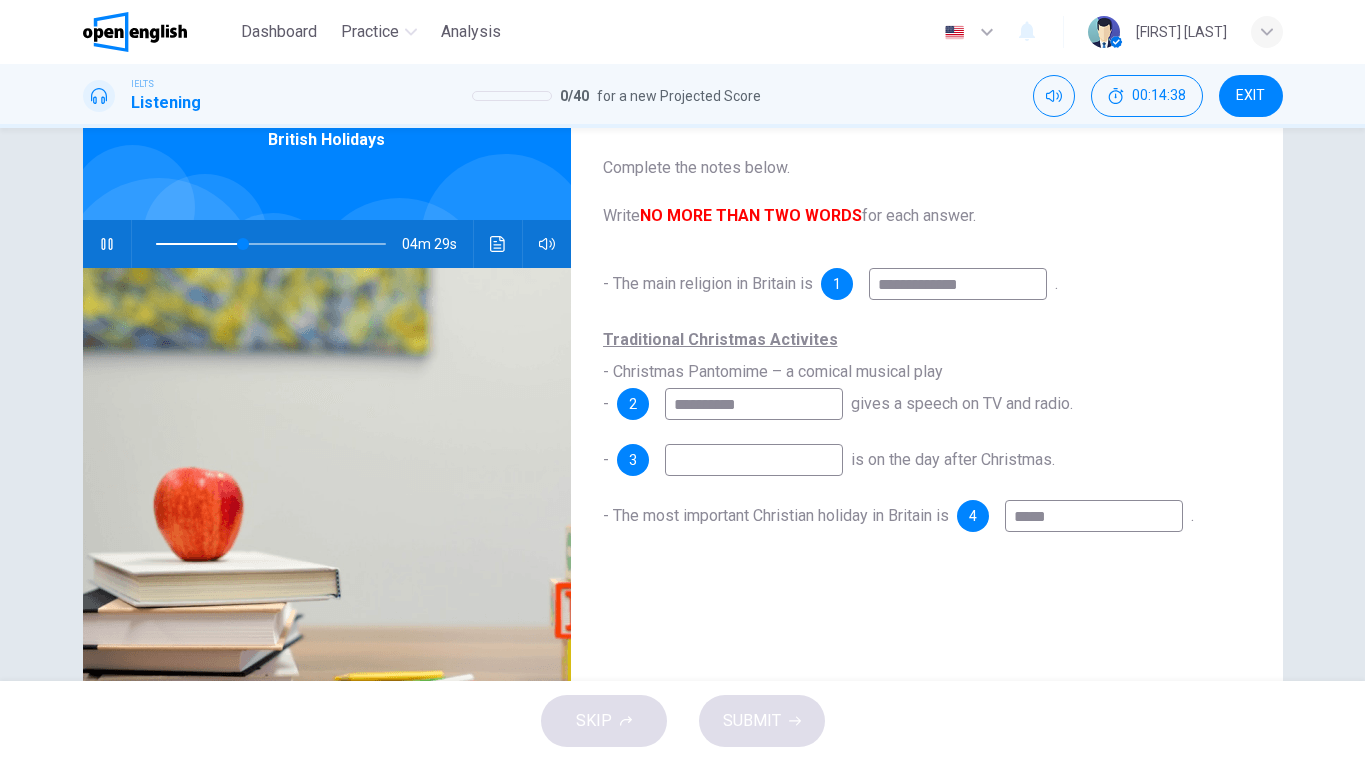 type on "**" 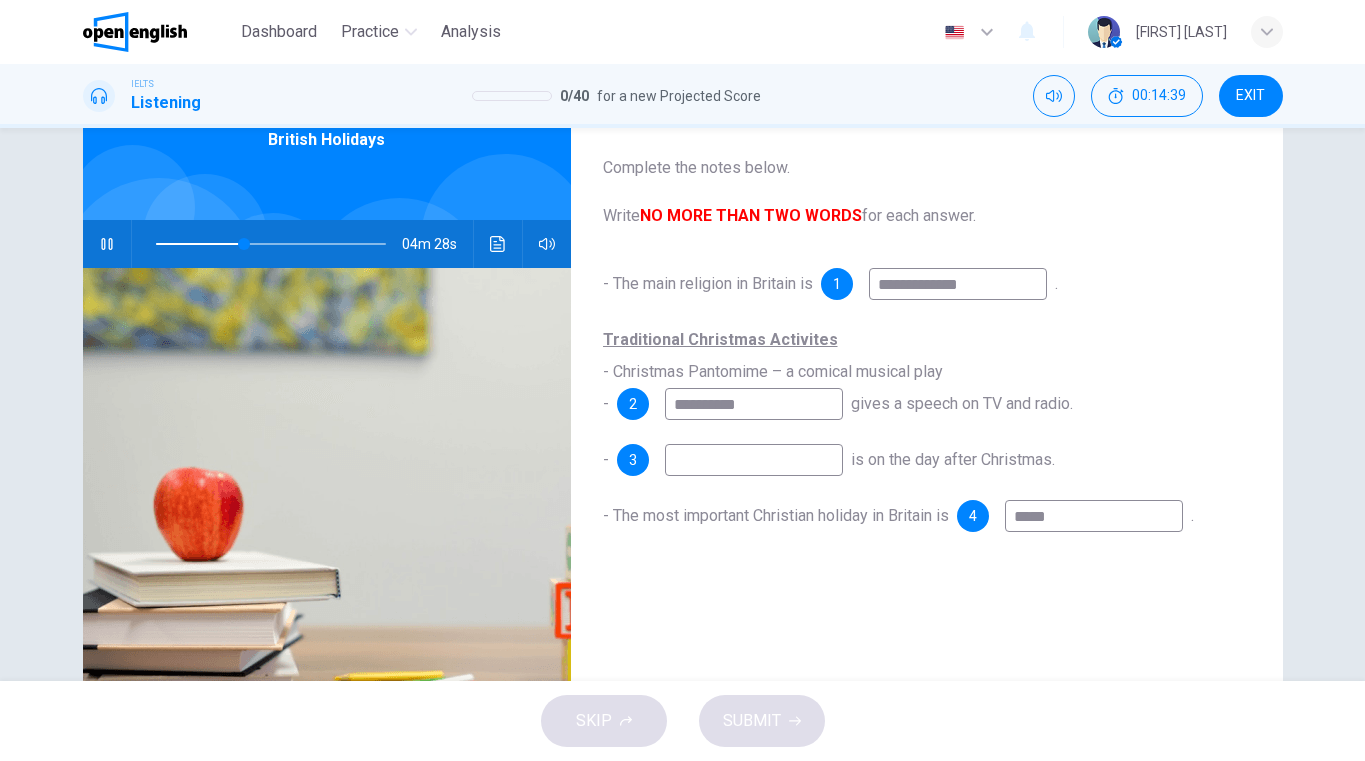 type on "**********" 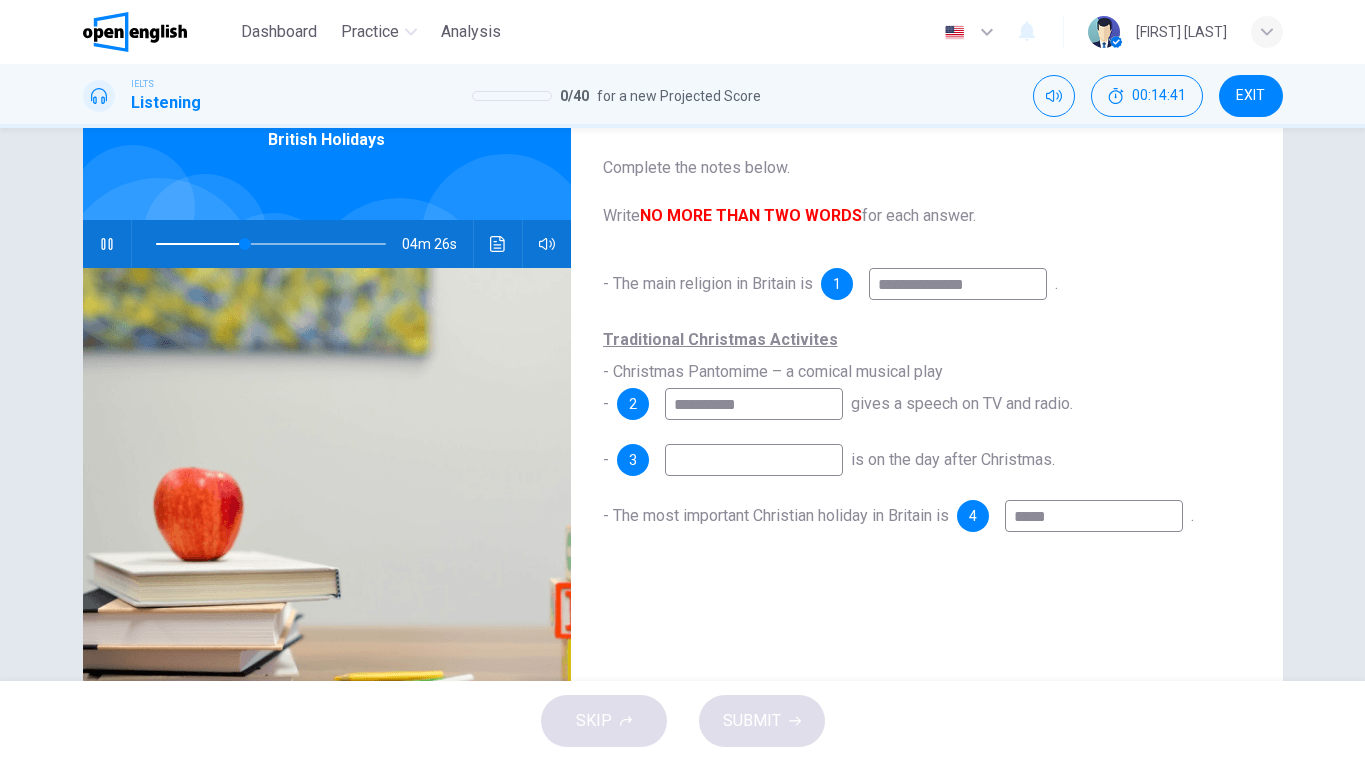 type on "**" 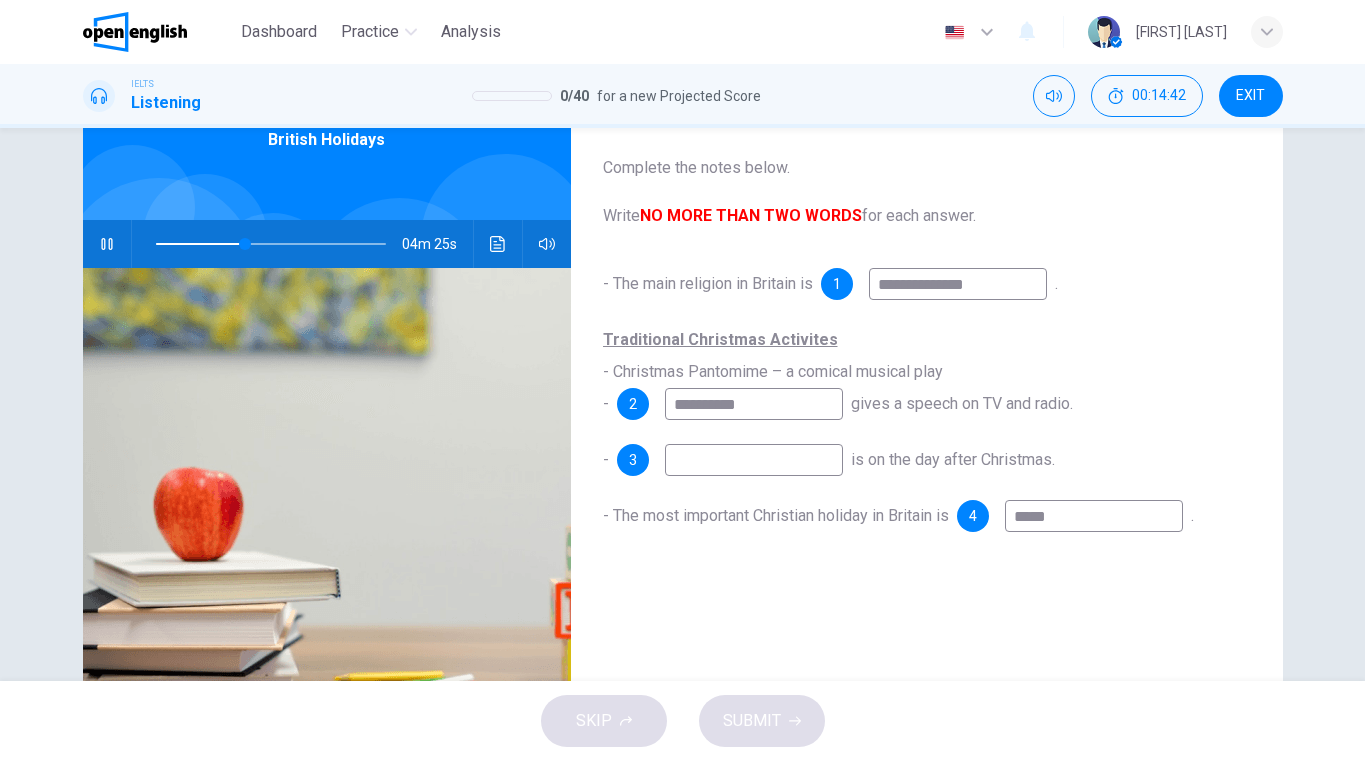 type on "**********" 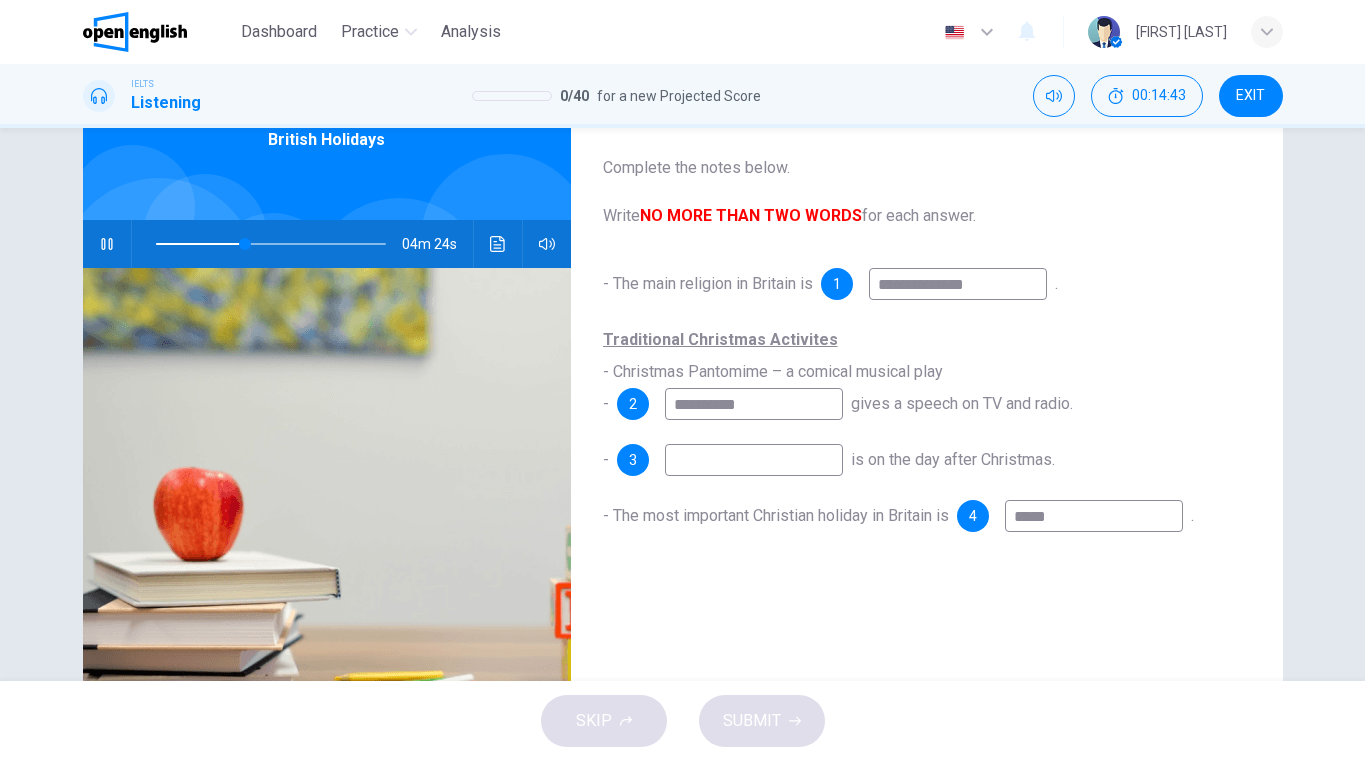 type on "**" 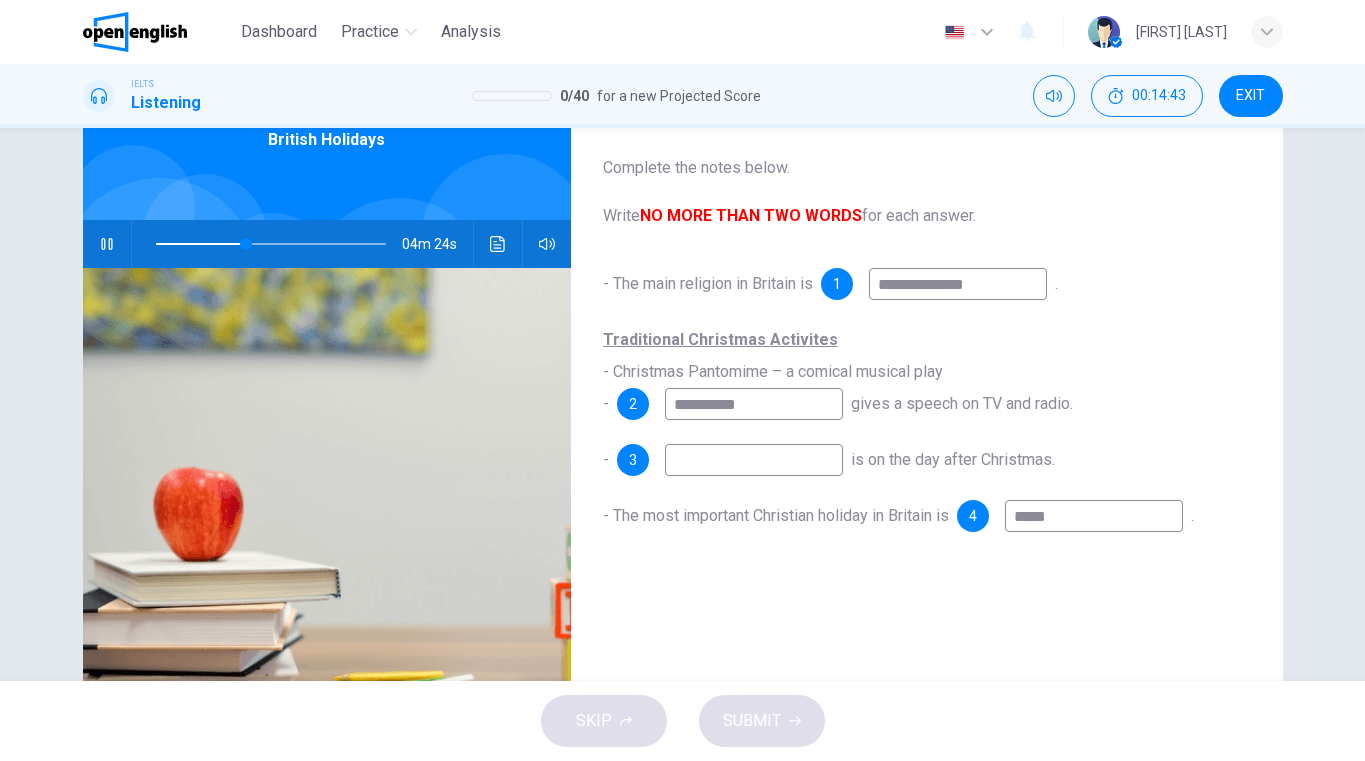 type on "******" 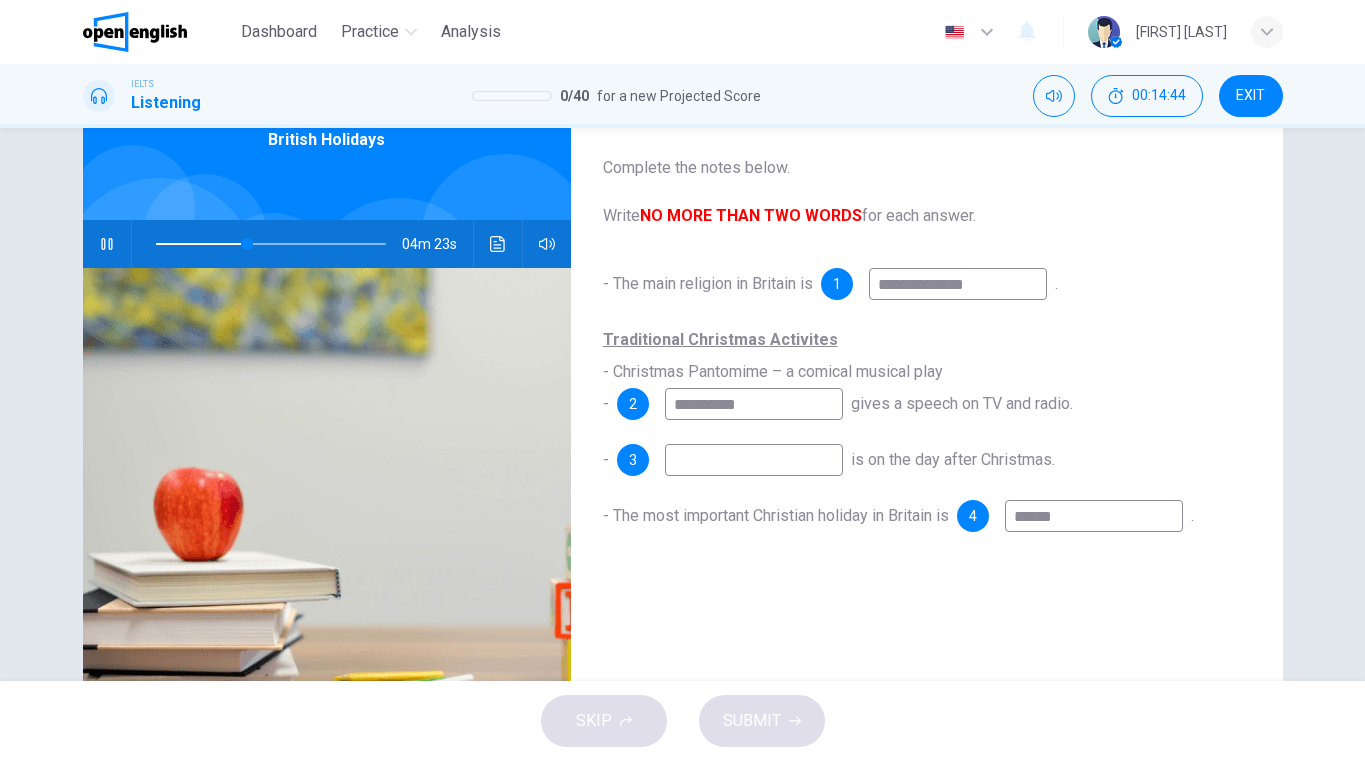click on "******" at bounding box center [1094, 516] 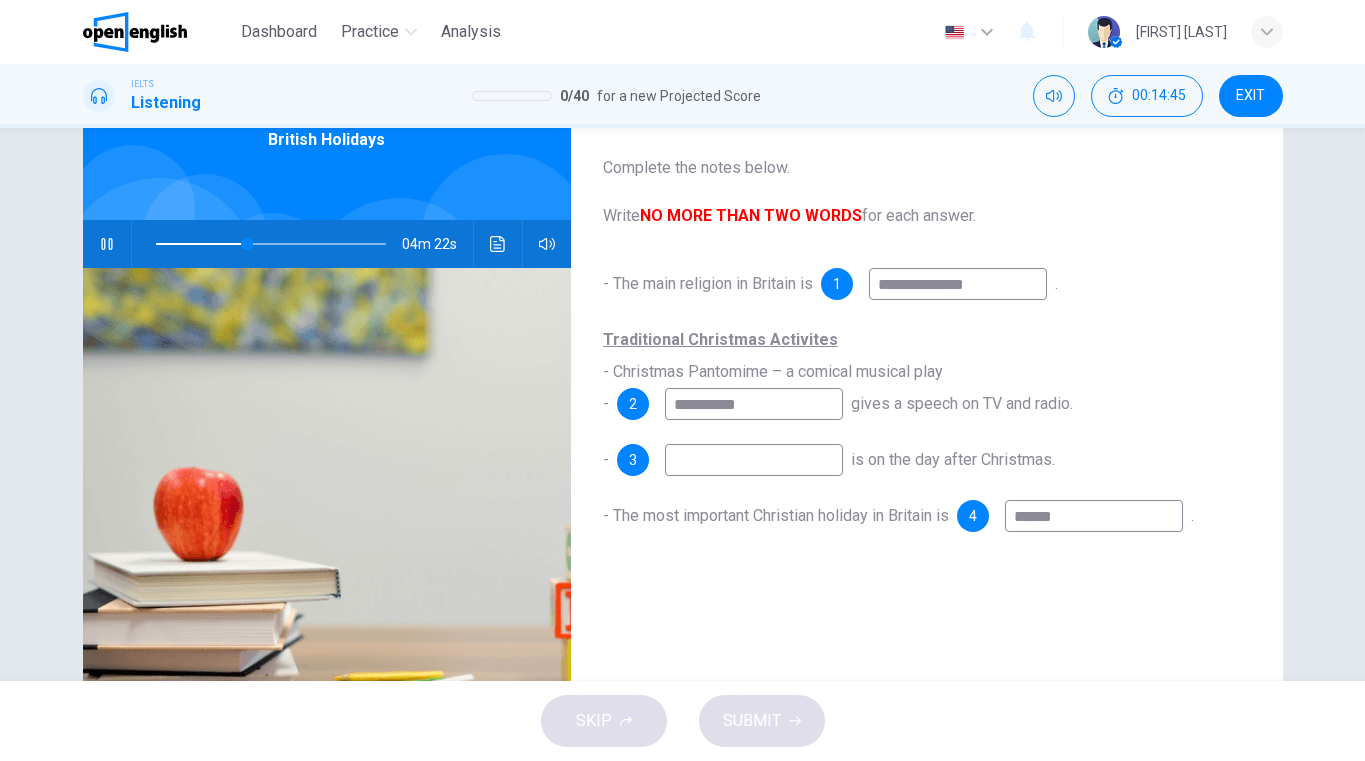 type on "**" 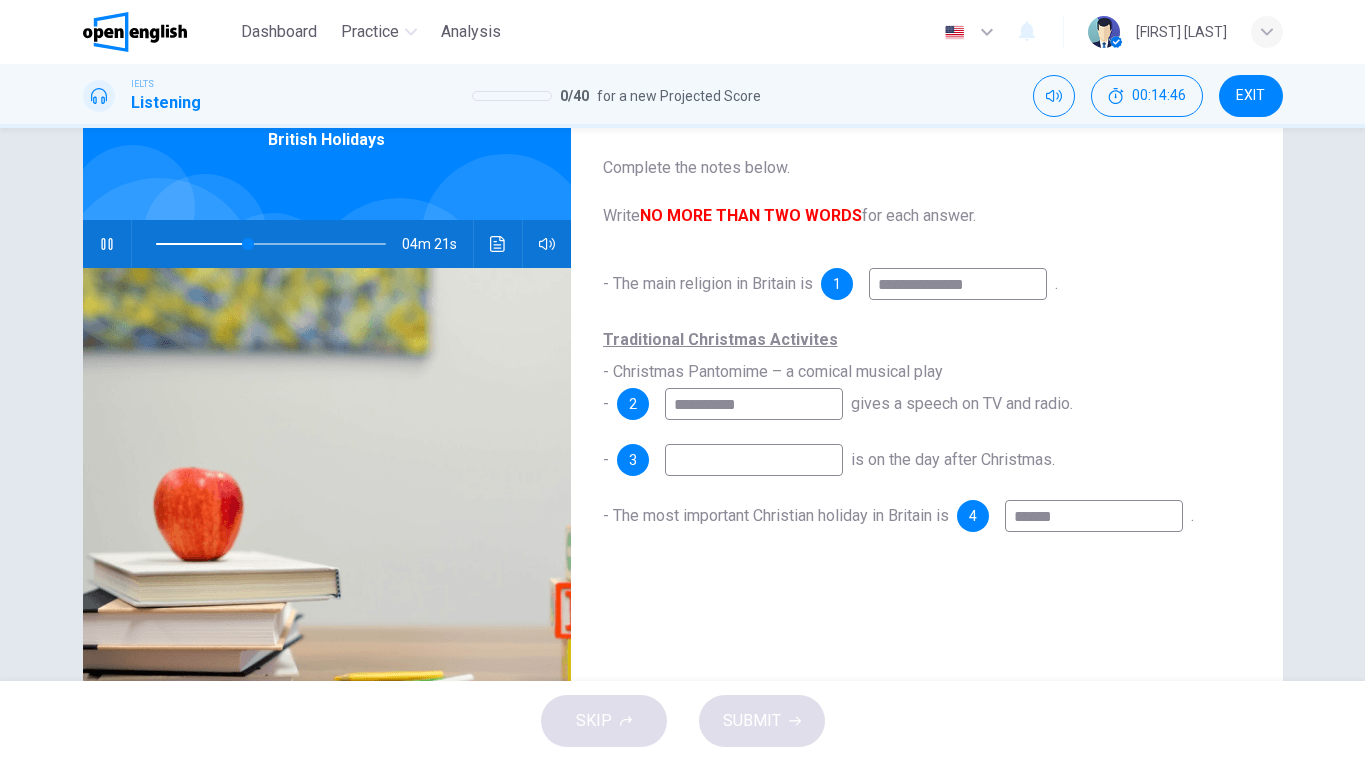 type on "******" 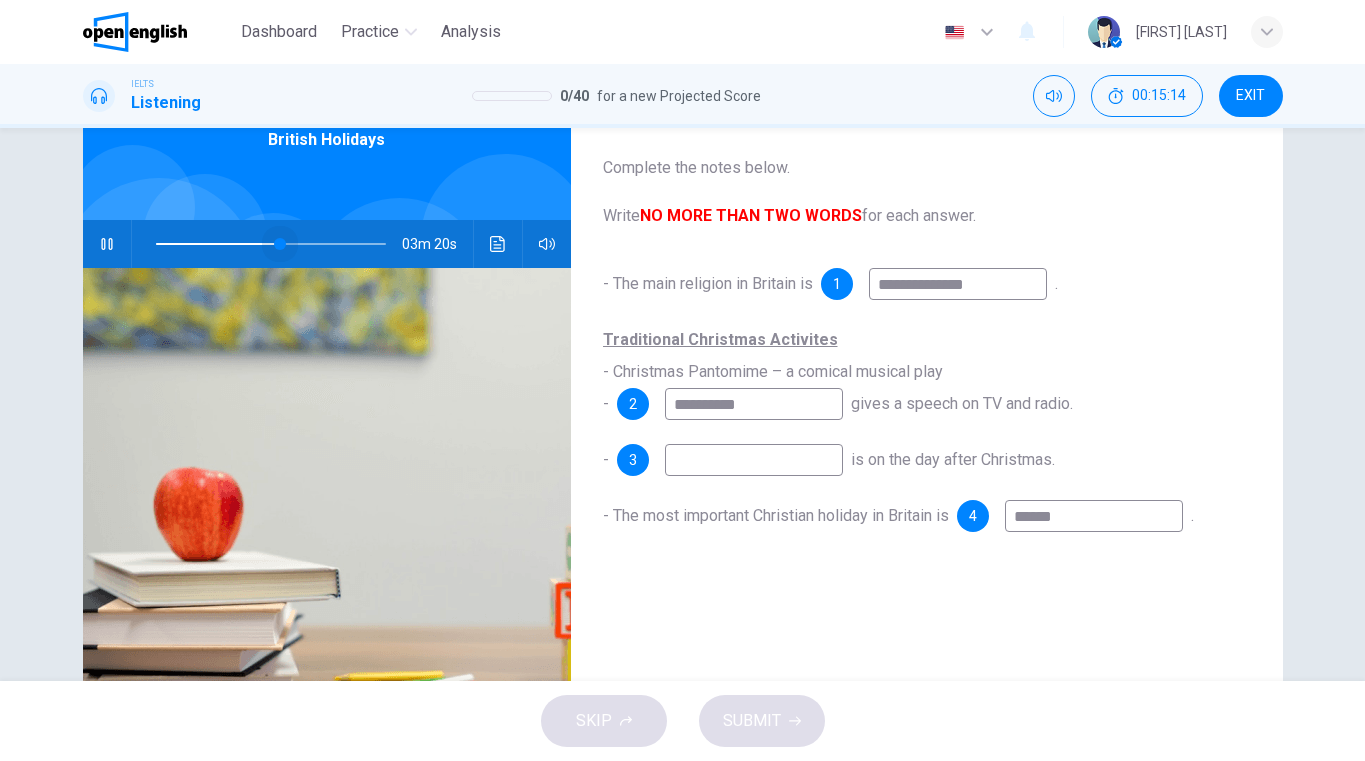 click at bounding box center [280, 244] 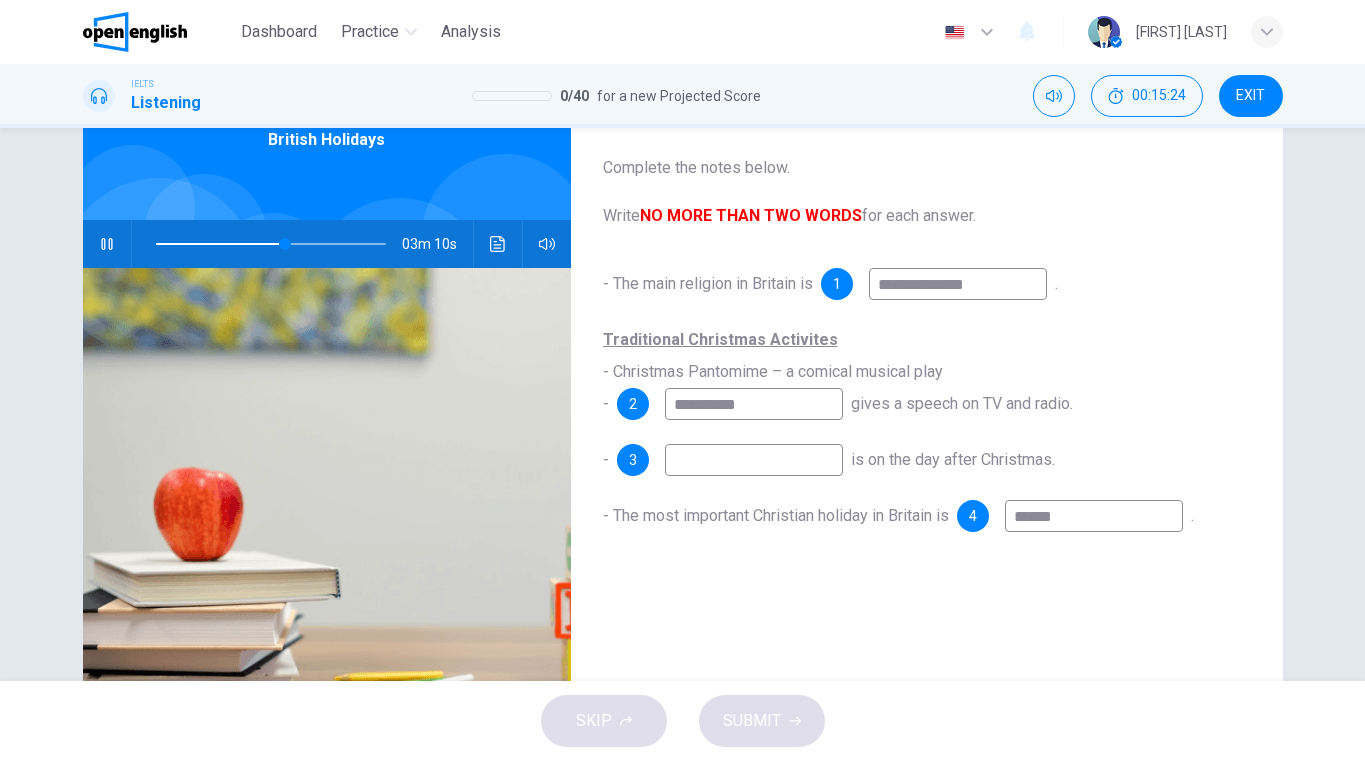 click at bounding box center [754, 460] 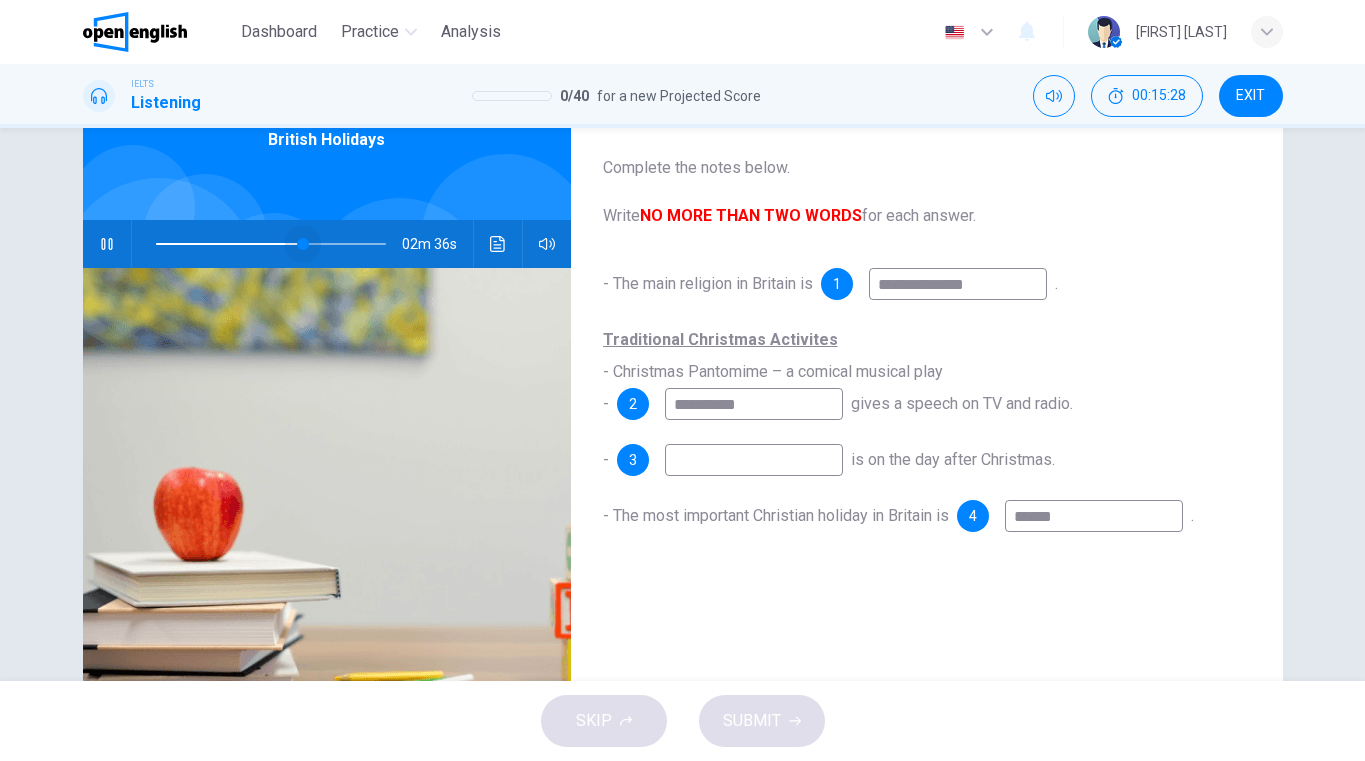 click at bounding box center [303, 244] 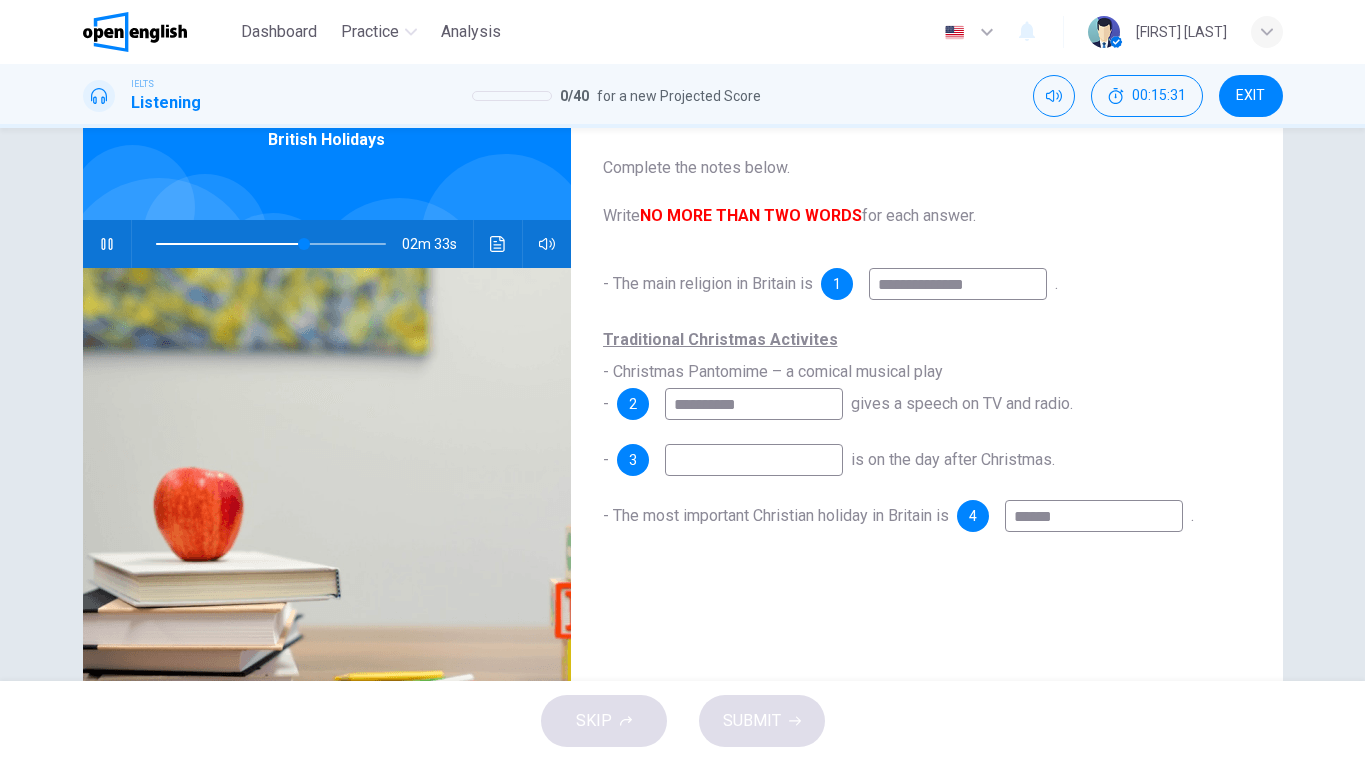 click at bounding box center (754, 460) 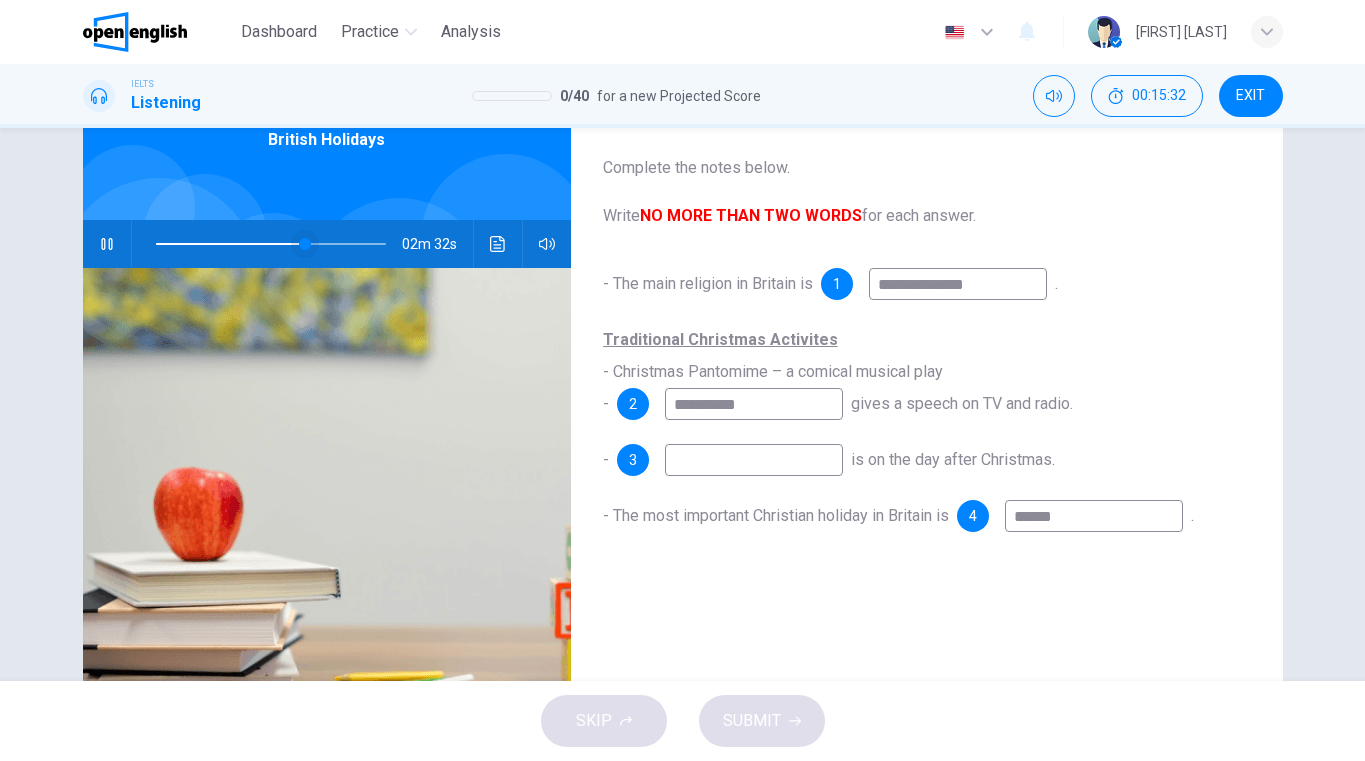 click at bounding box center (305, 244) 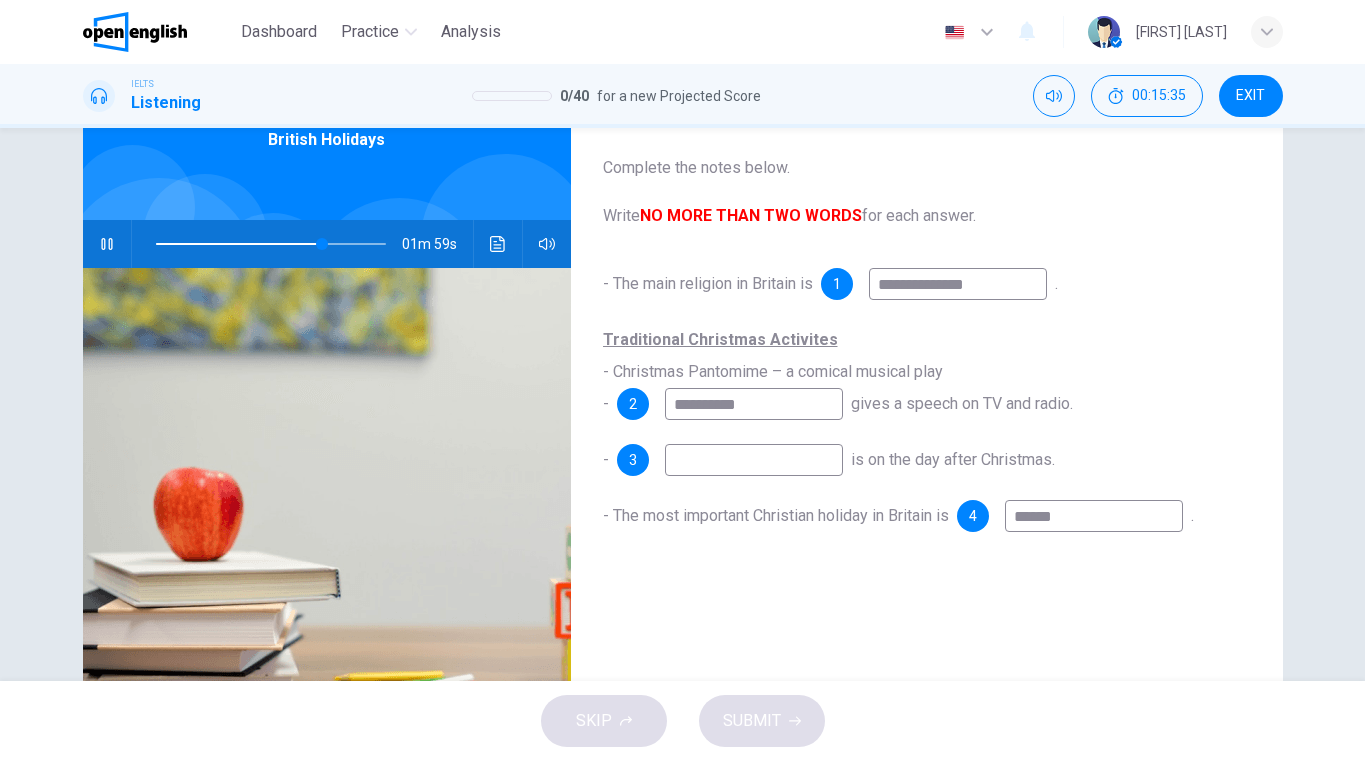 click at bounding box center [754, 460] 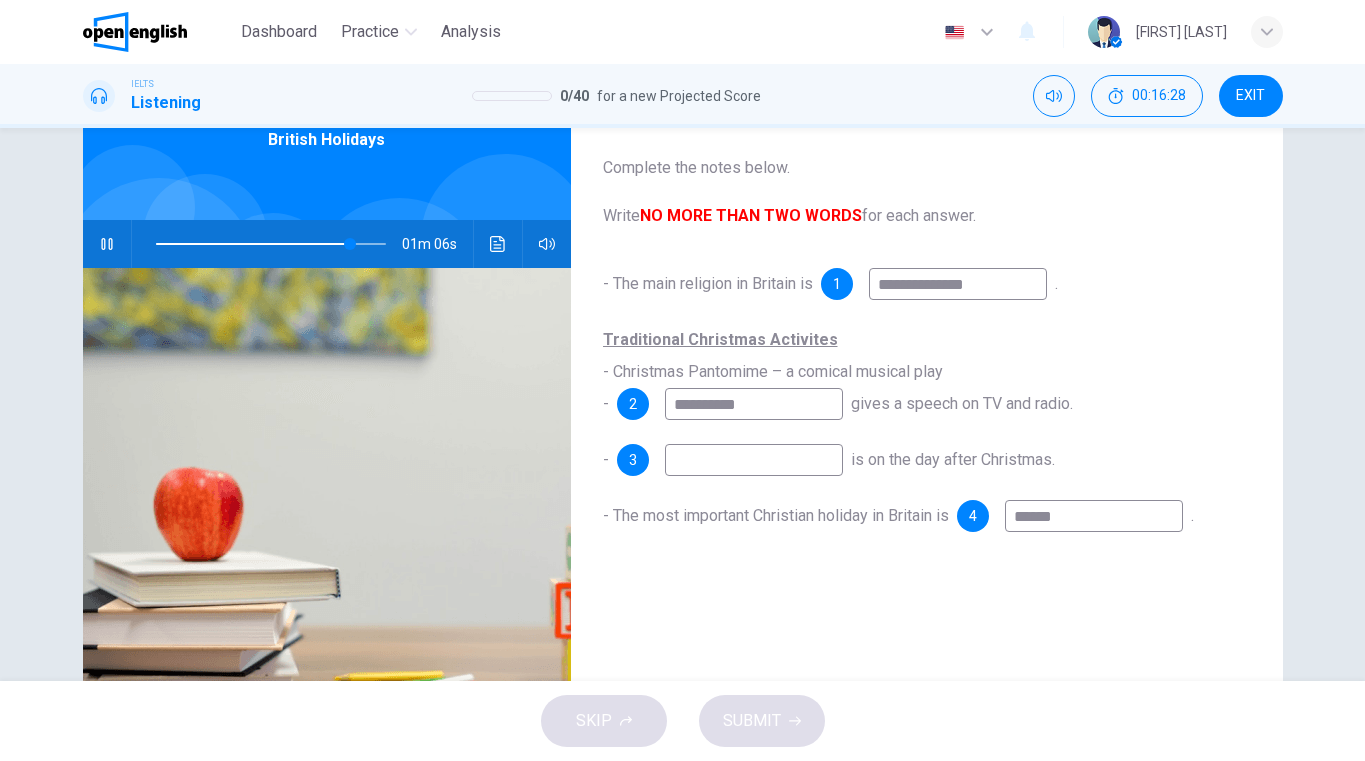 type on "**" 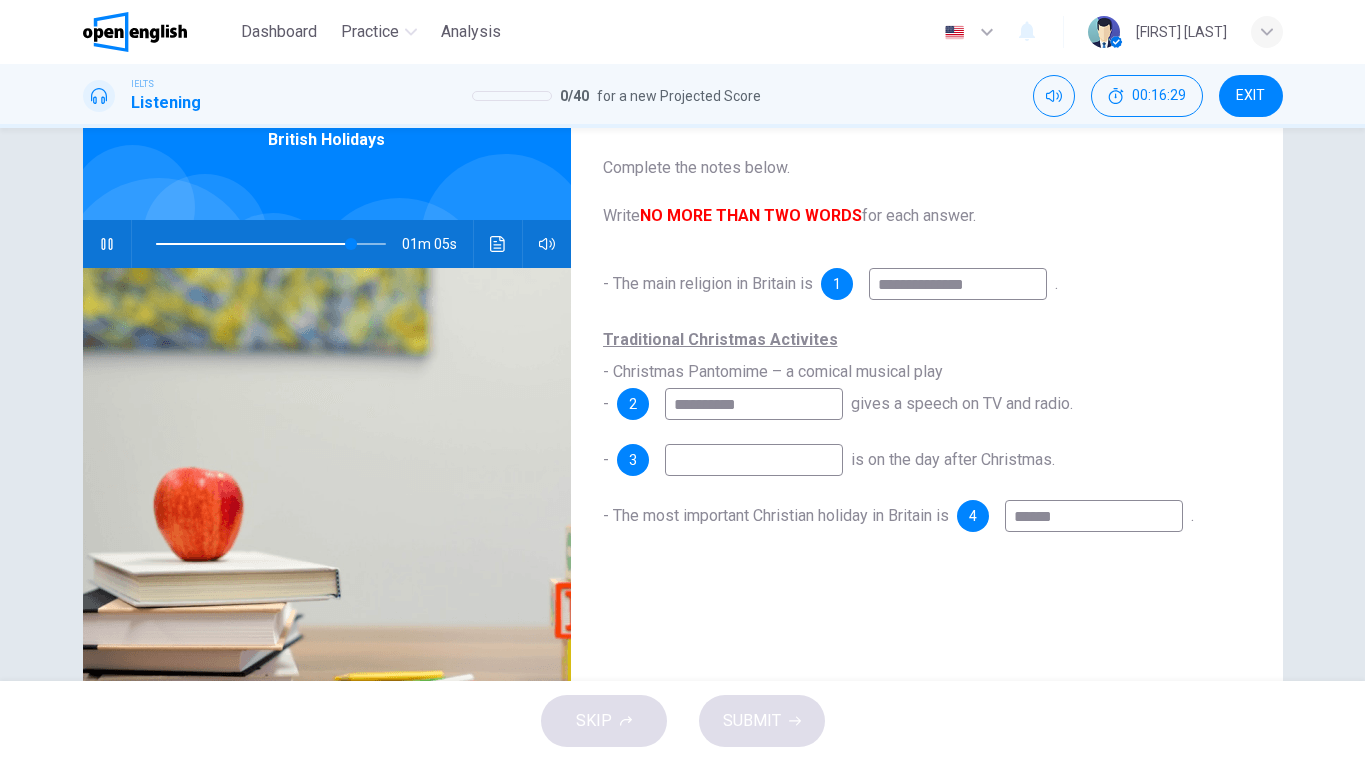 type on "*" 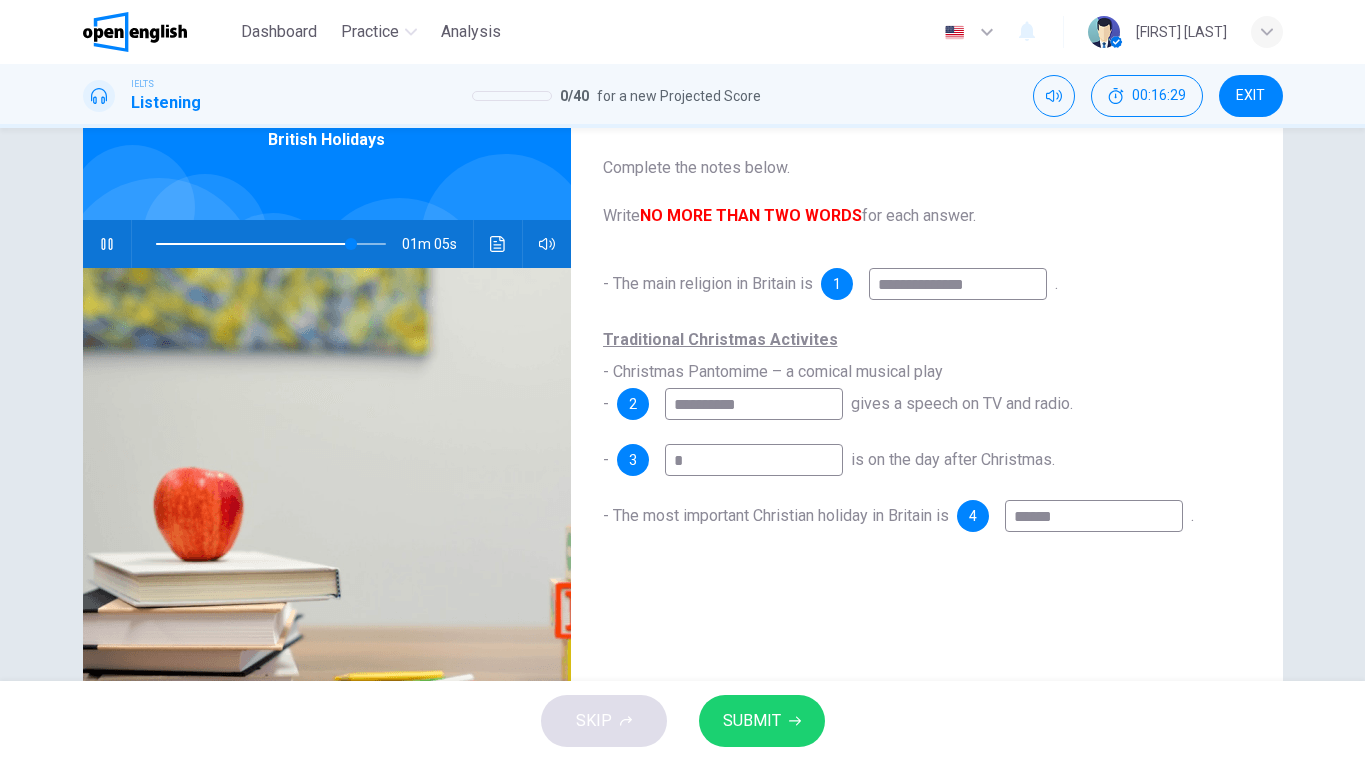 type on "**" 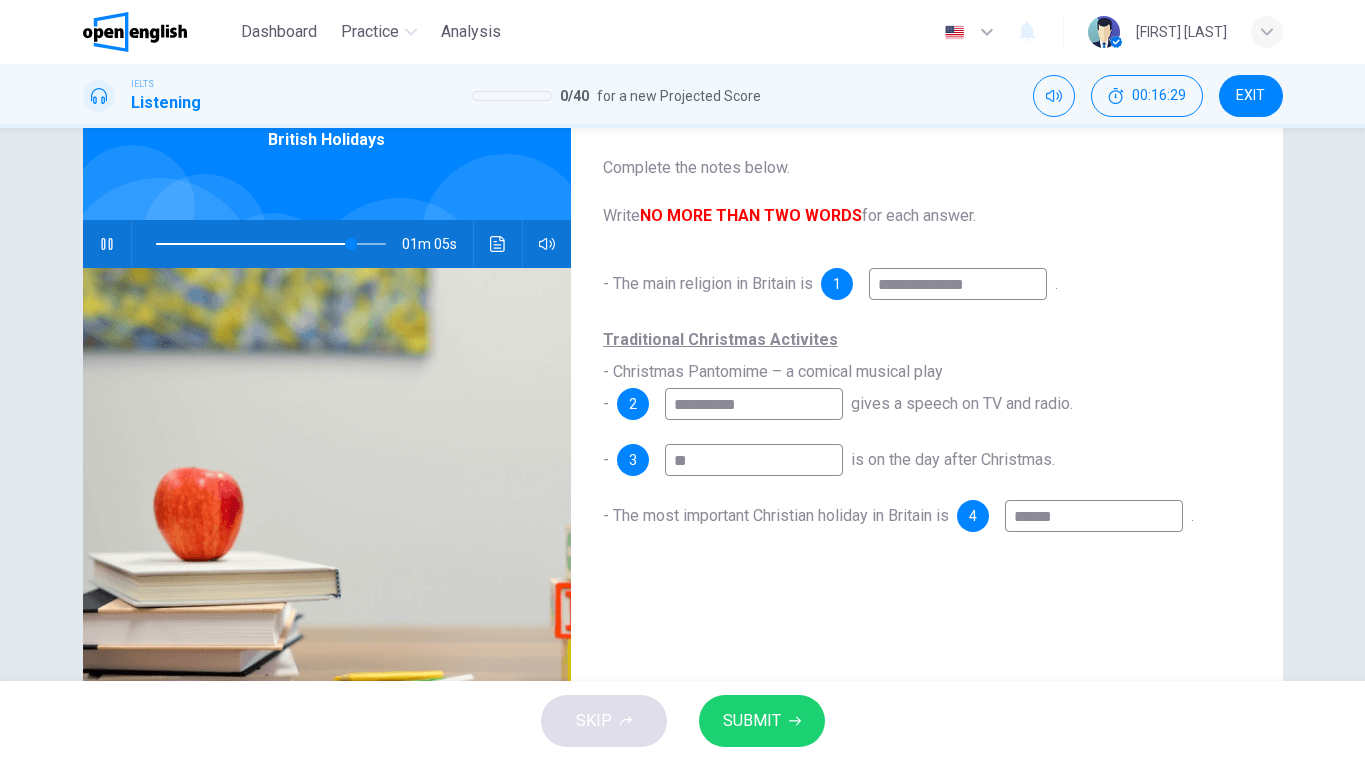 type on "**" 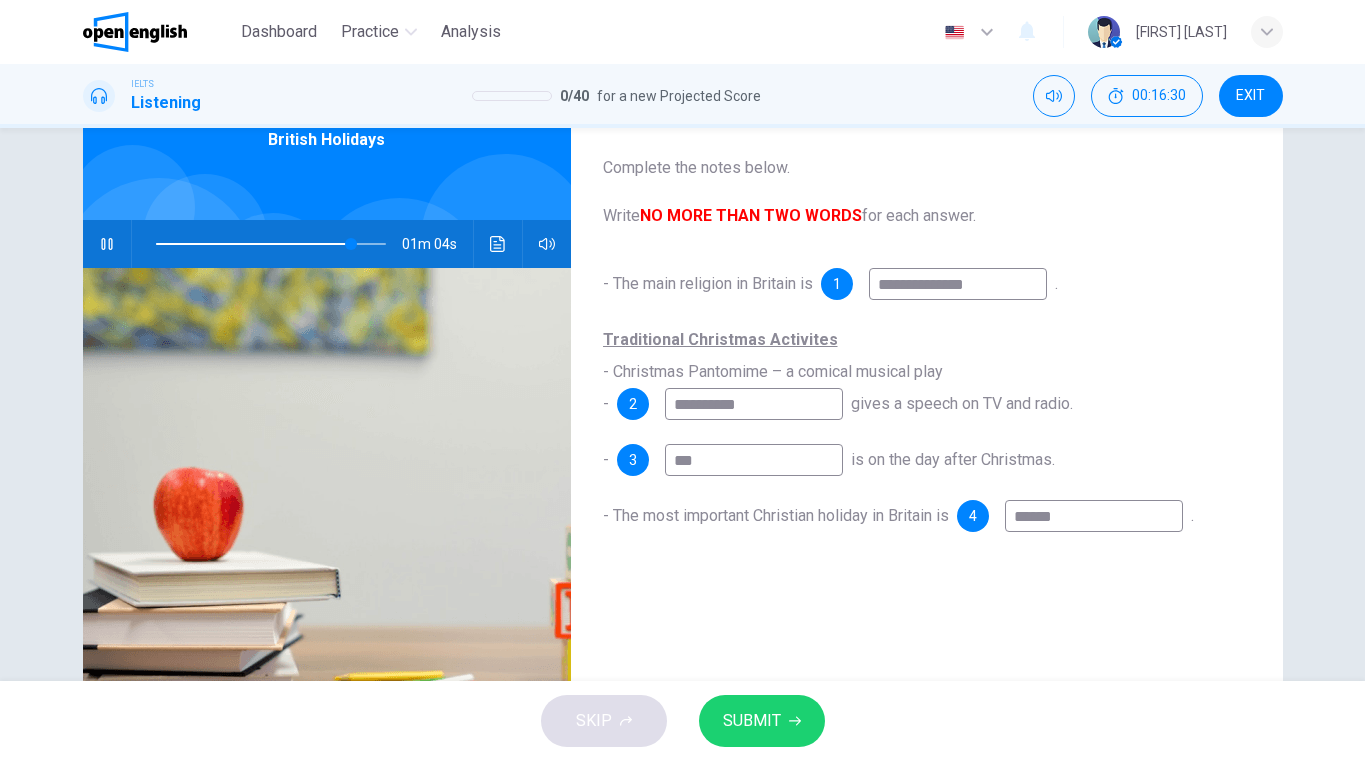 type on "****" 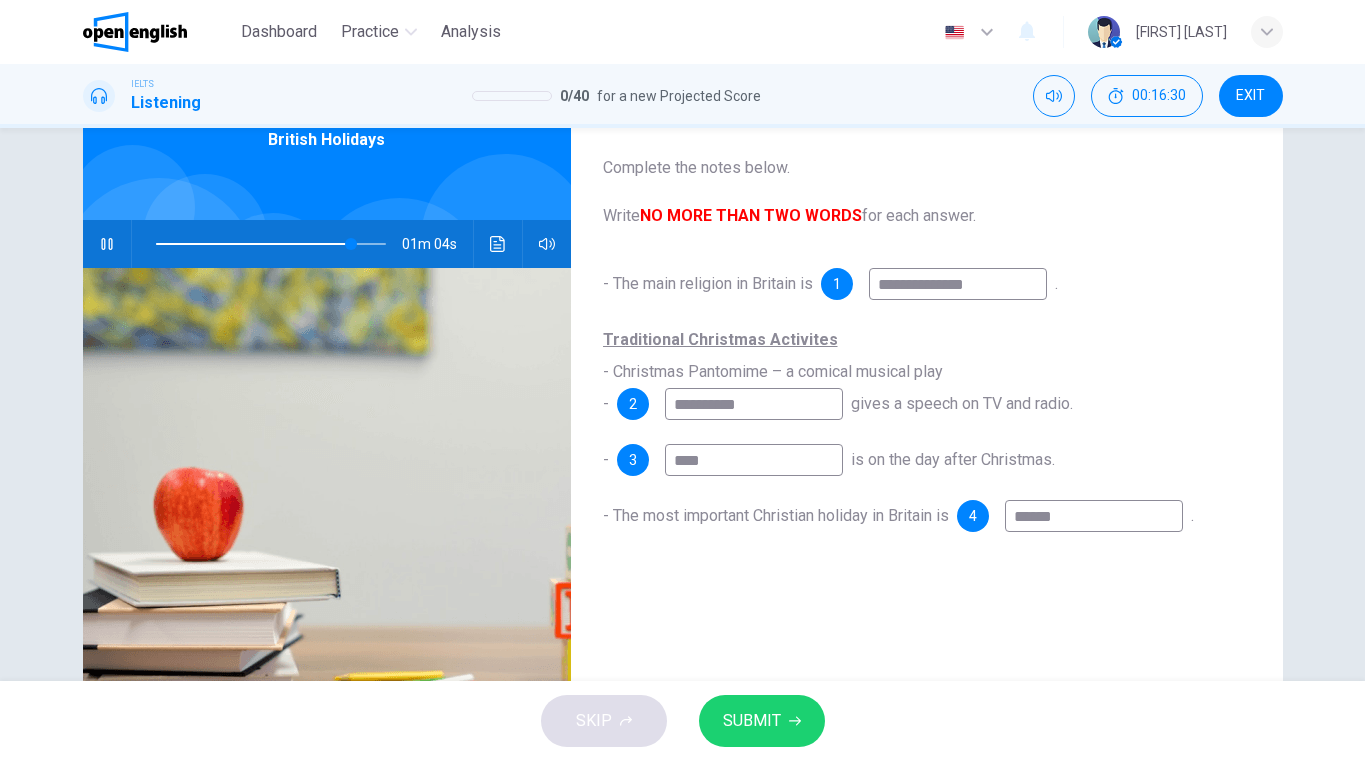 type on "**" 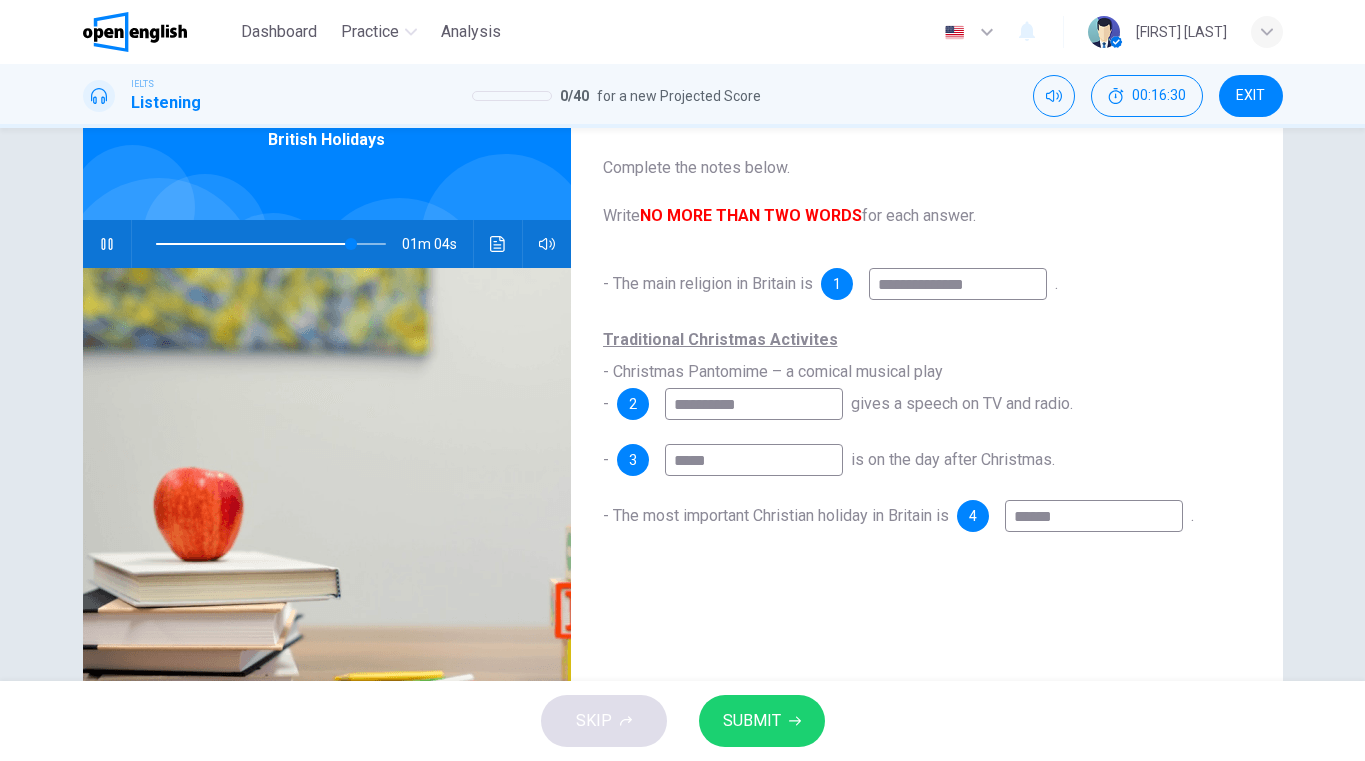 type on "**" 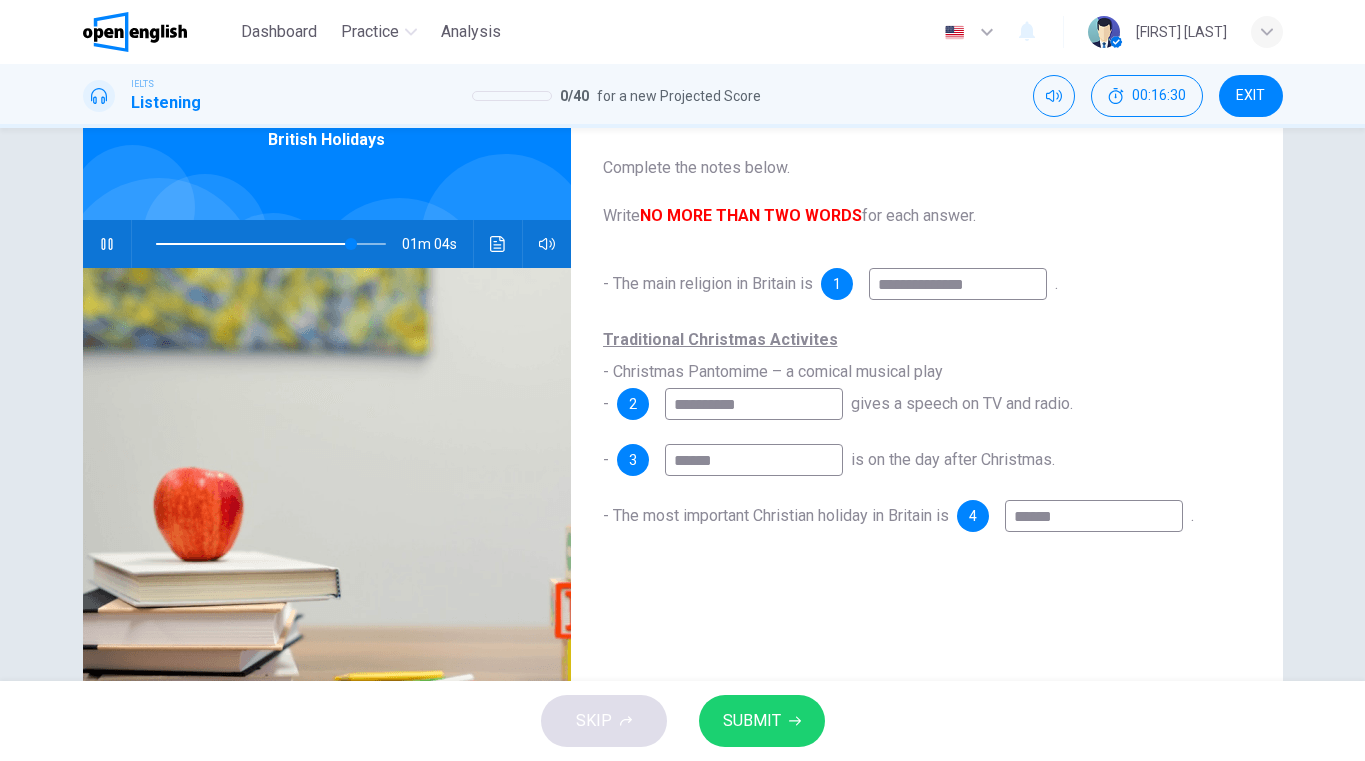 type on "**" 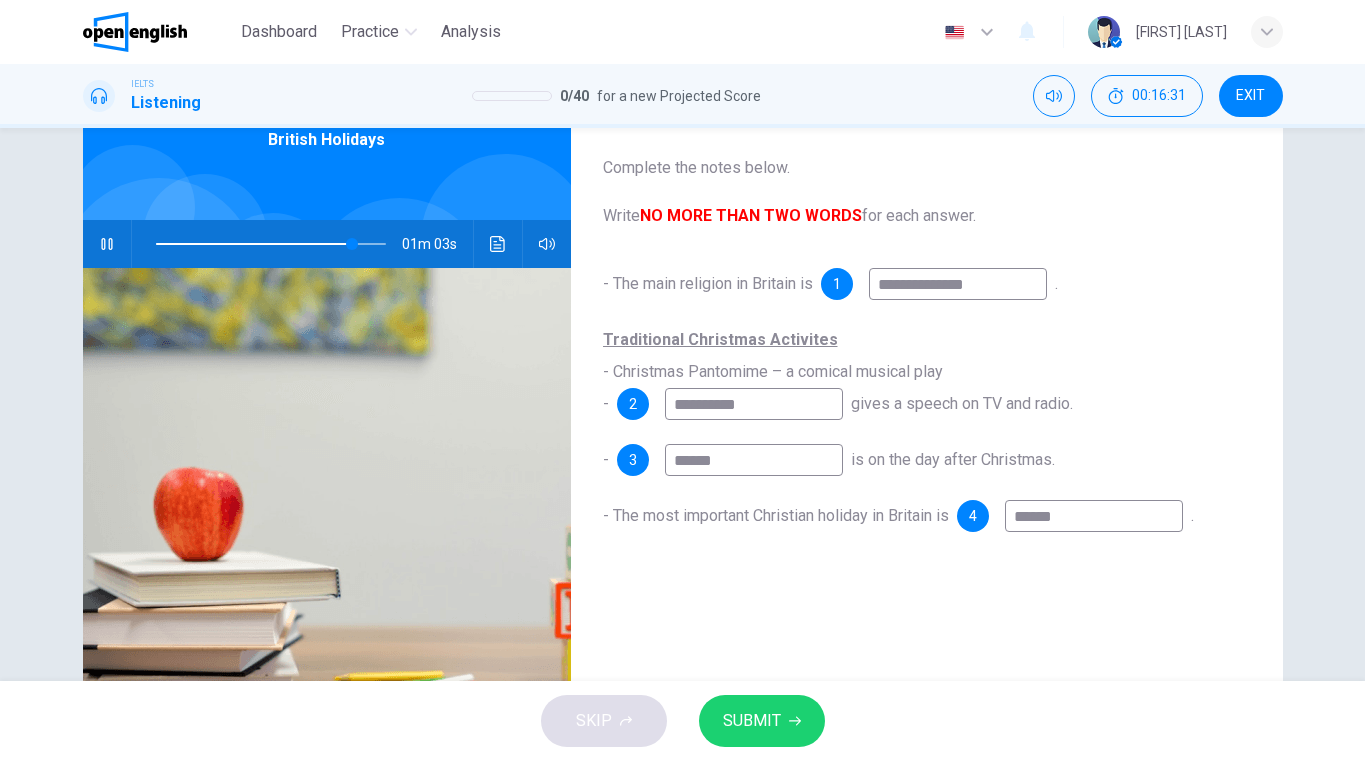 type on "*******" 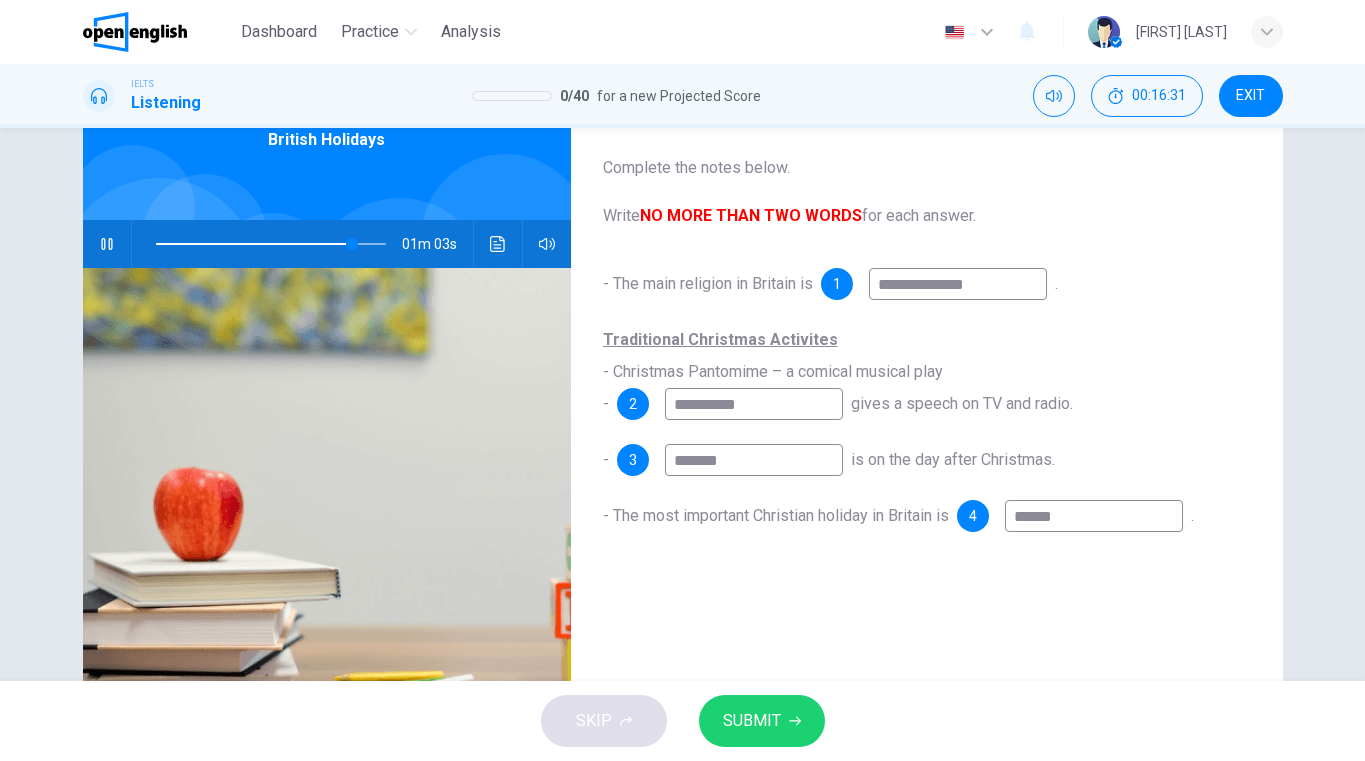 type on "**" 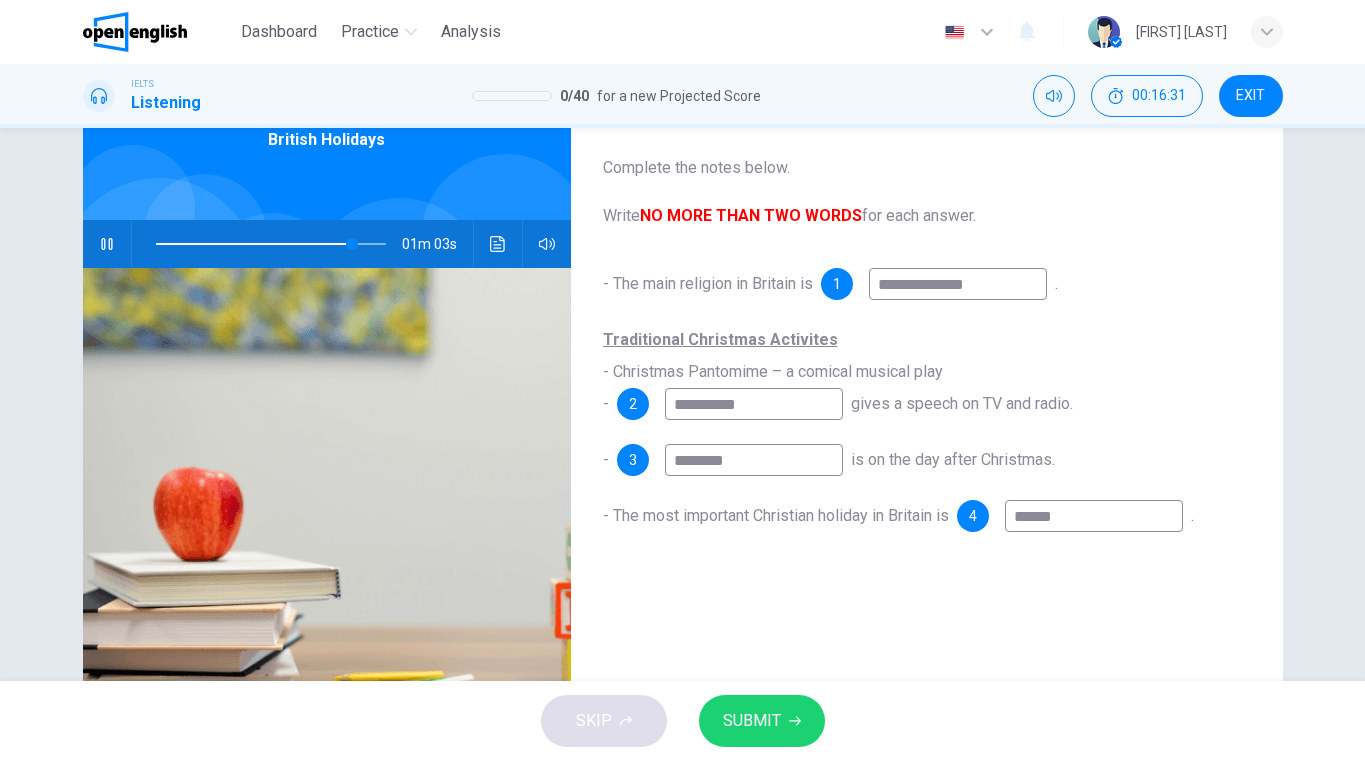 type on "**" 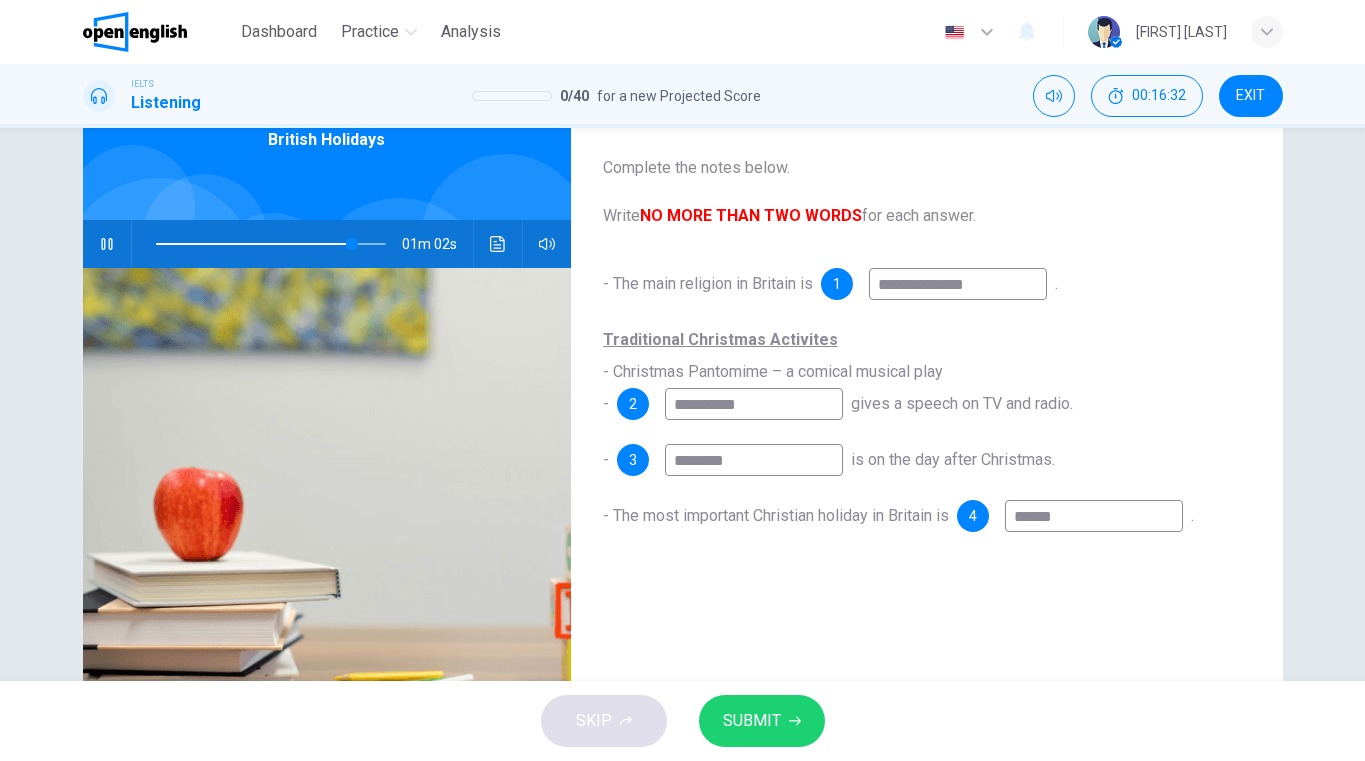 type on "********" 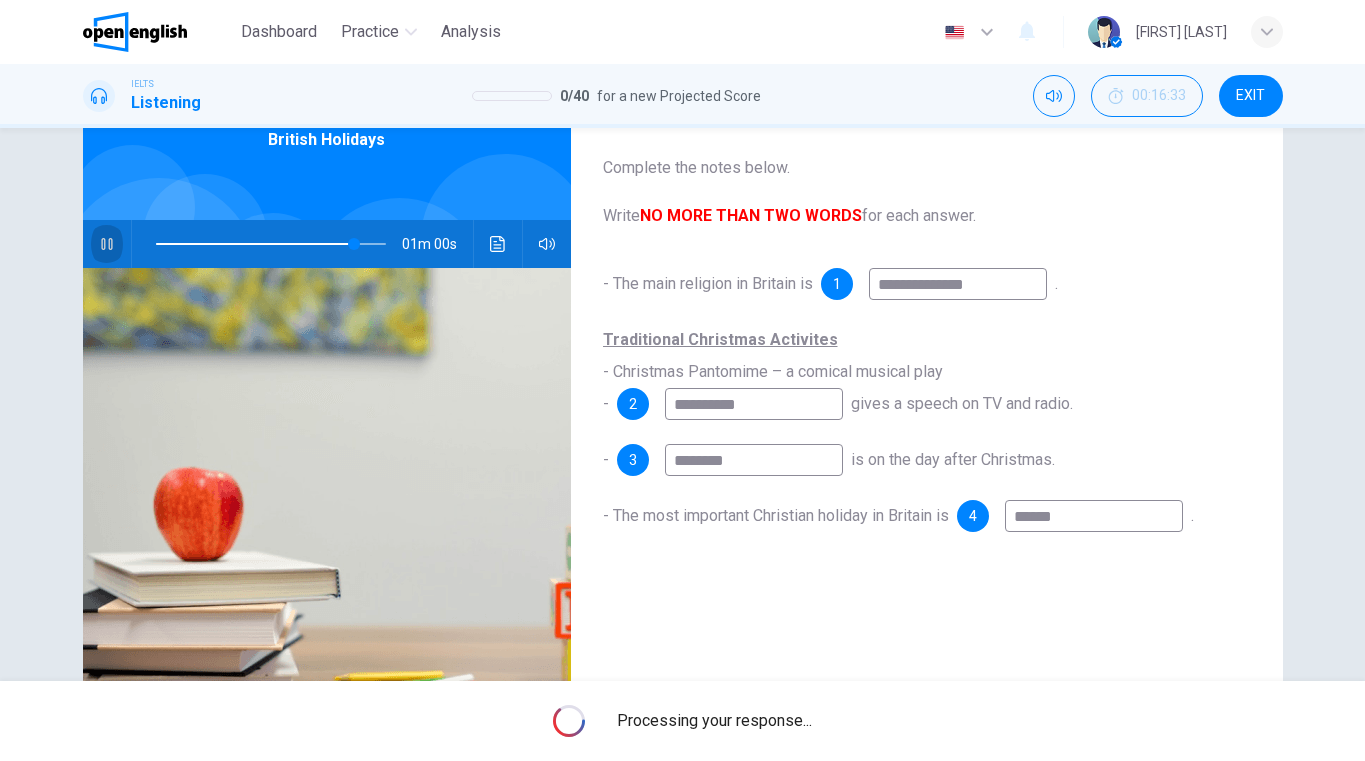 click 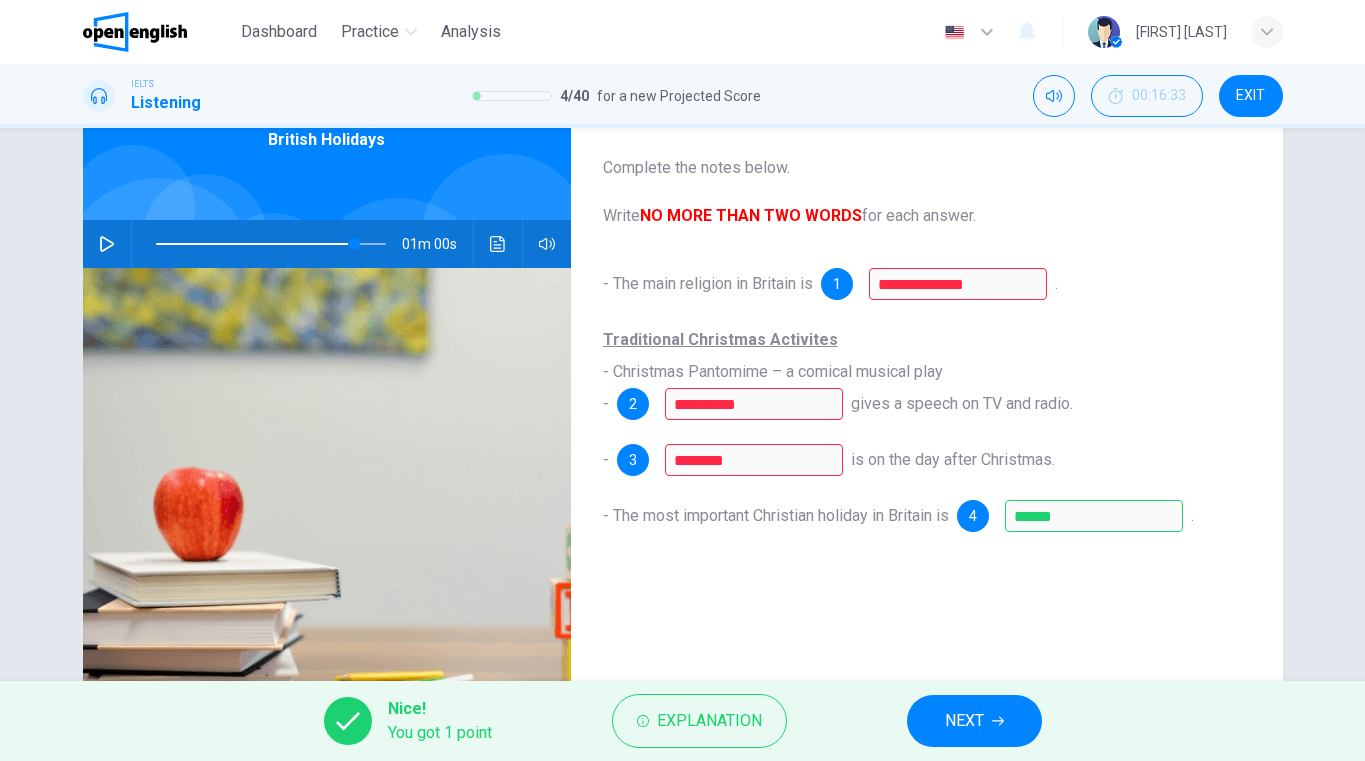 drag, startPoint x: 937, startPoint y: 404, endPoint x: 977, endPoint y: 409, distance: 40.311287 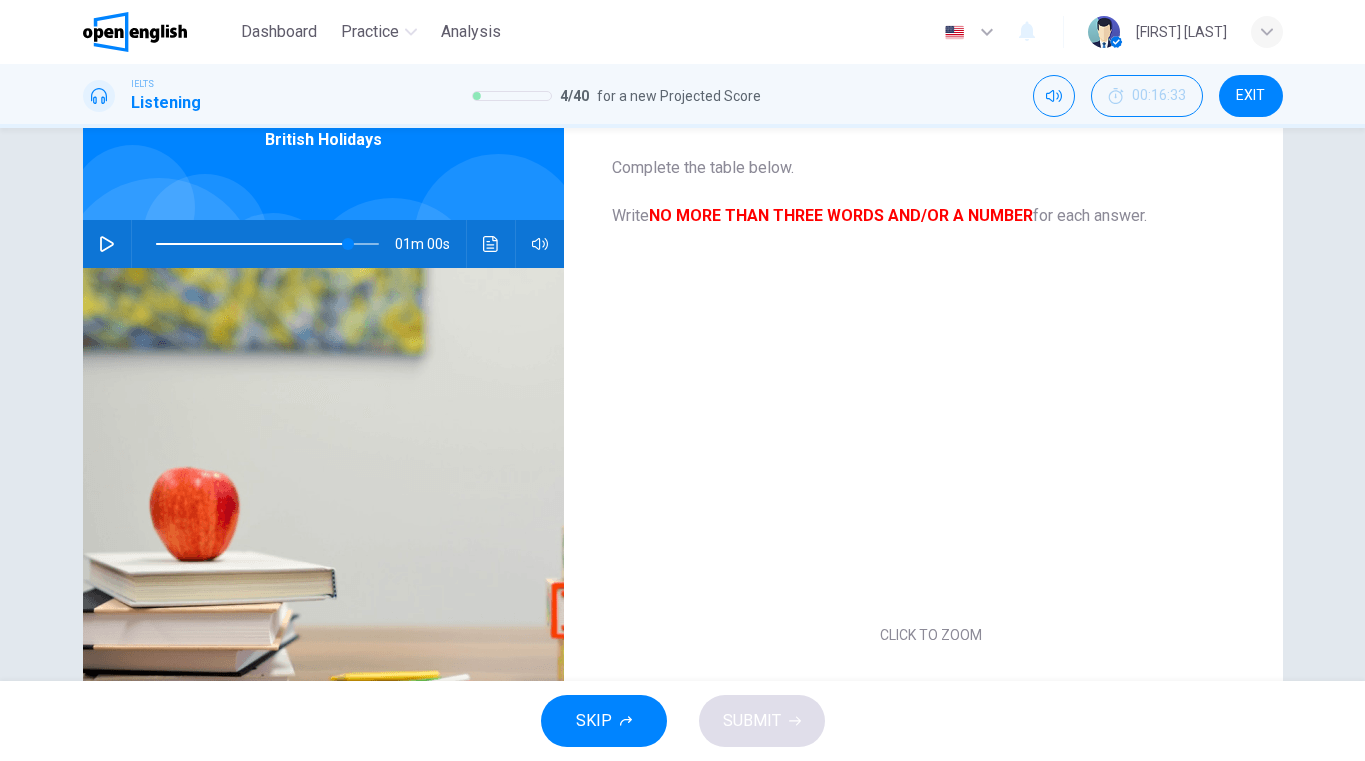 type on "**" 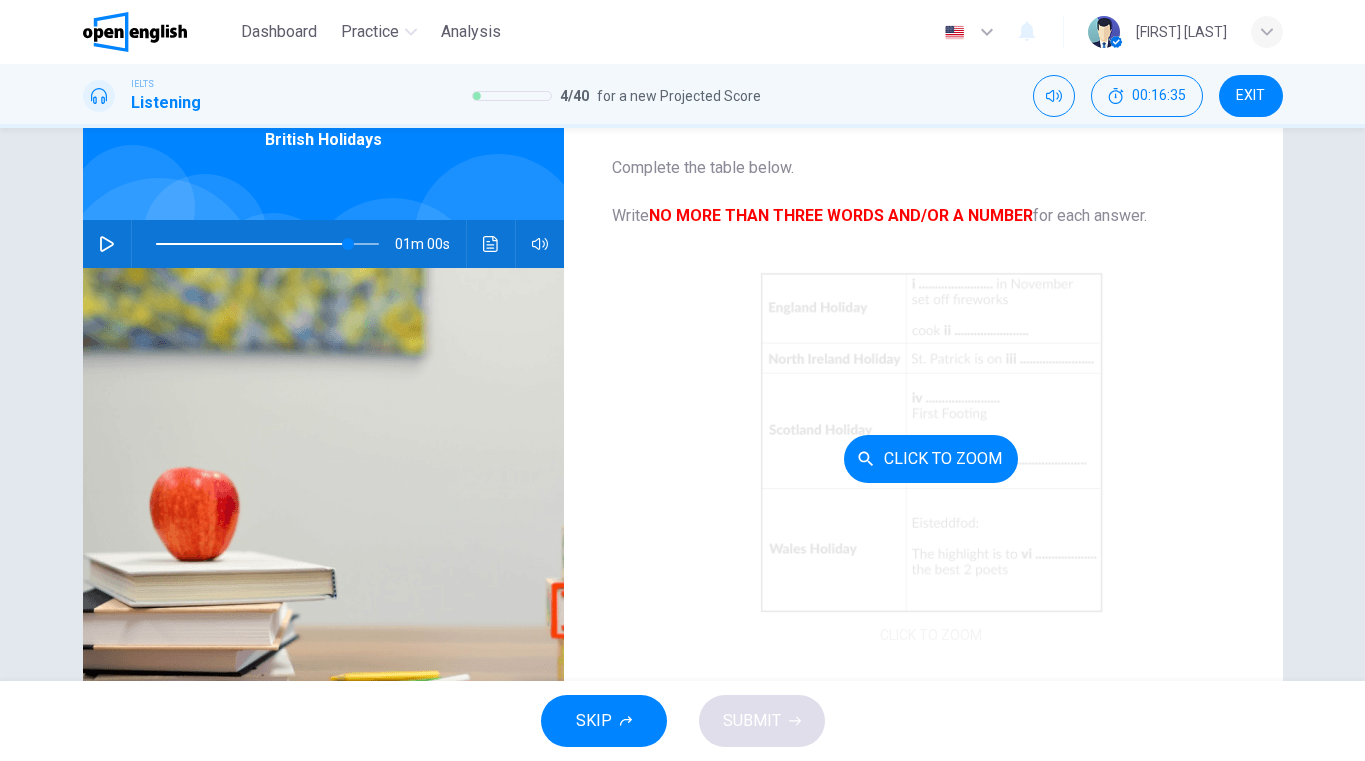 click on "Click to Zoom" at bounding box center [931, 459] 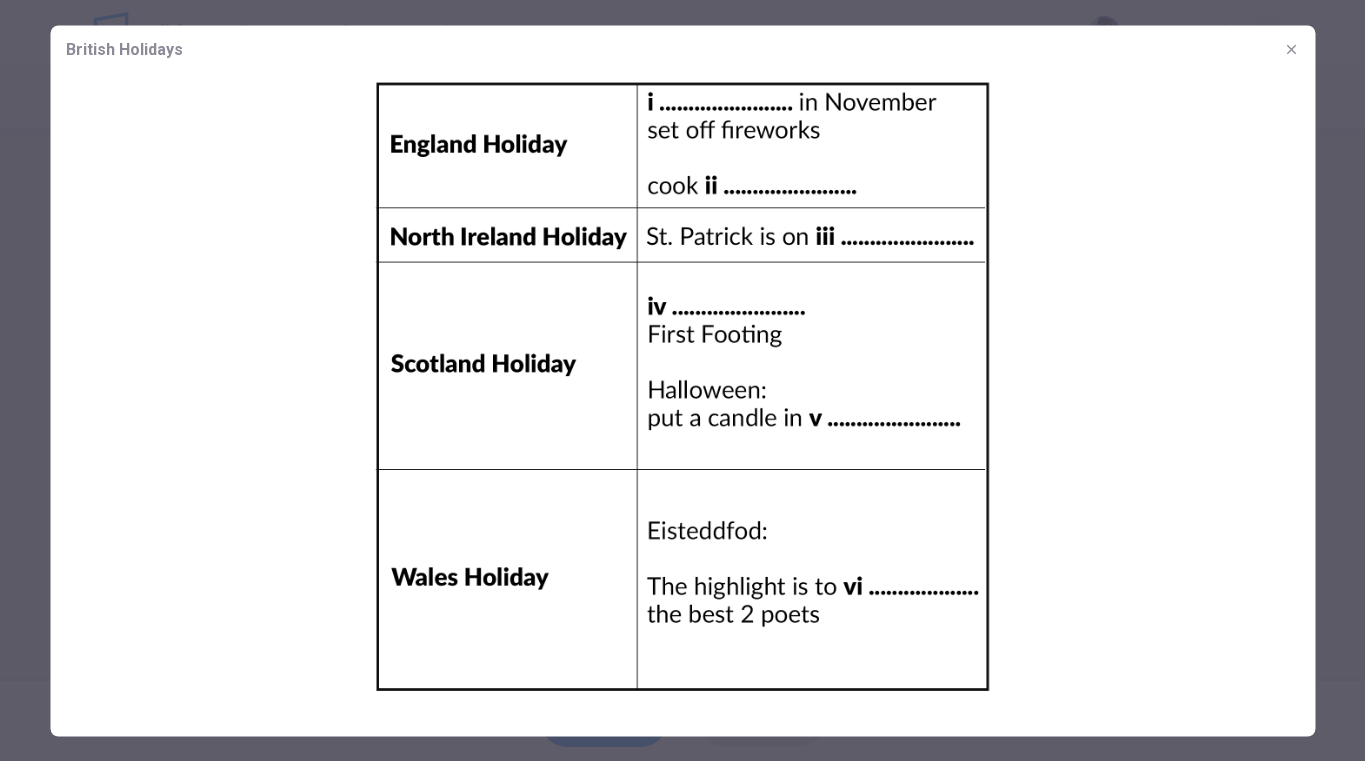 click 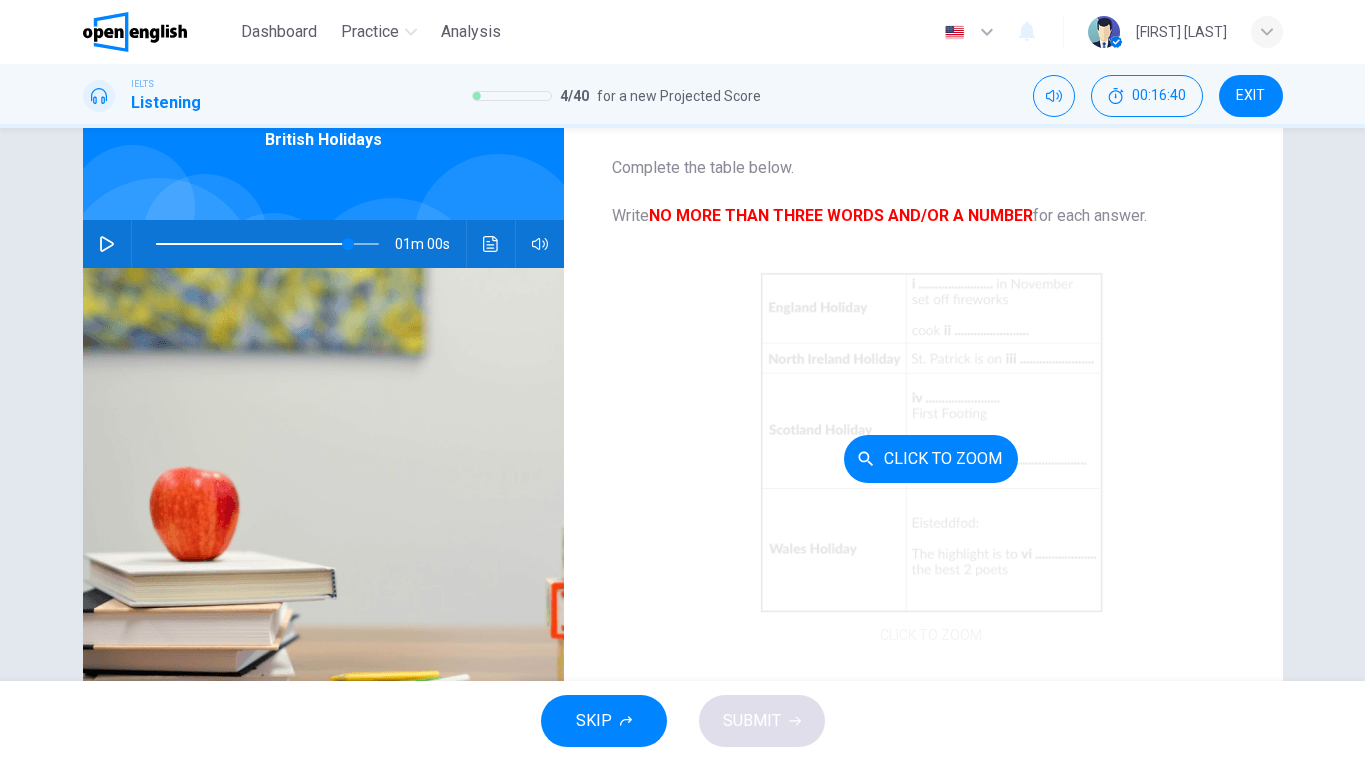scroll, scrollTop: 286, scrollLeft: 0, axis: vertical 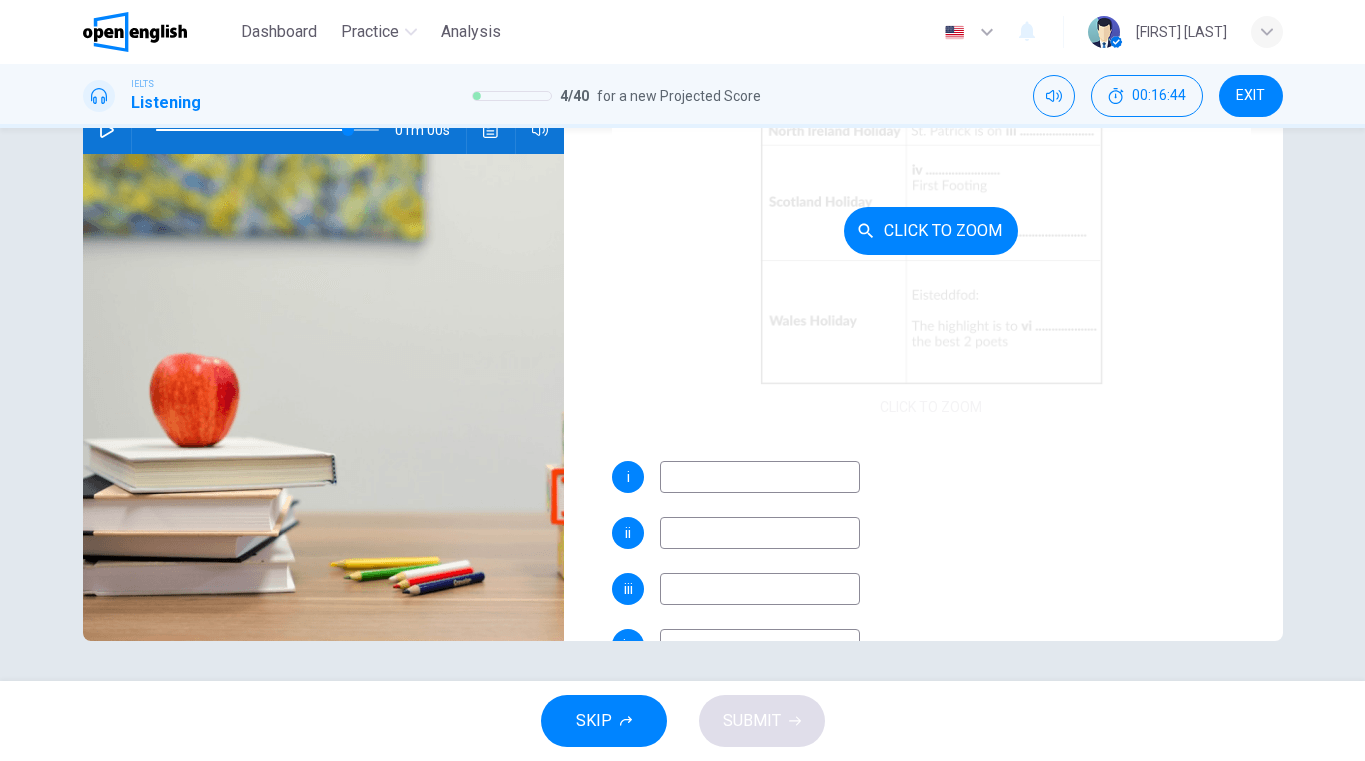 click on "Click to Zoom" at bounding box center (931, 231) 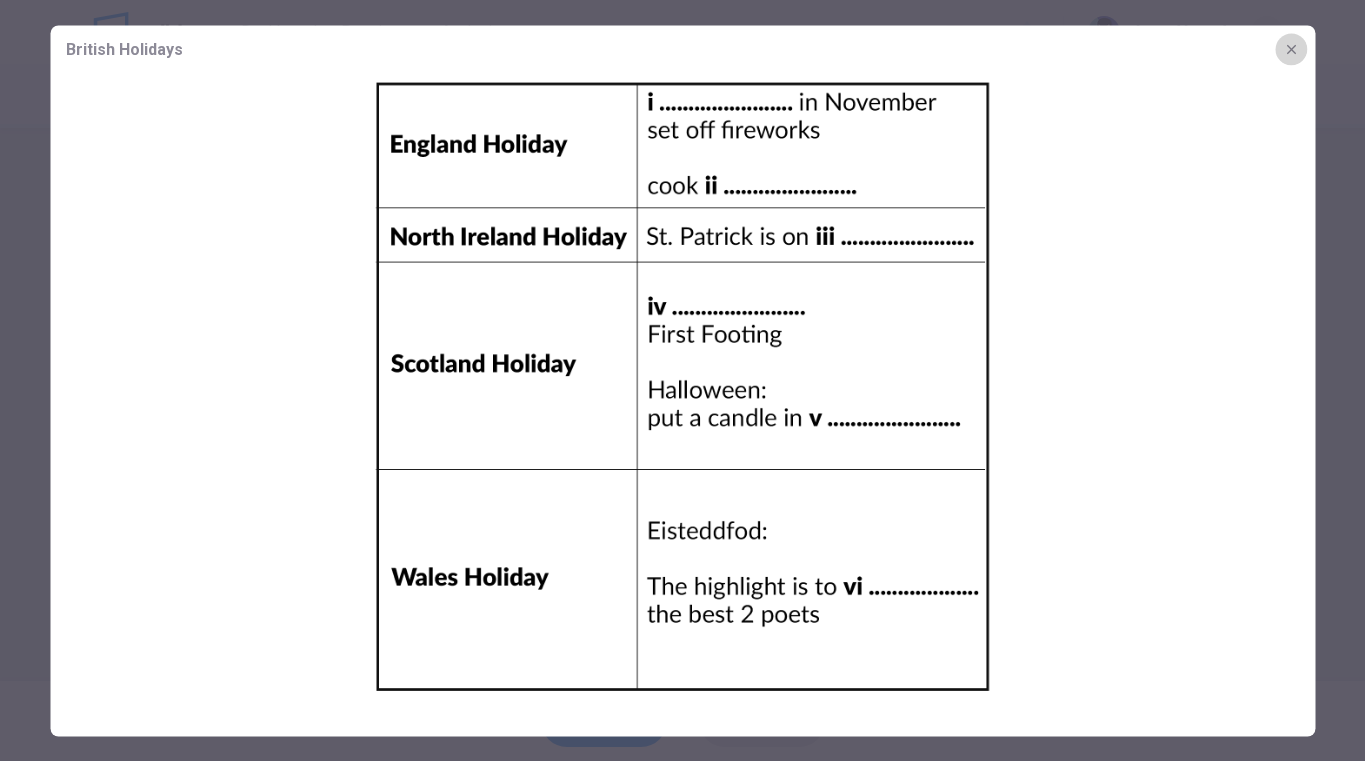 click 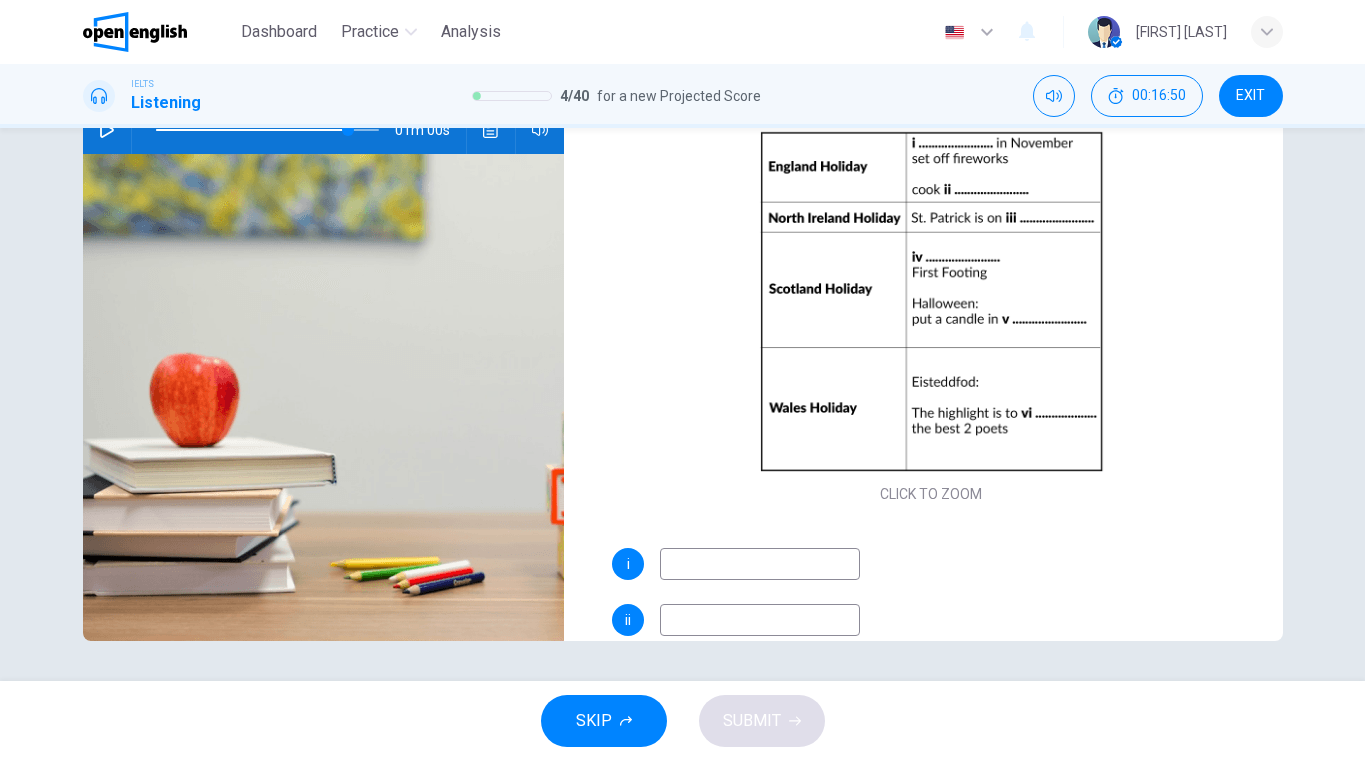 scroll, scrollTop: 0, scrollLeft: 0, axis: both 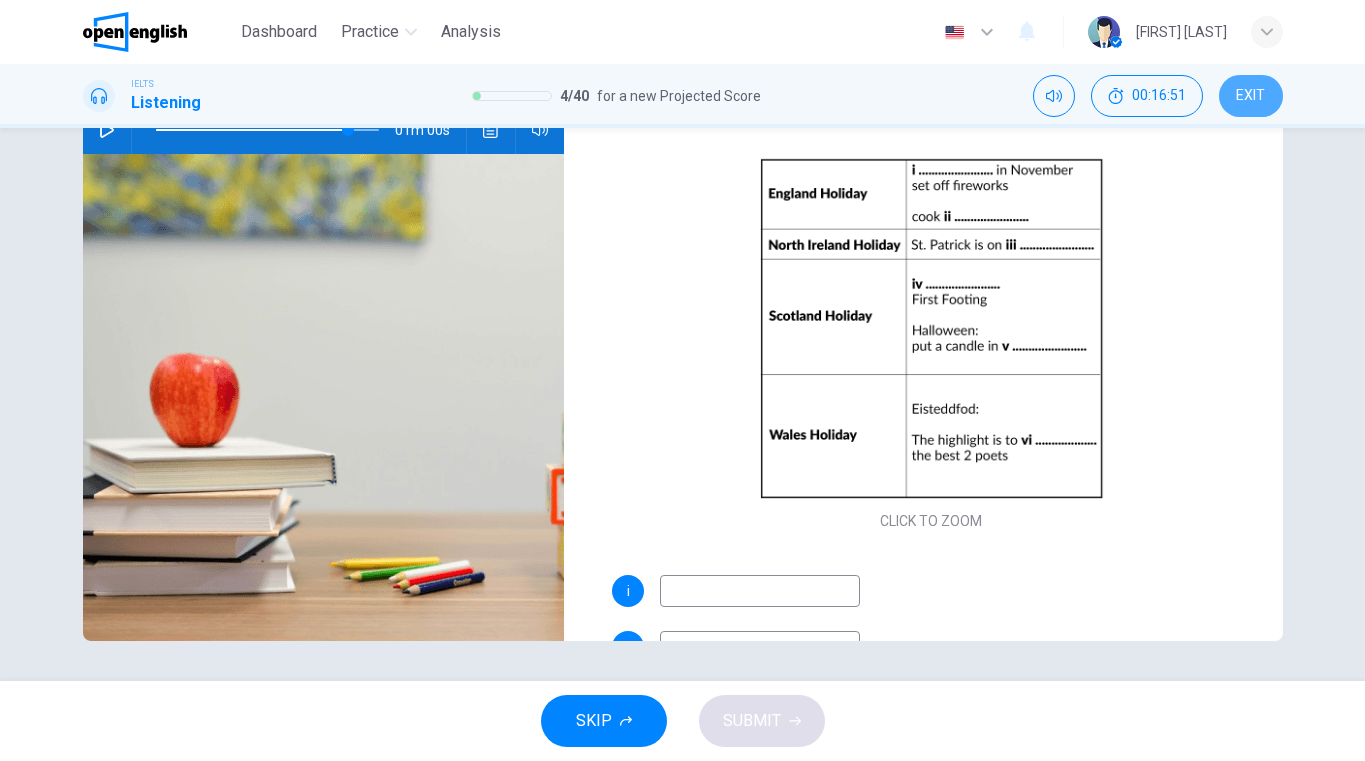 click on "EXIT" at bounding box center (1250, 96) 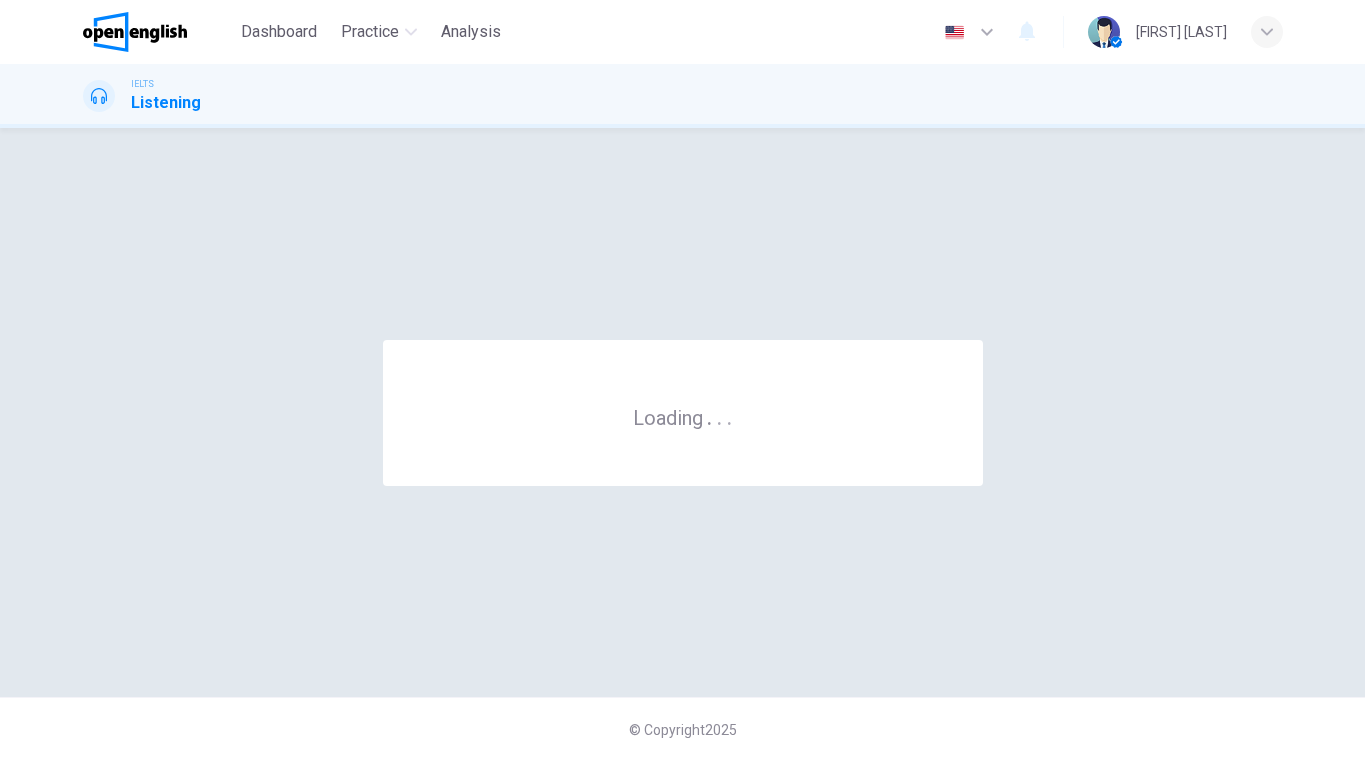 scroll, scrollTop: 0, scrollLeft: 0, axis: both 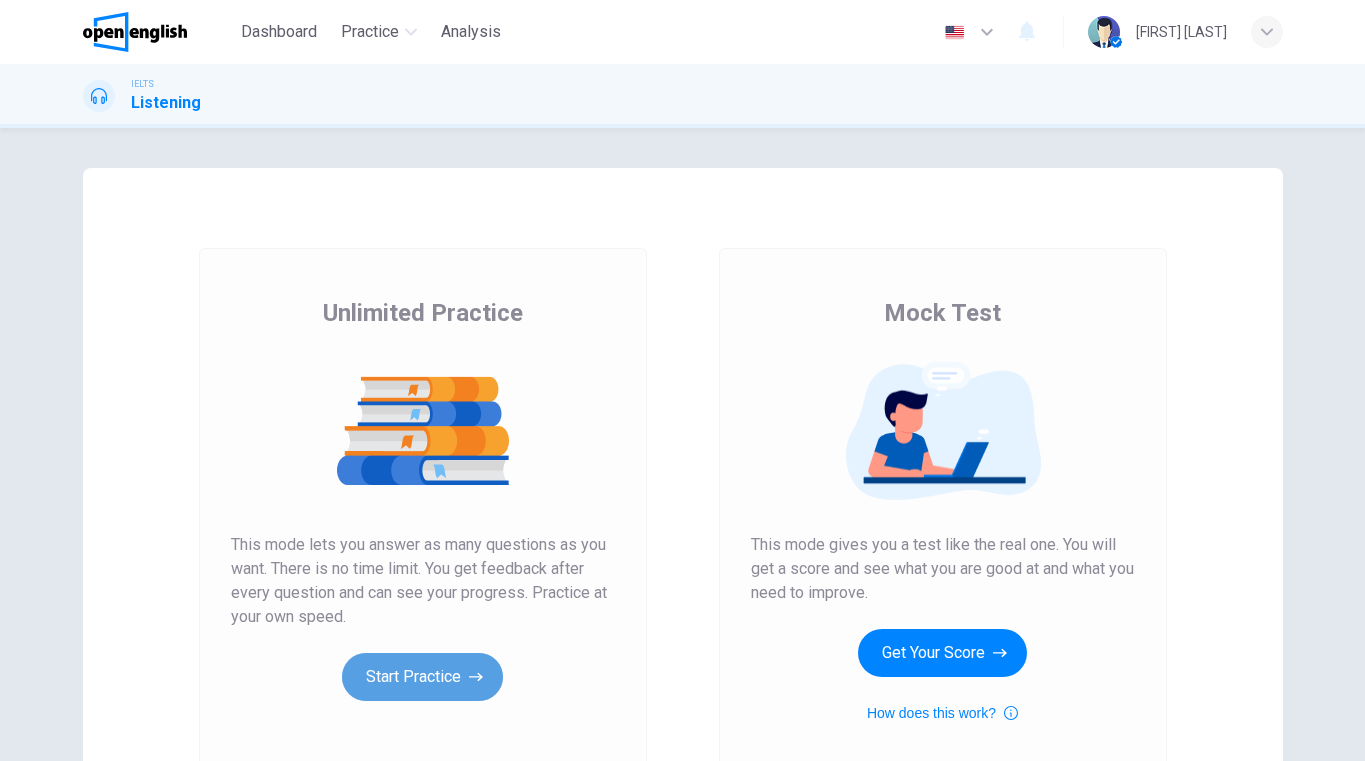 click on "Start Practice" at bounding box center [422, 677] 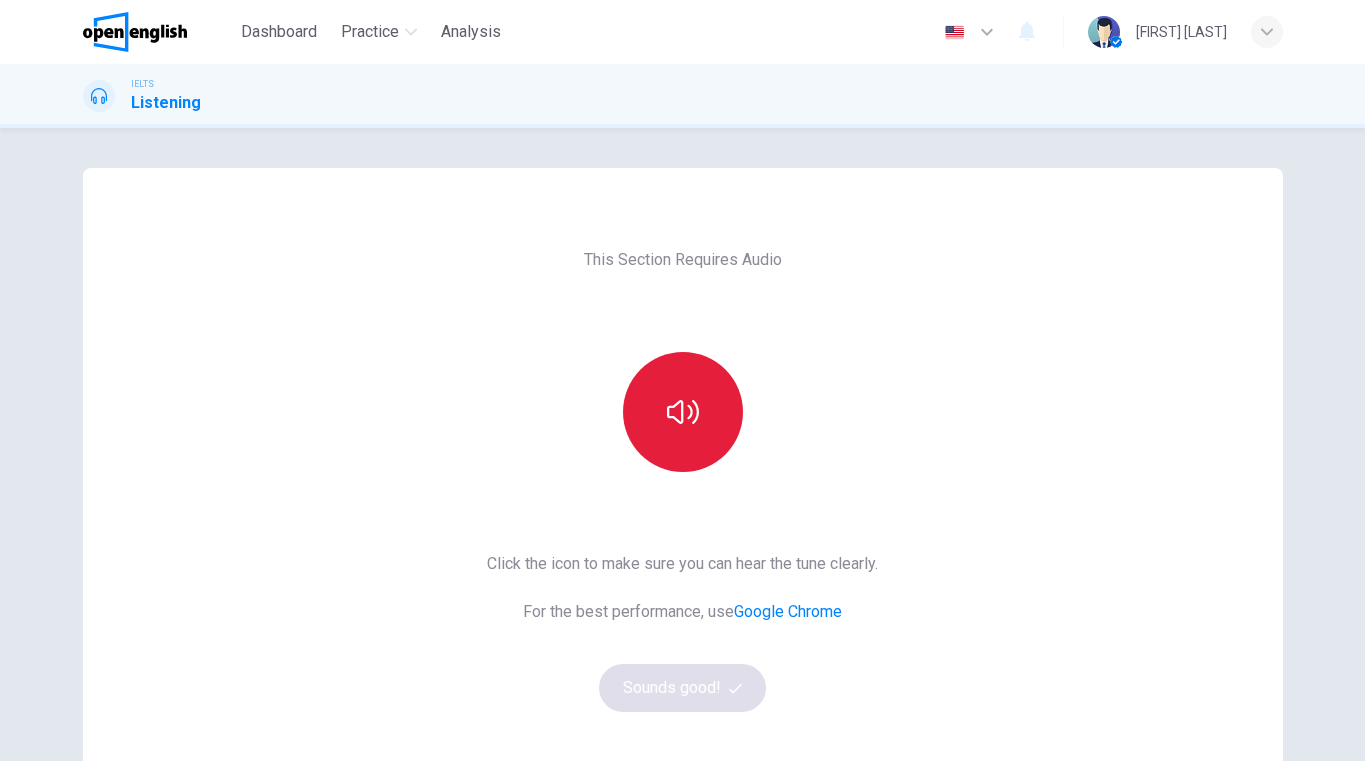 click at bounding box center (683, 412) 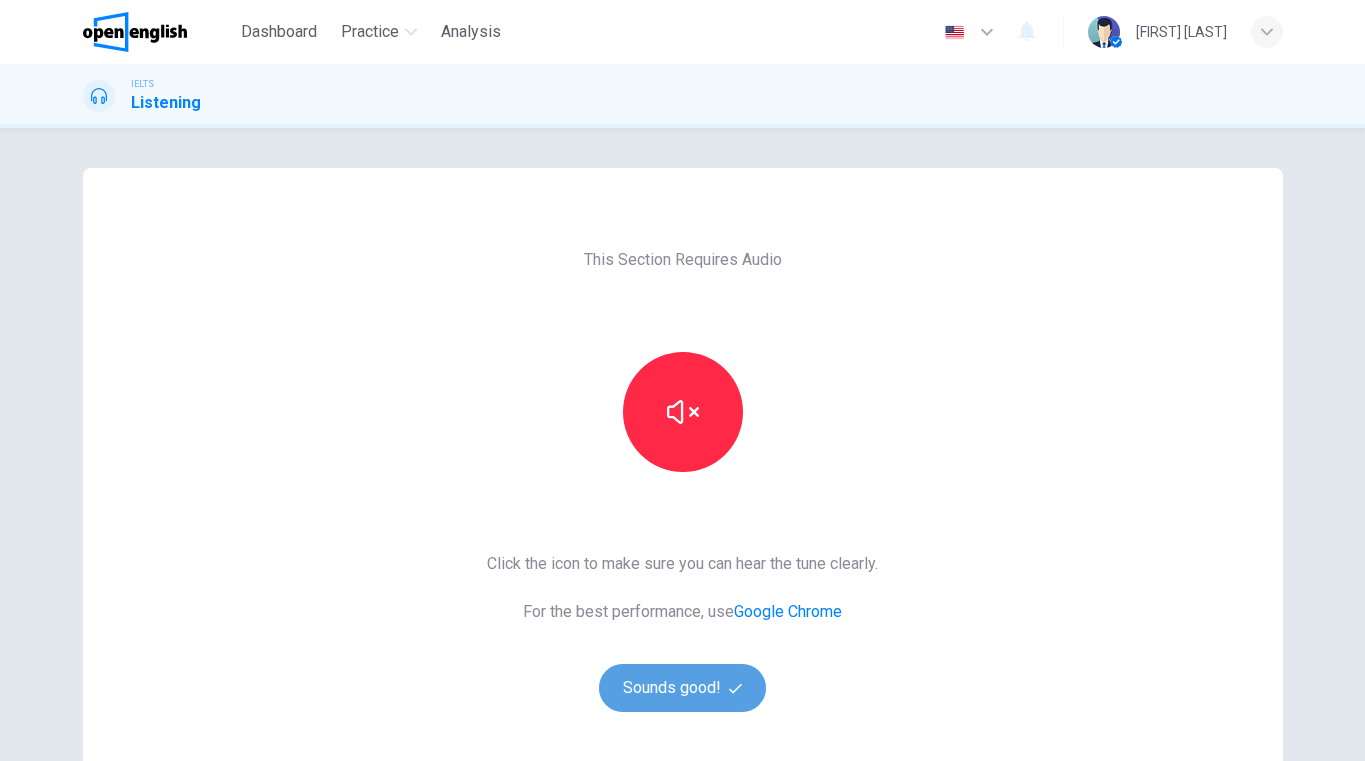 click on "Sounds good!" at bounding box center (683, 688) 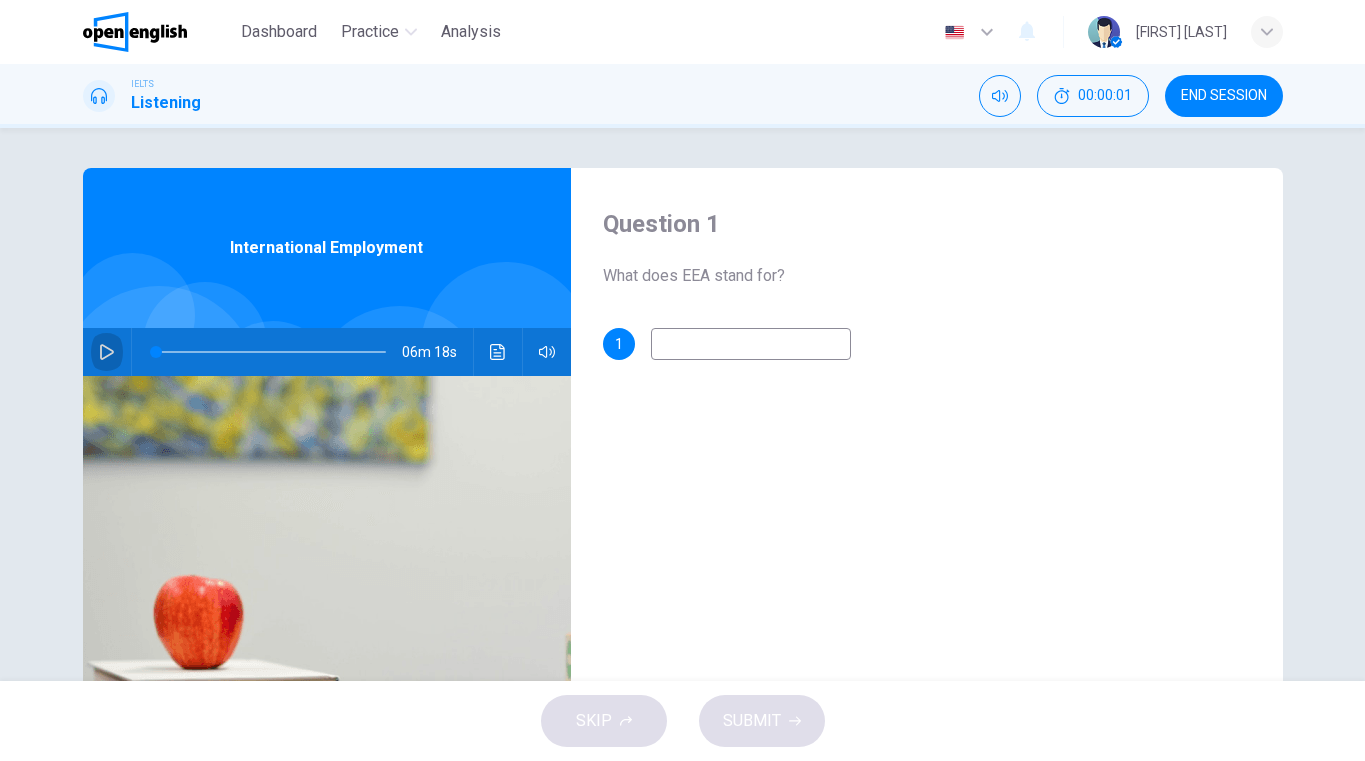 click 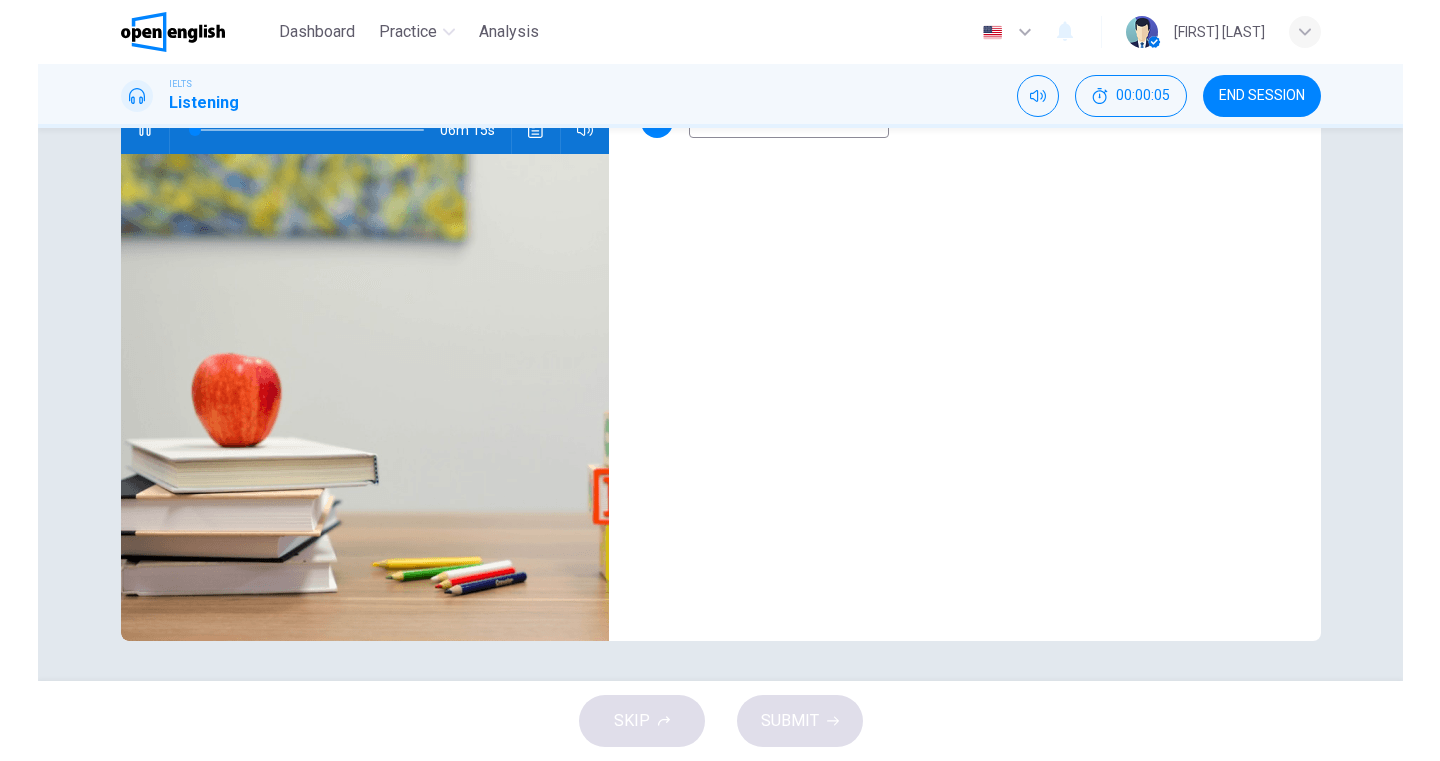 scroll, scrollTop: 0, scrollLeft: 0, axis: both 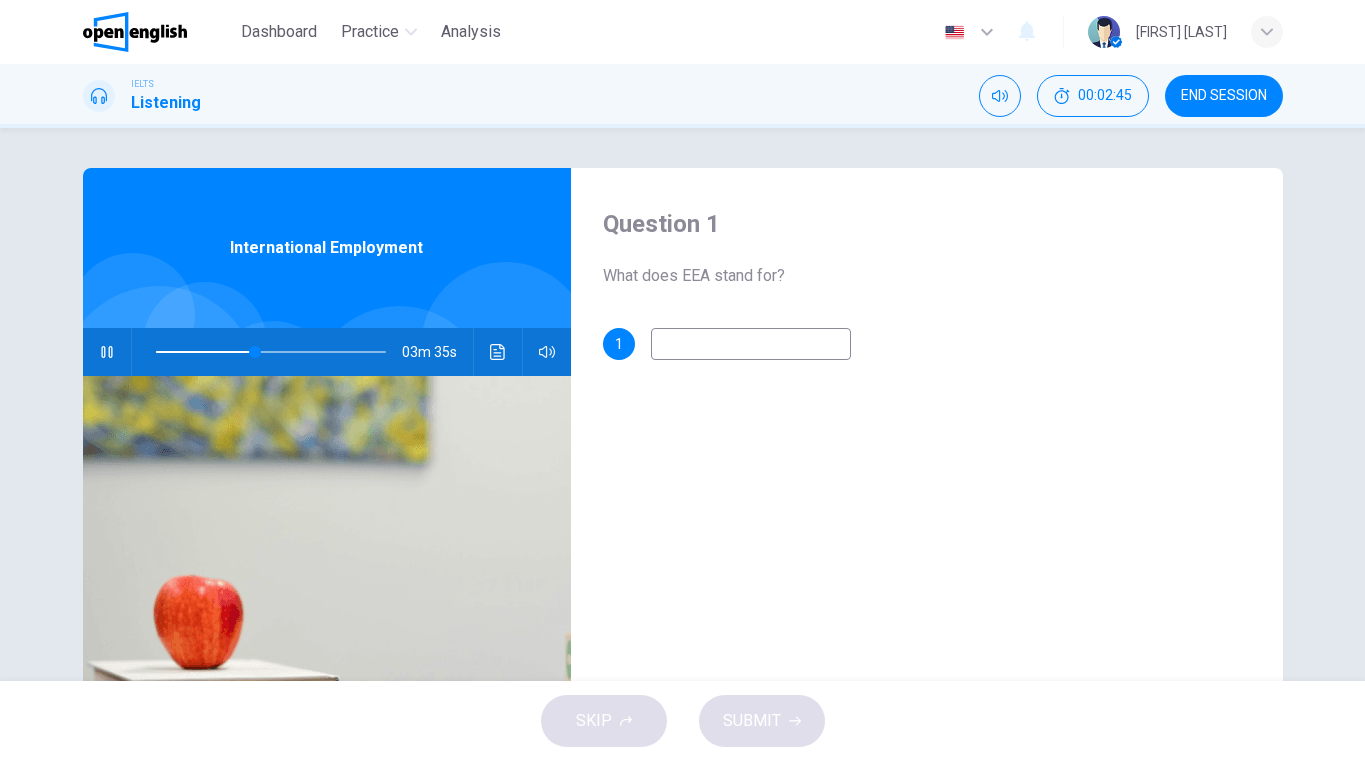 drag, startPoint x: 625, startPoint y: 341, endPoint x: 673, endPoint y: 342, distance: 48.010414 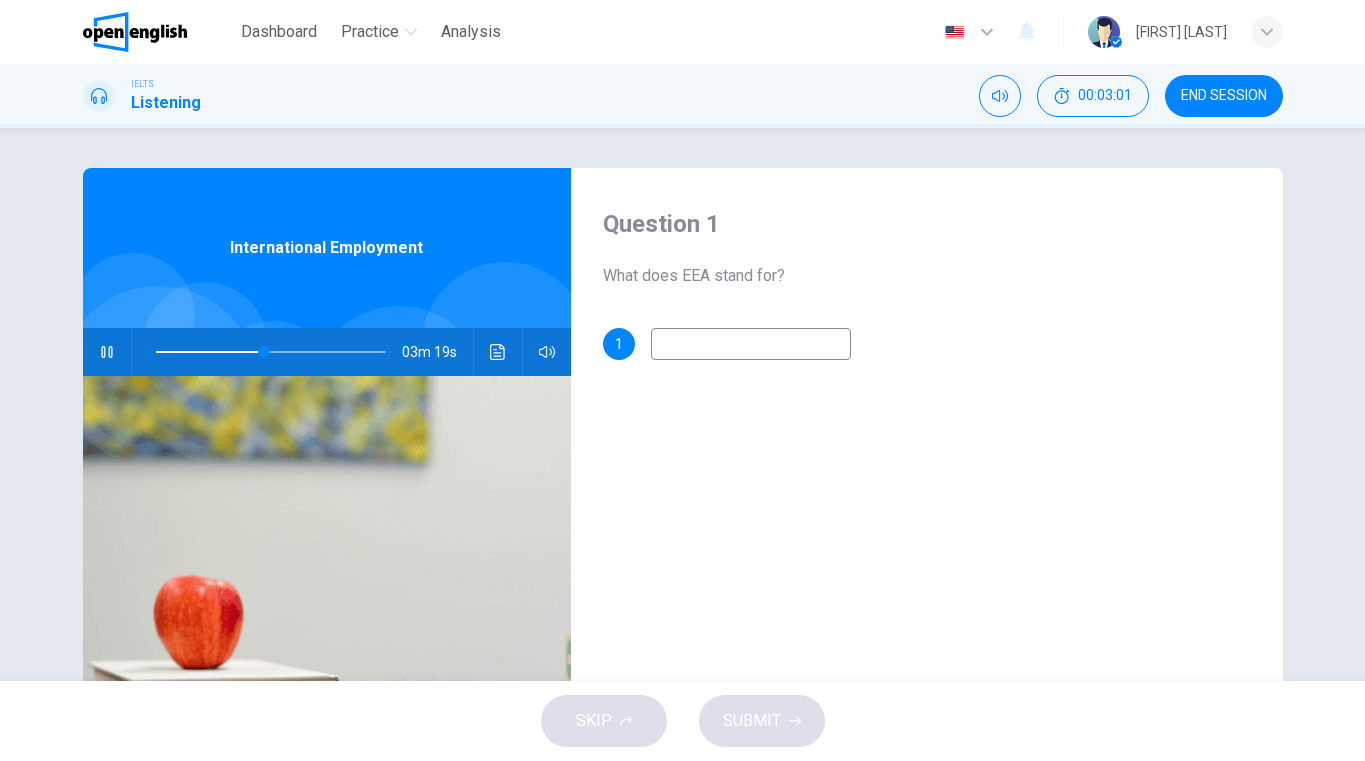 click at bounding box center (751, 344) 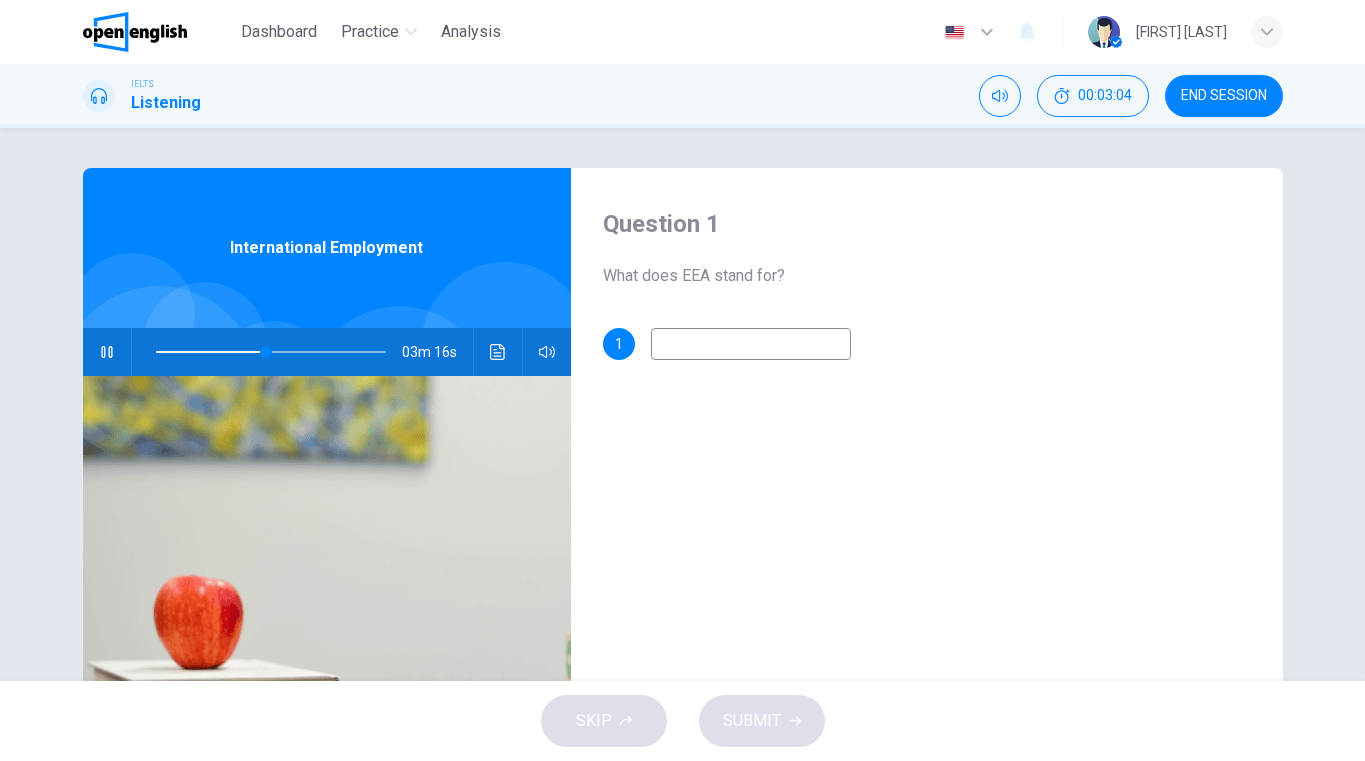 click at bounding box center (271, 352) 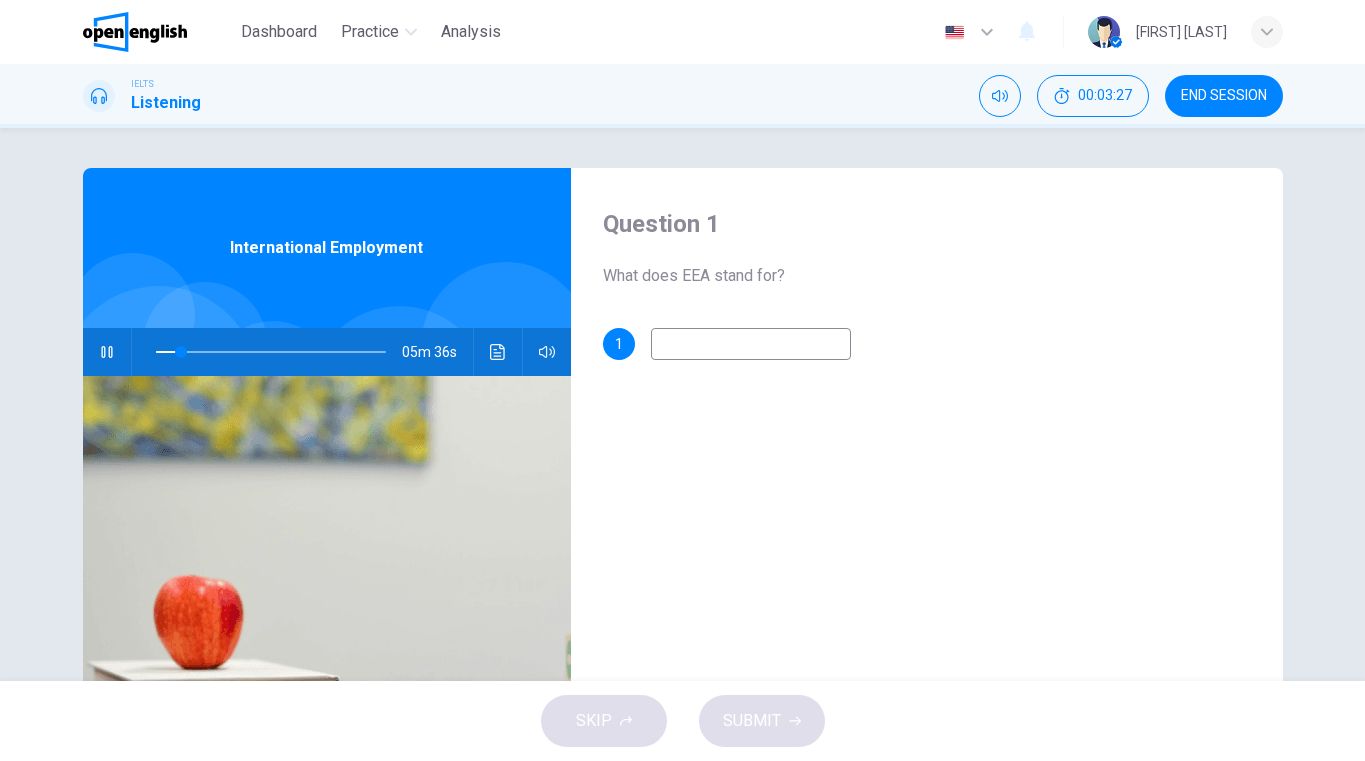 click 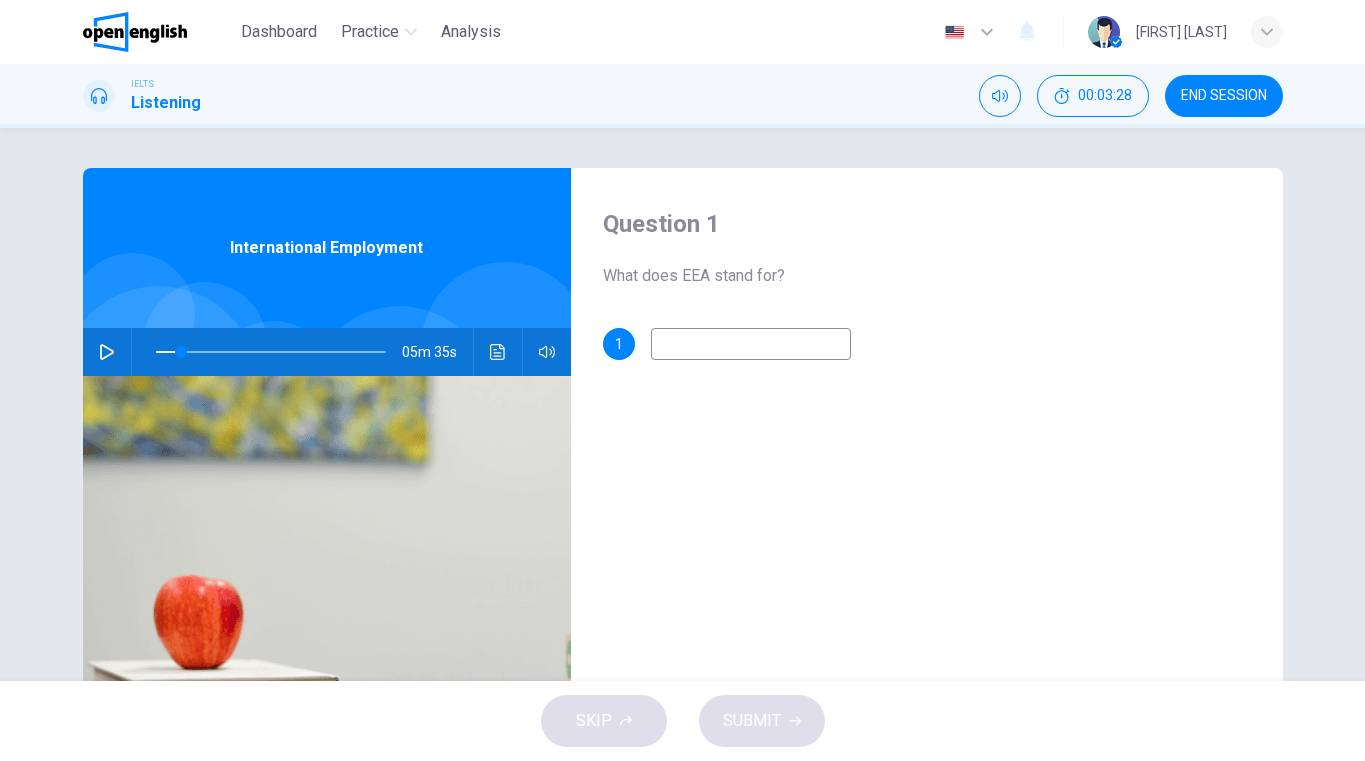 type on "**" 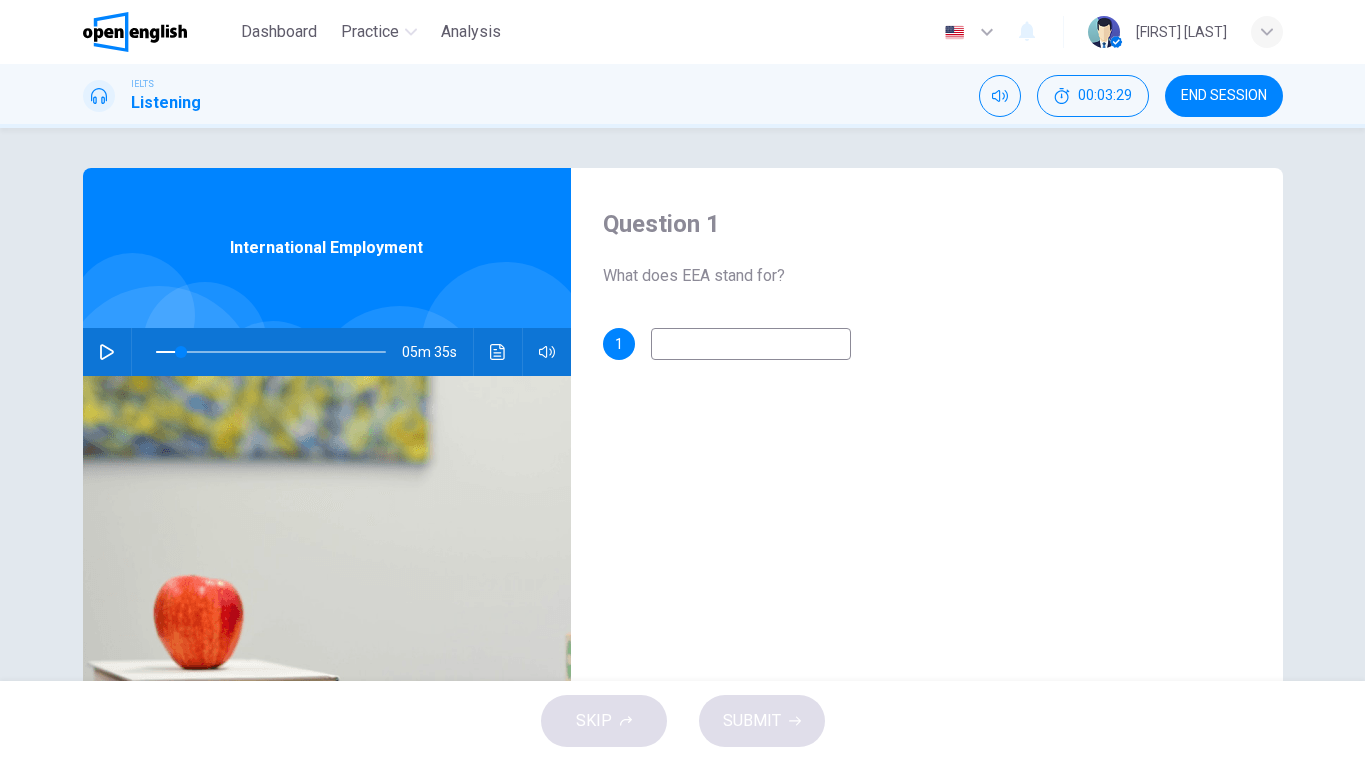 click at bounding box center [751, 344] 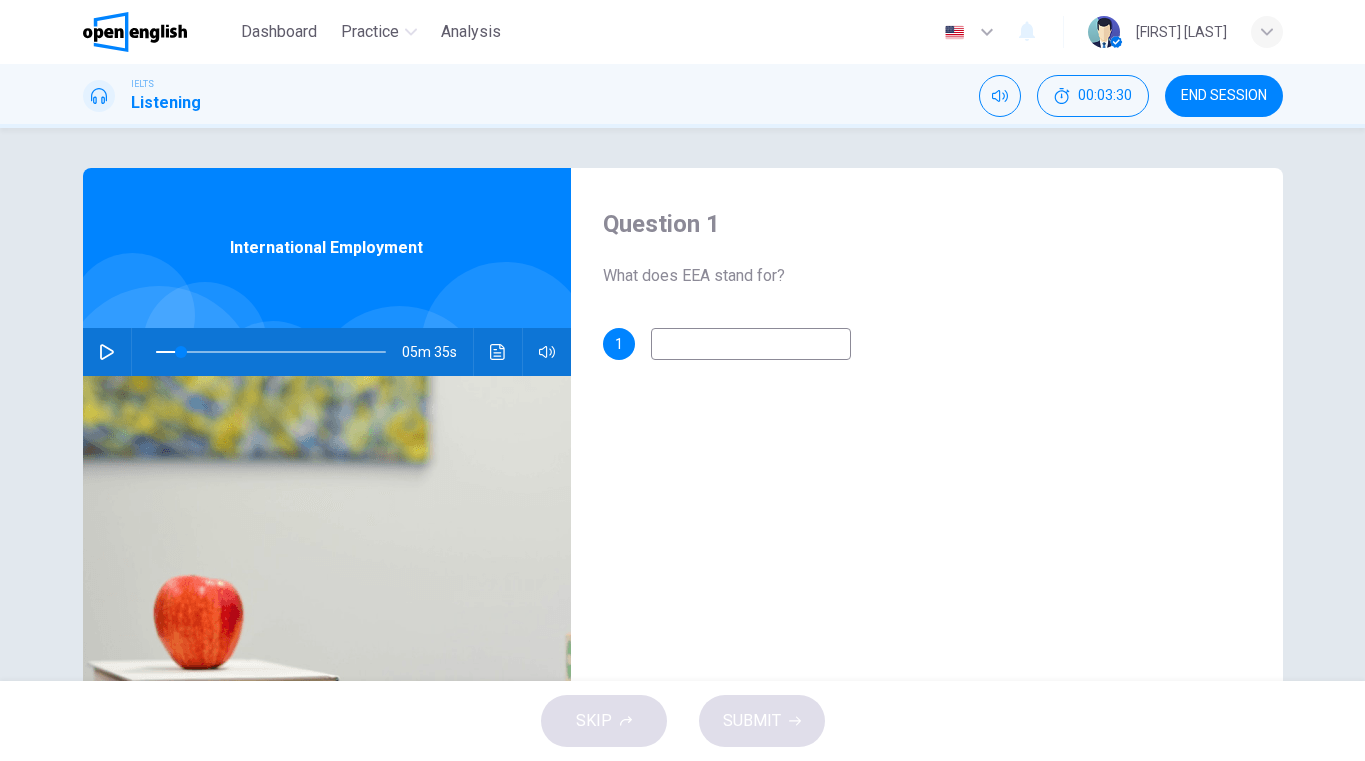 type on "*" 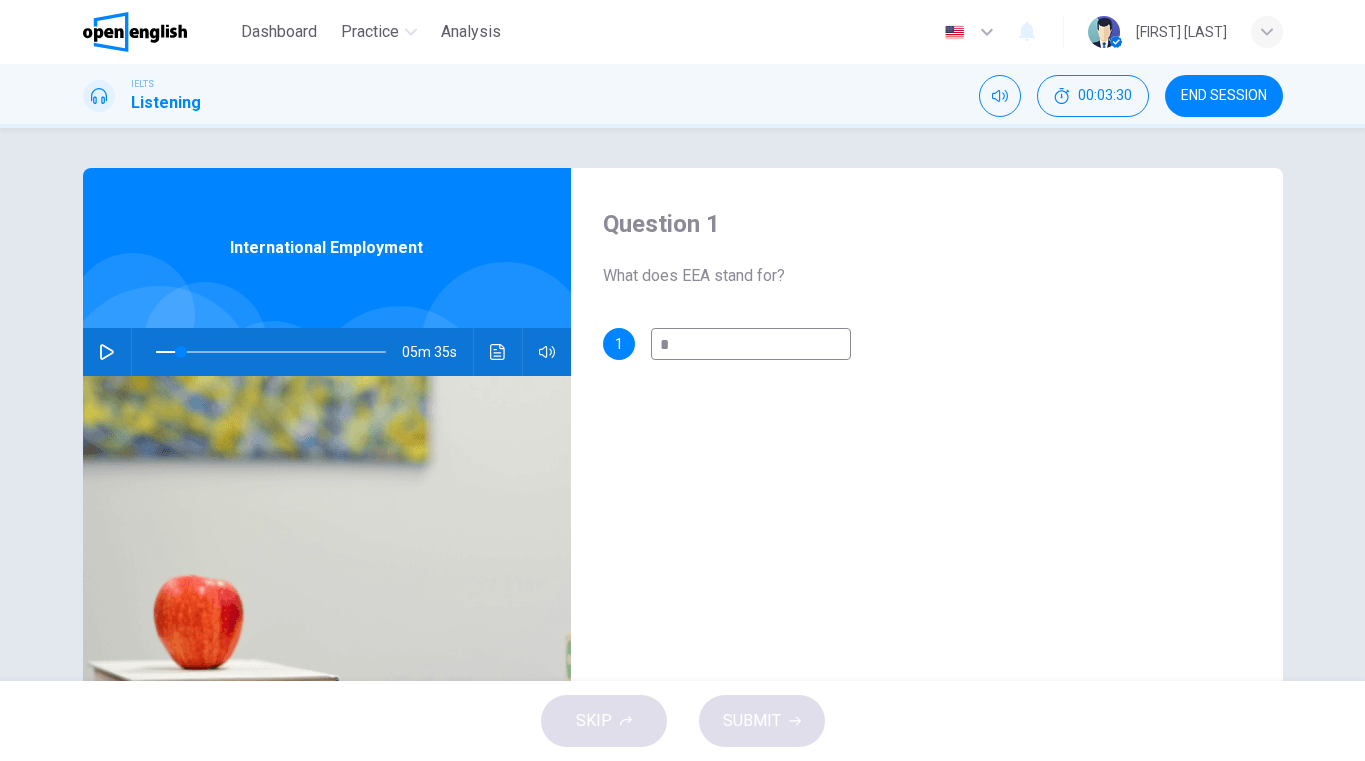 type on "**" 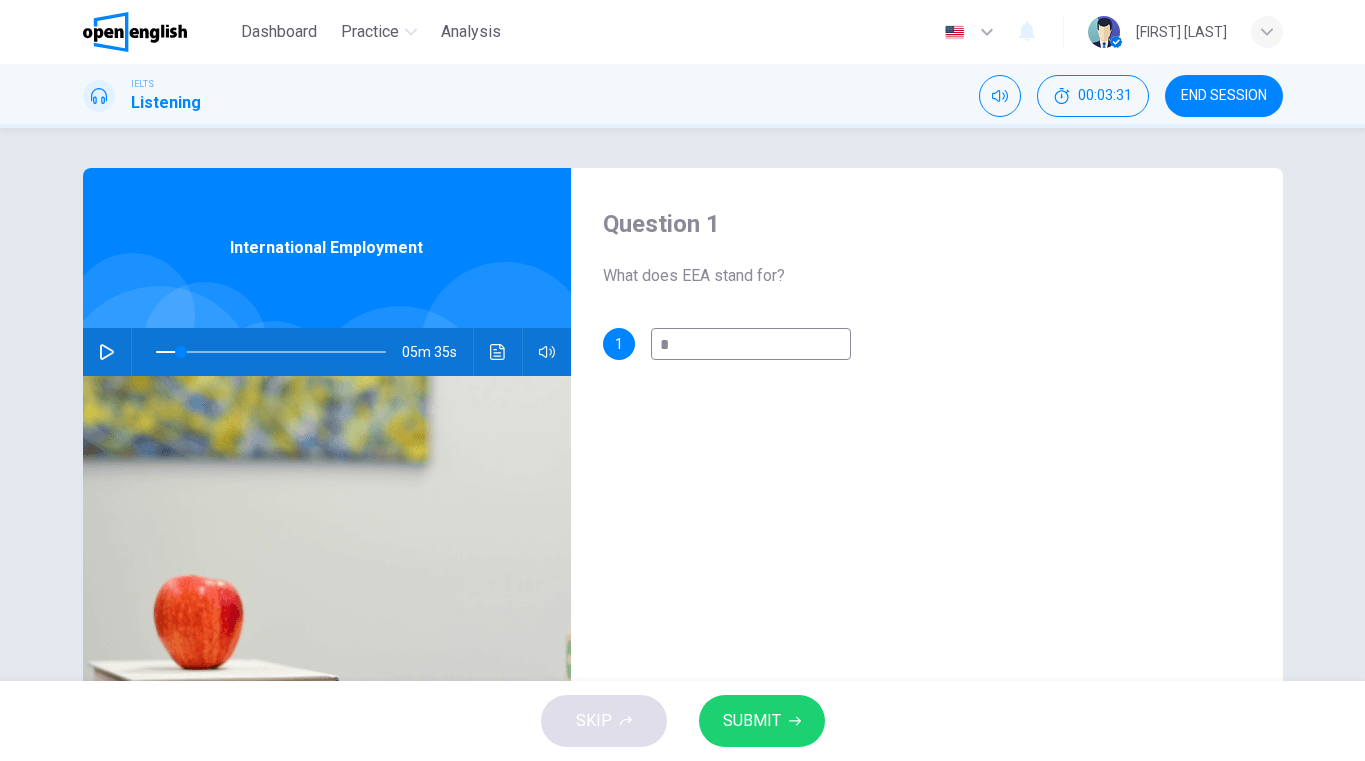 type on "**" 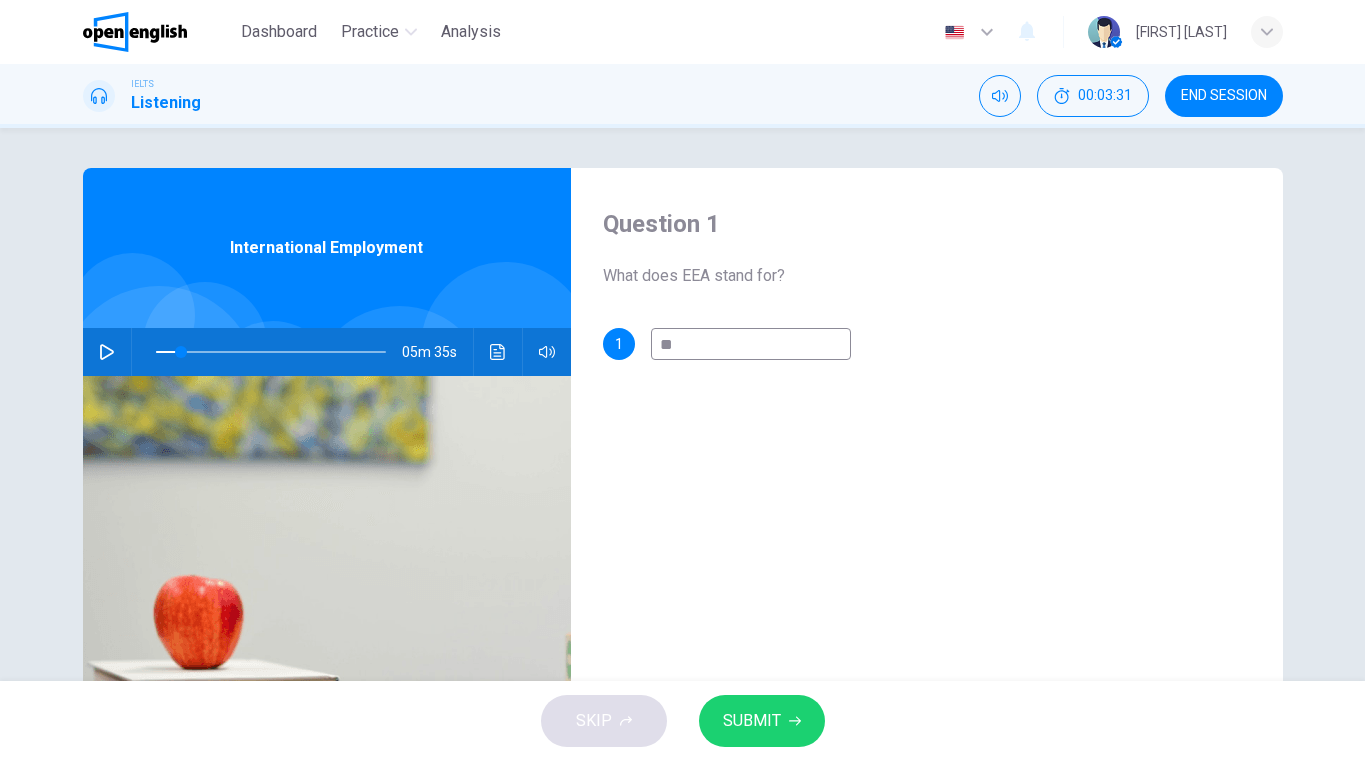 type on "**" 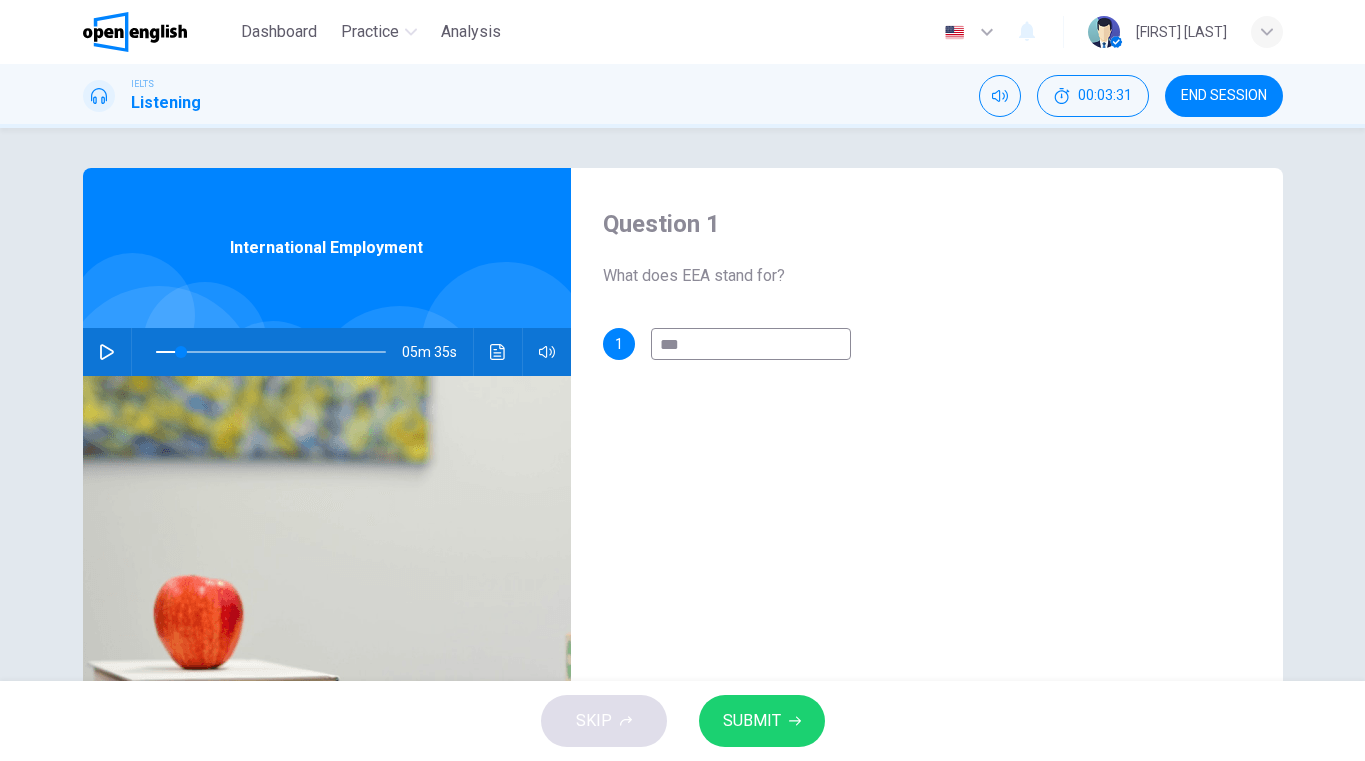 type on "**" 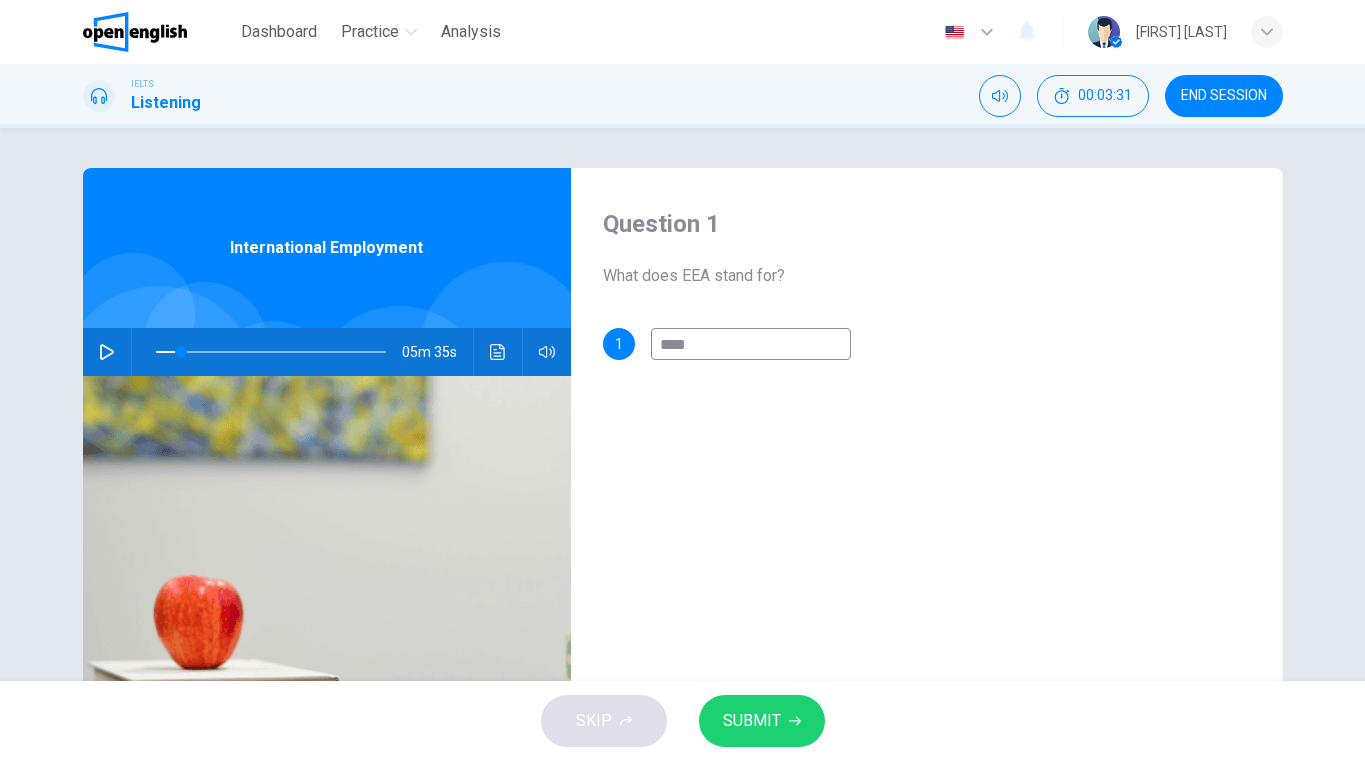 type on "**" 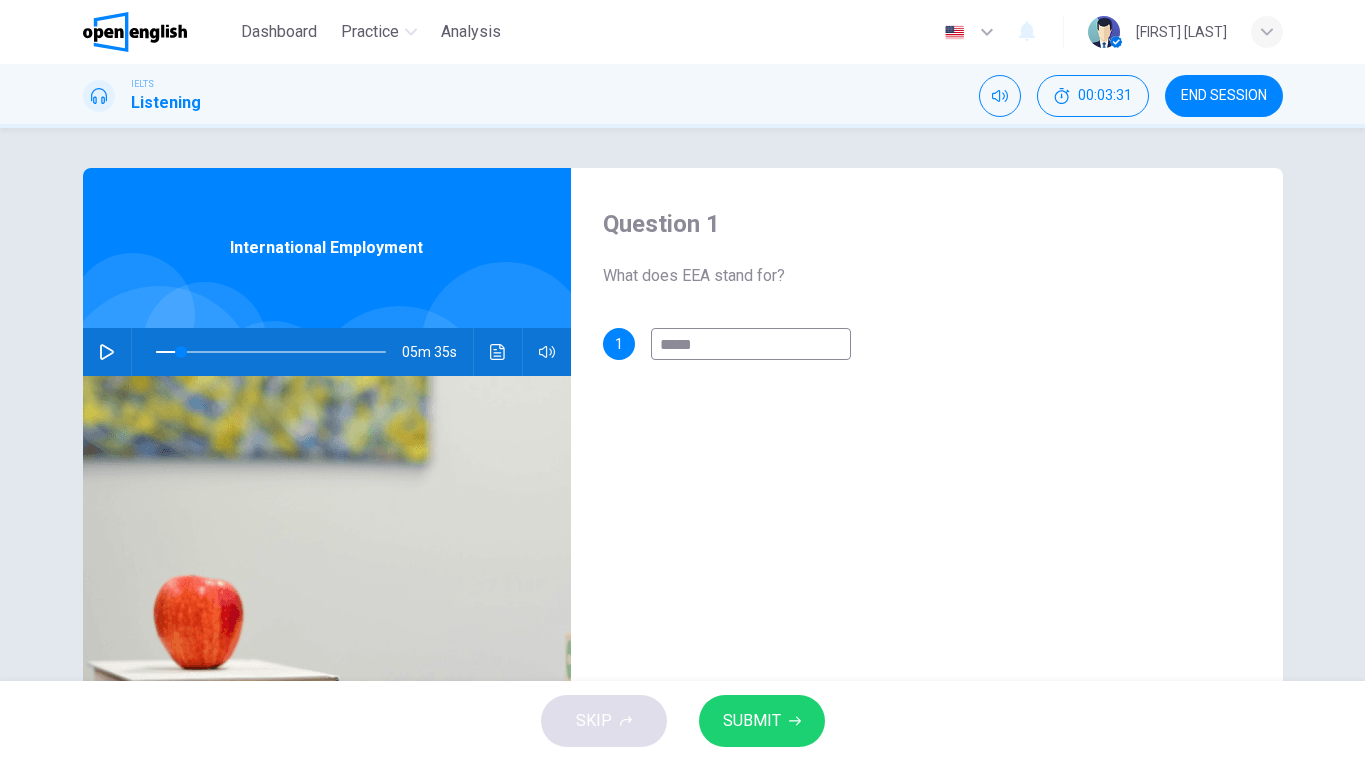 type on "**" 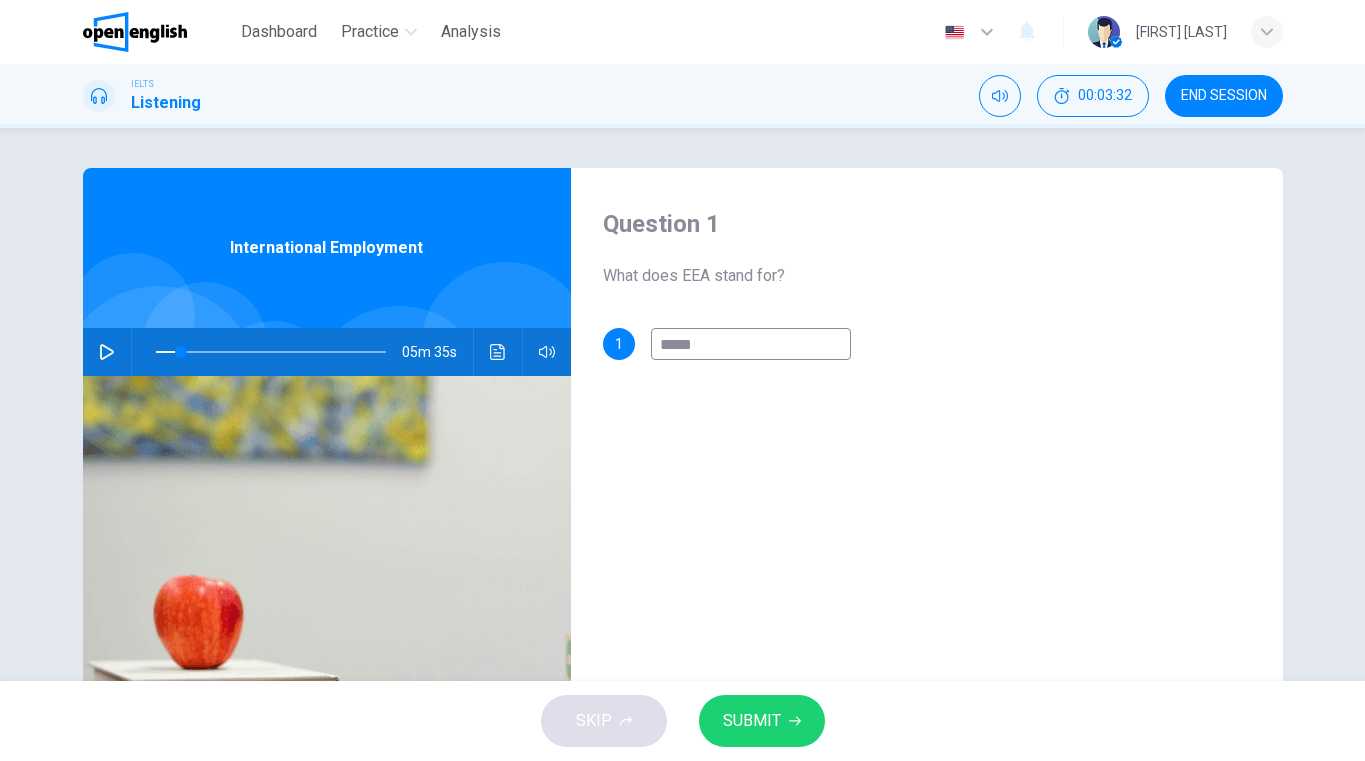 type on "******" 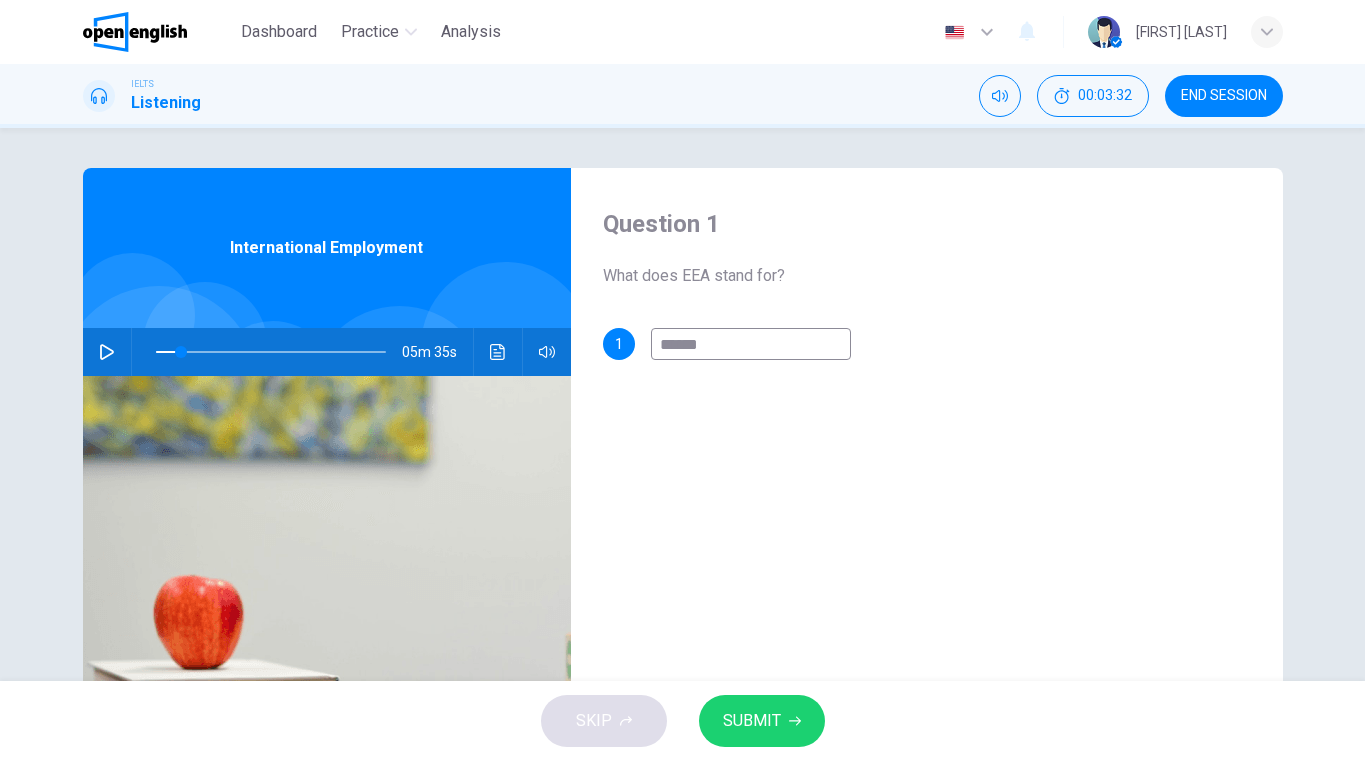 type on "**" 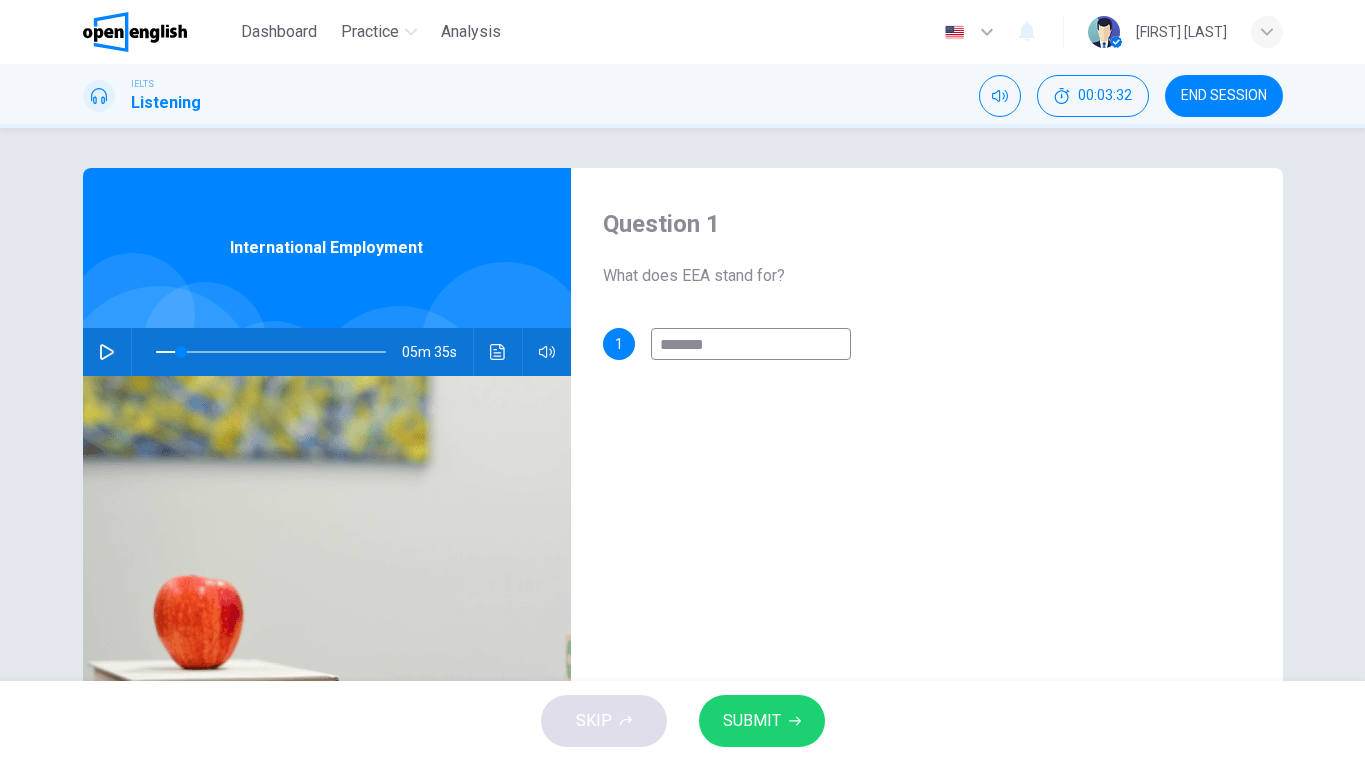 type on "**" 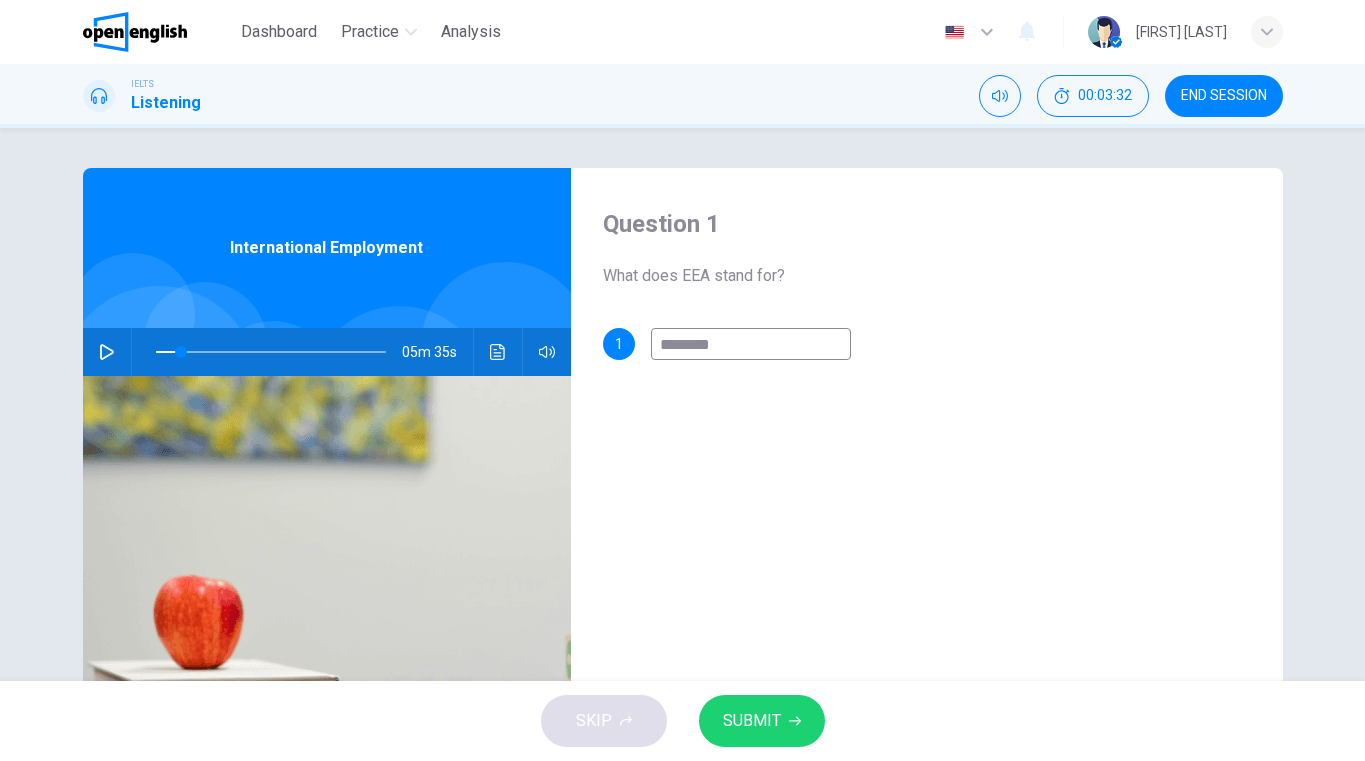 type on "**" 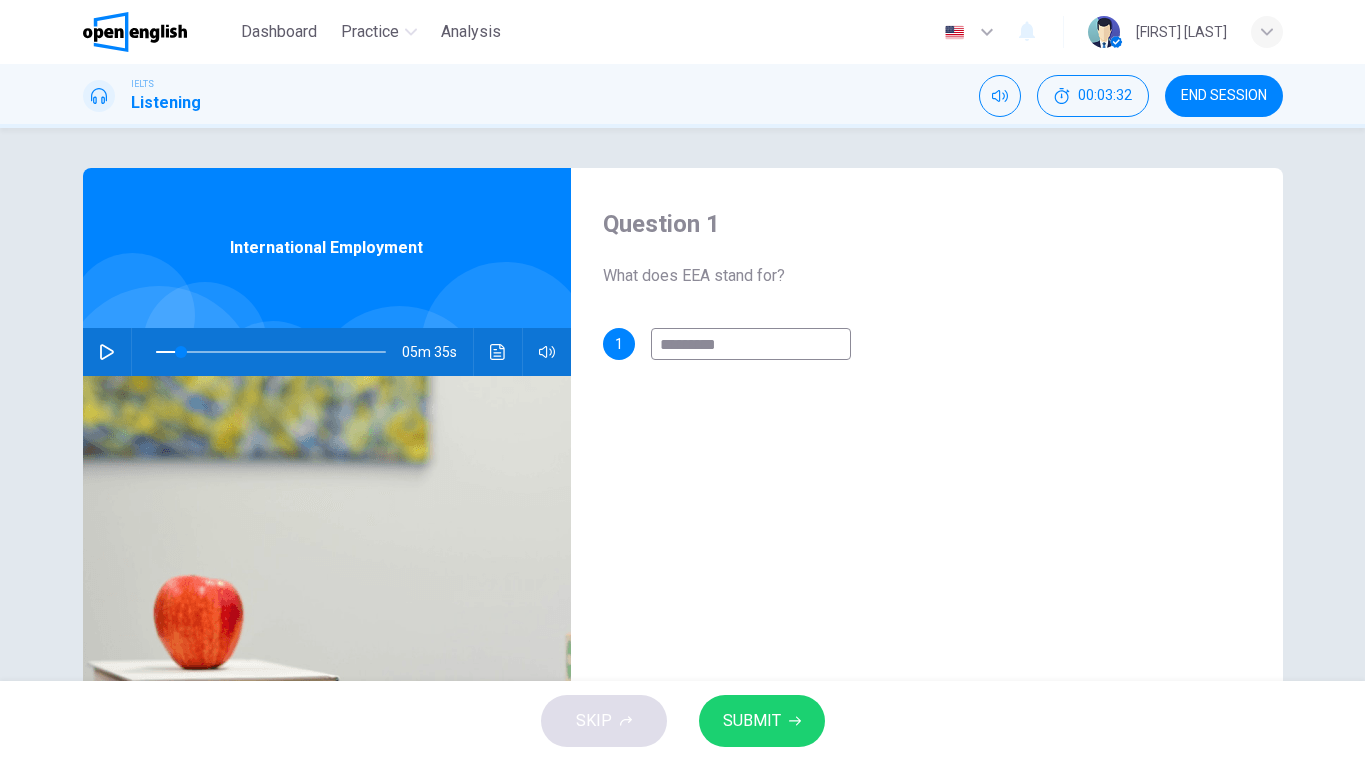type on "**" 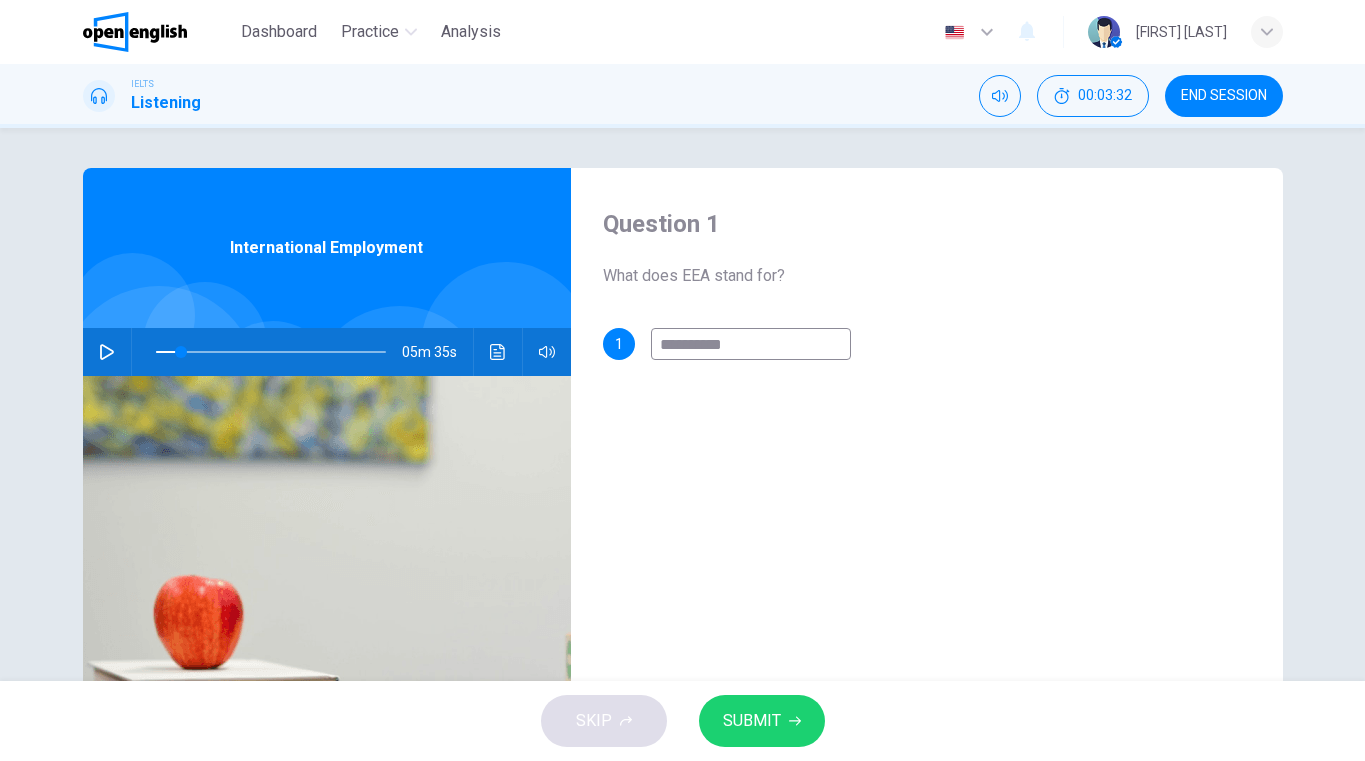 type on "**" 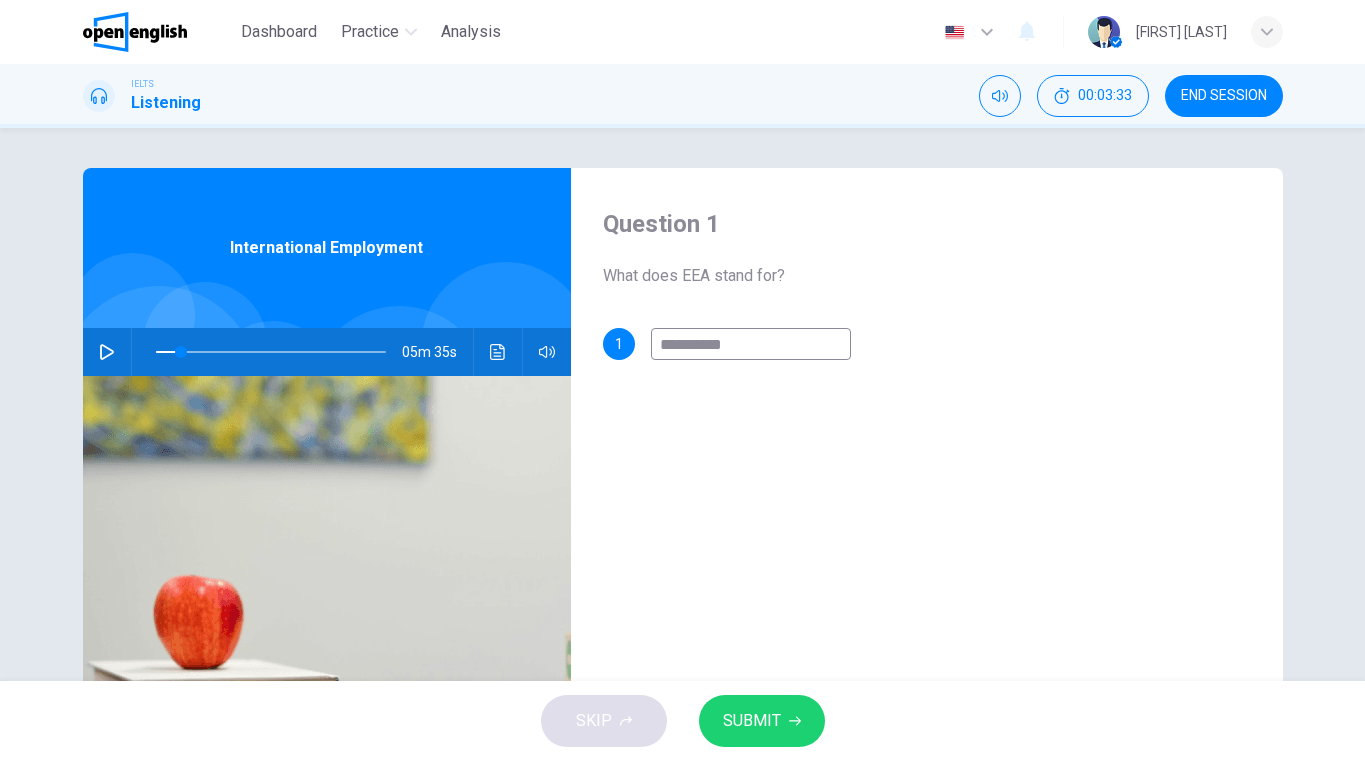 type on "**********" 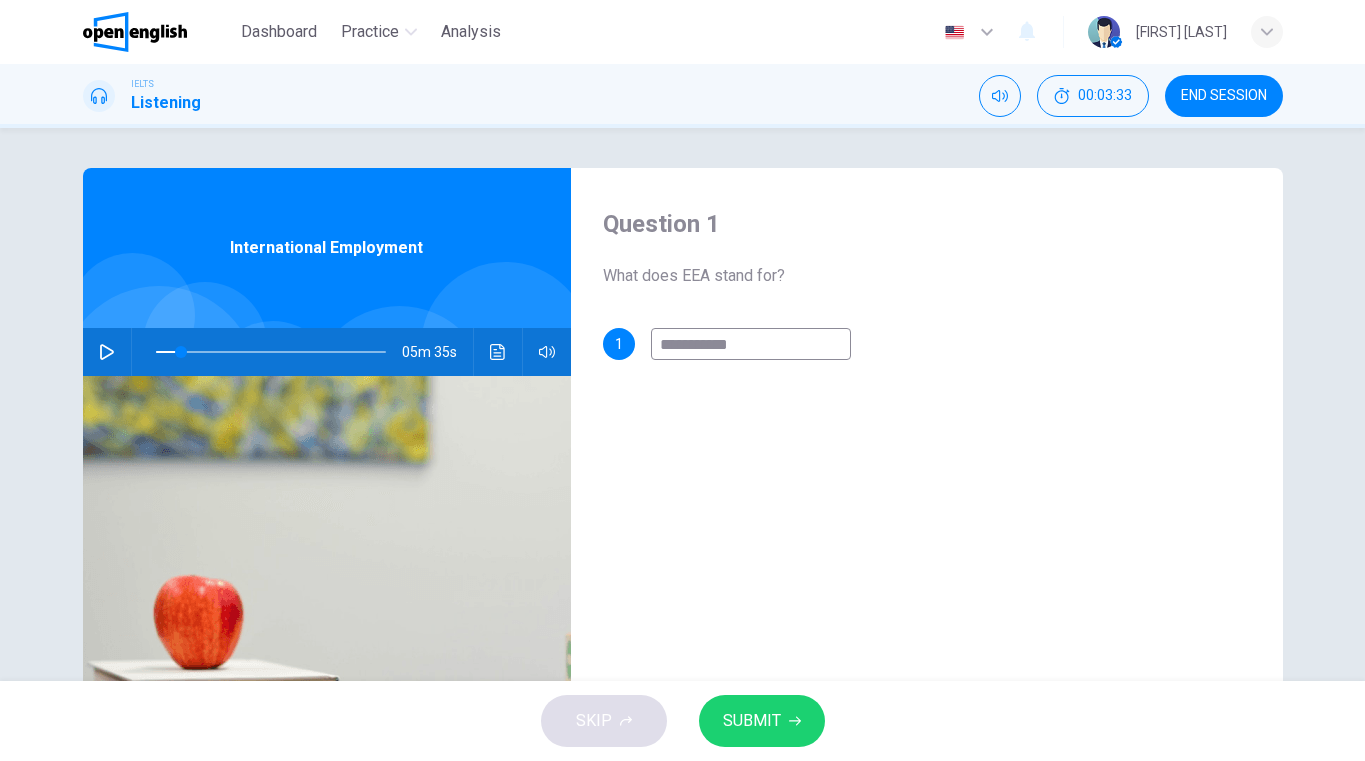 type on "**" 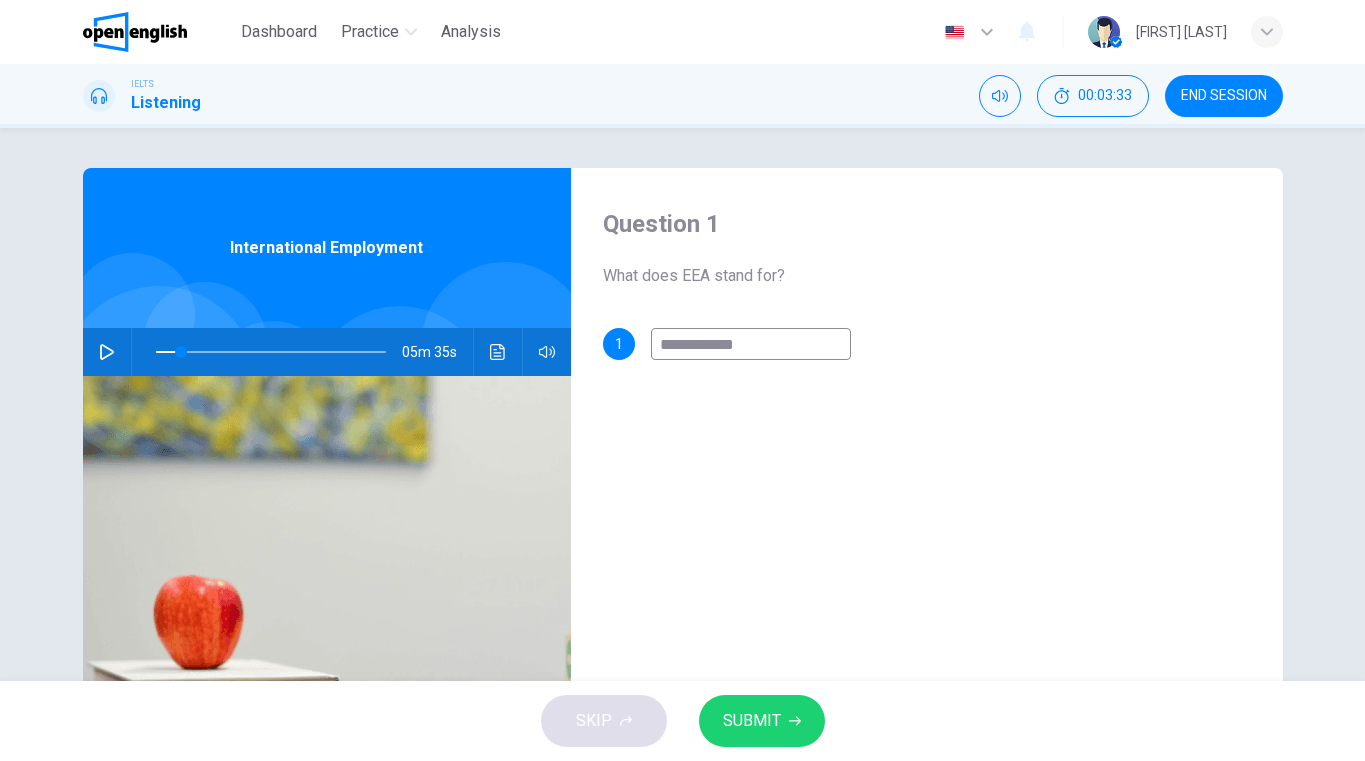 type on "**" 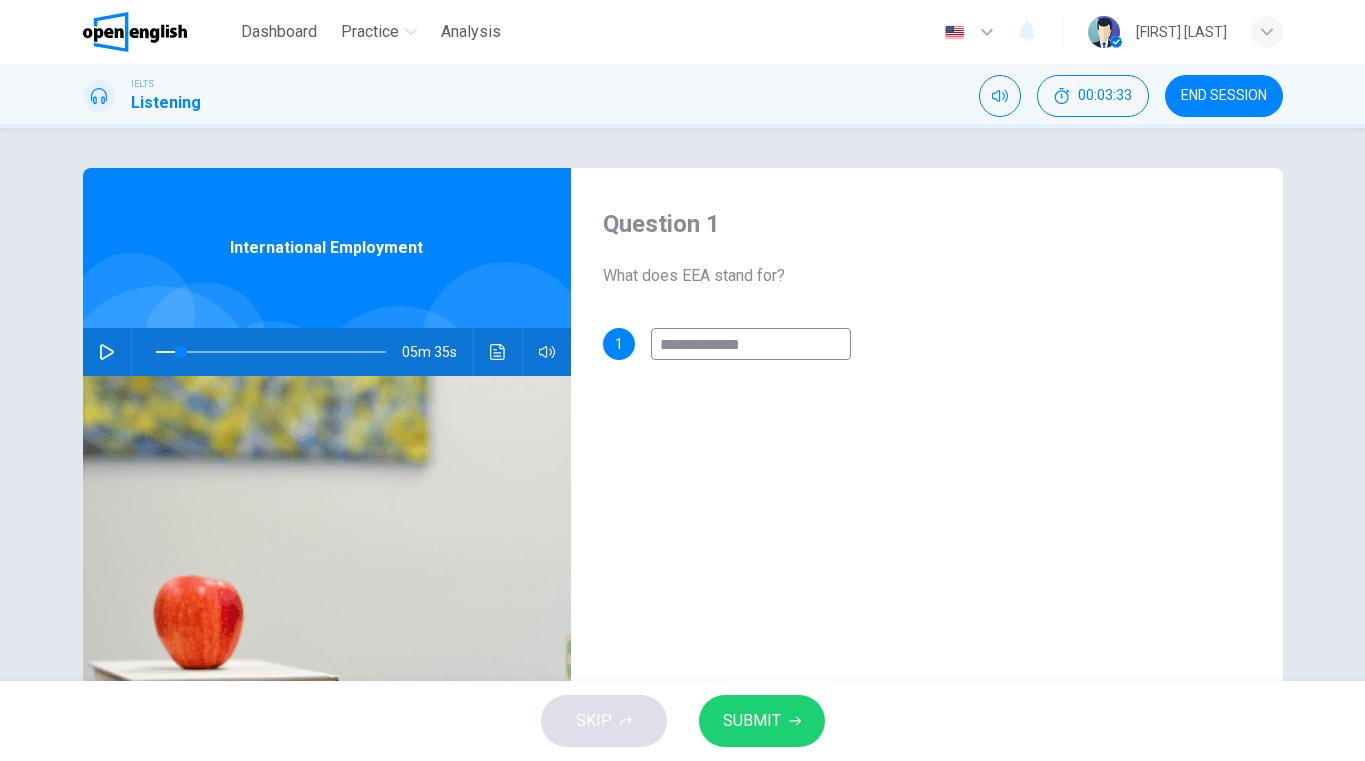 type on "**" 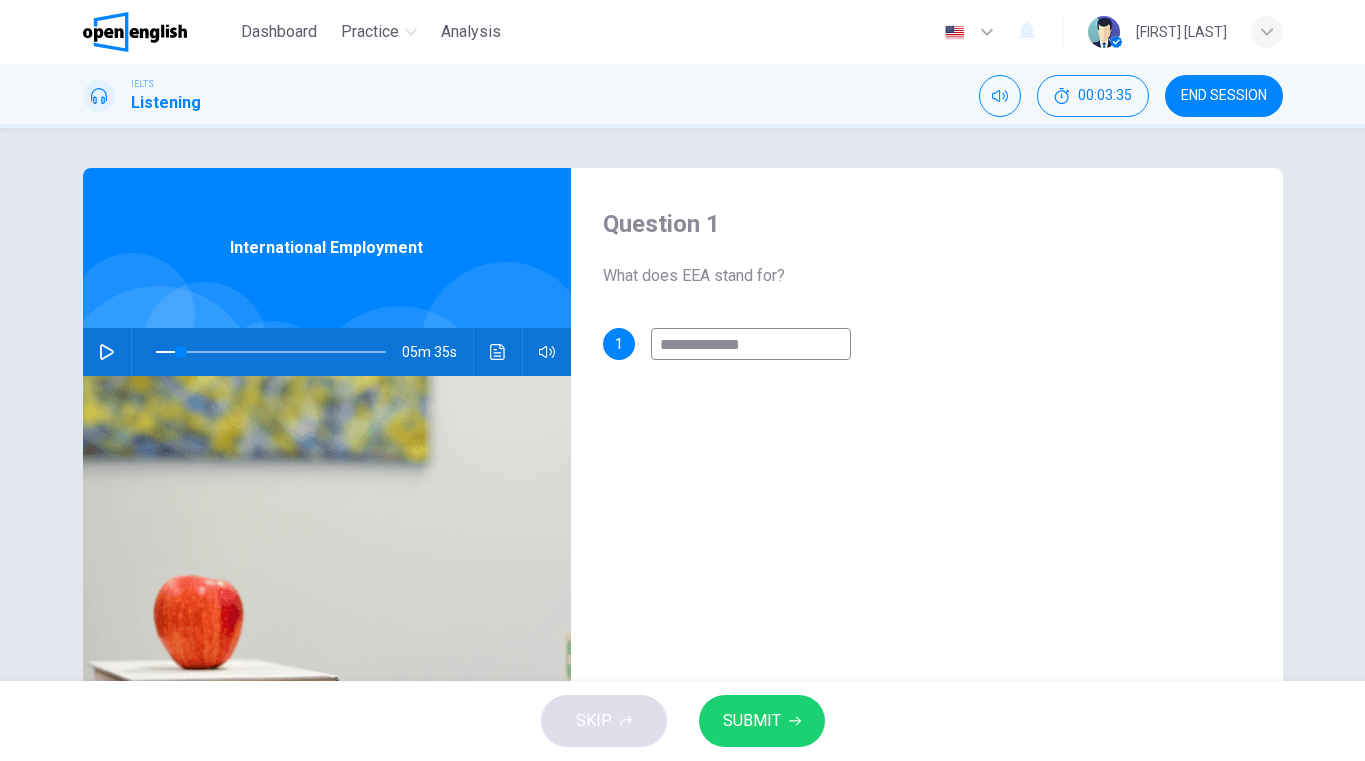 type on "**********" 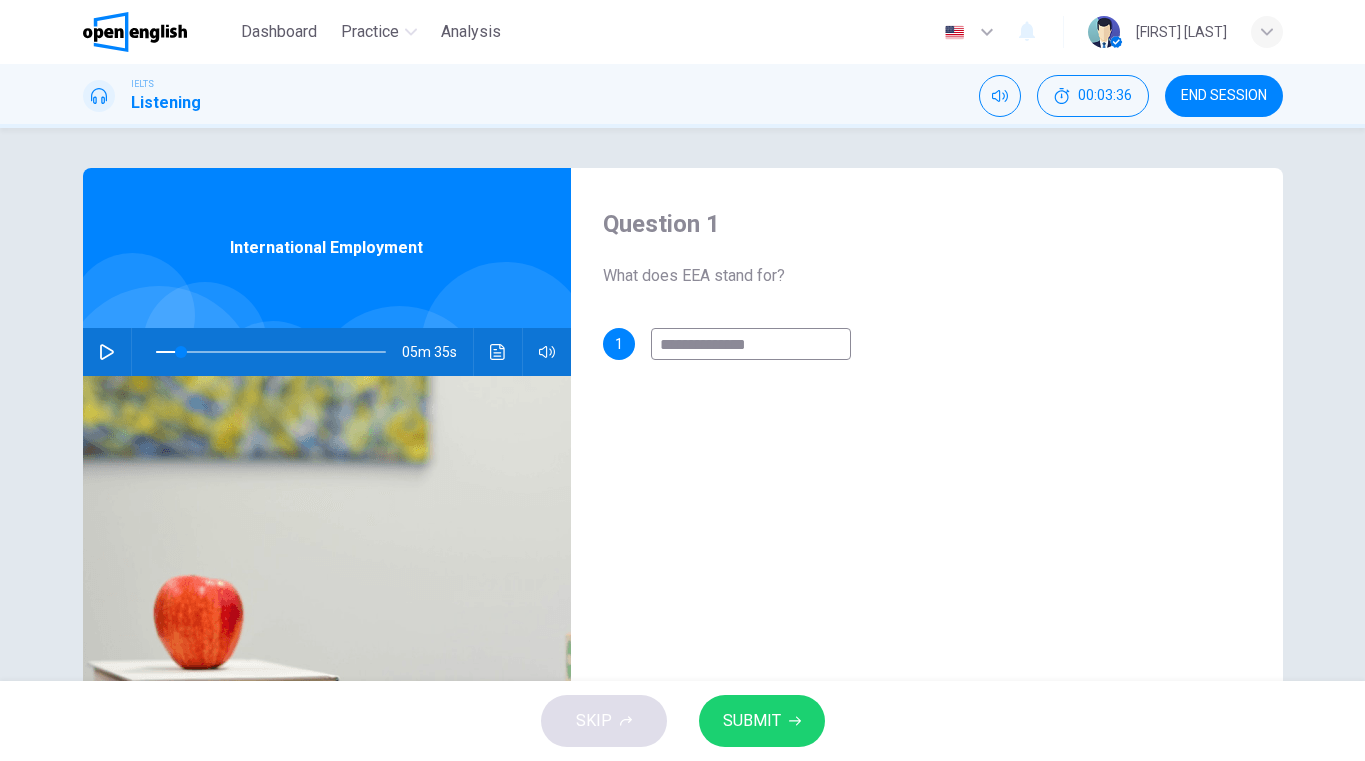 type on "**********" 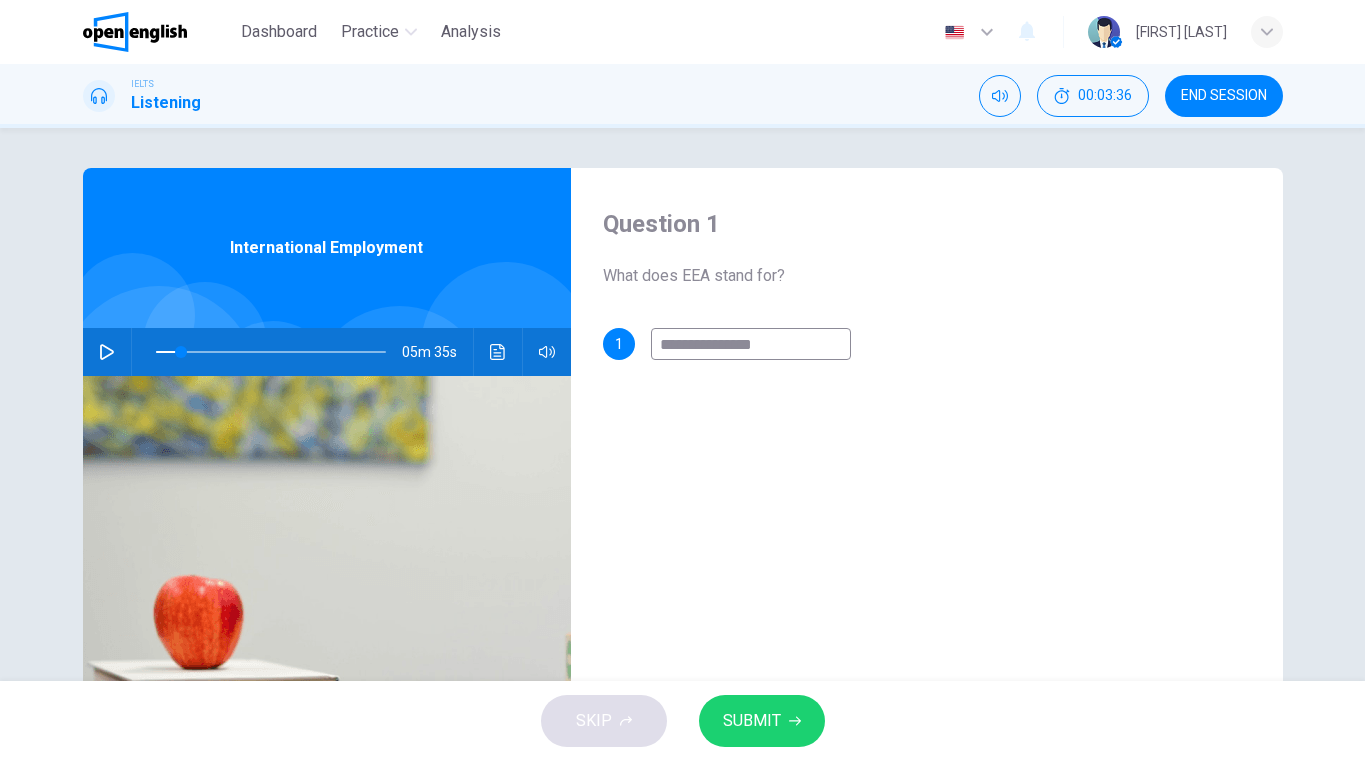 type on "**" 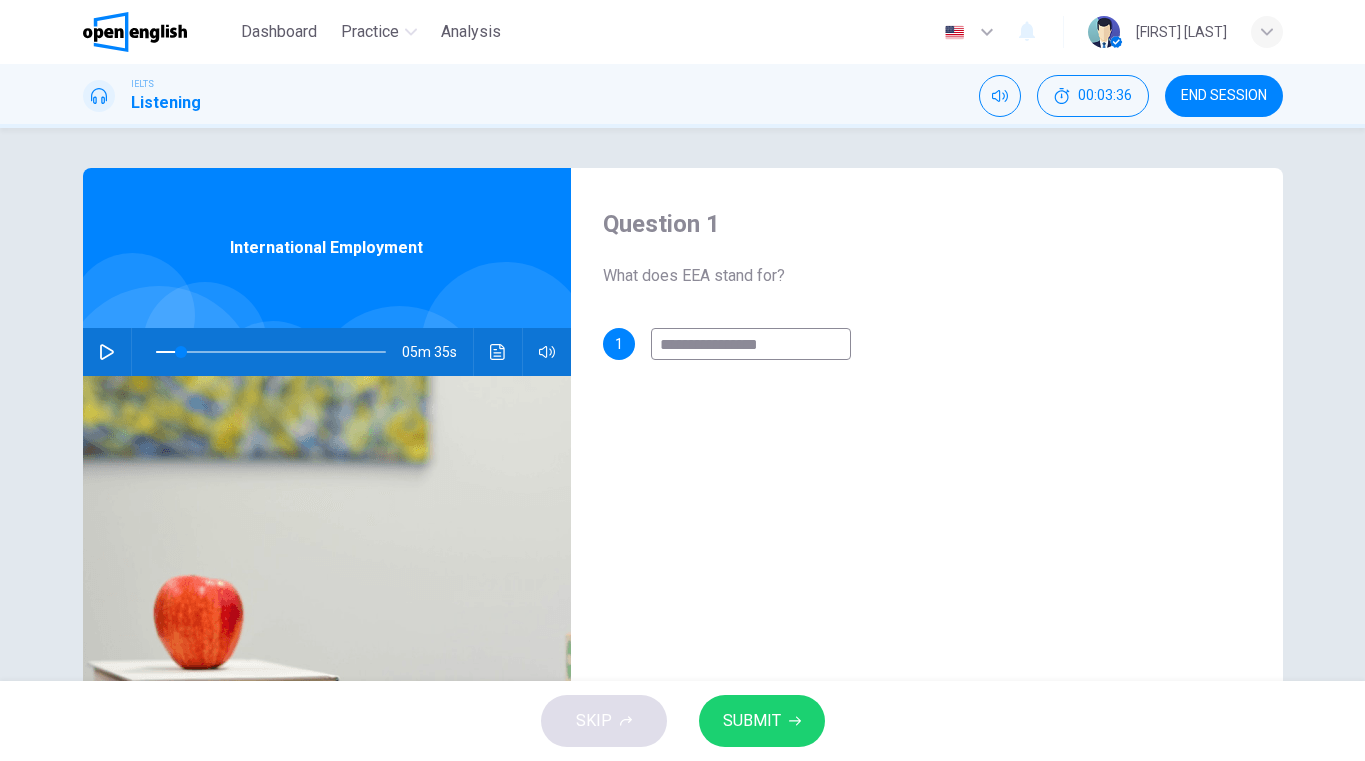 type on "**" 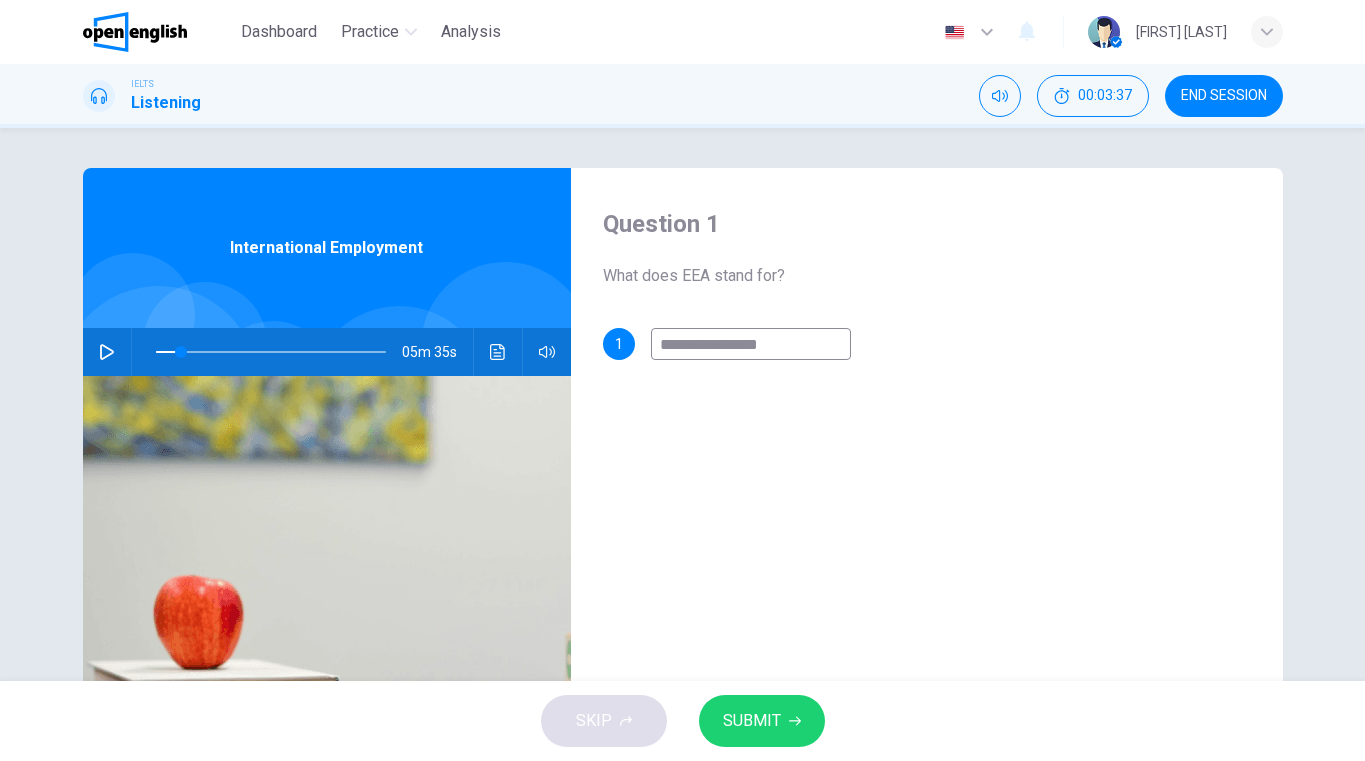 type on "**********" 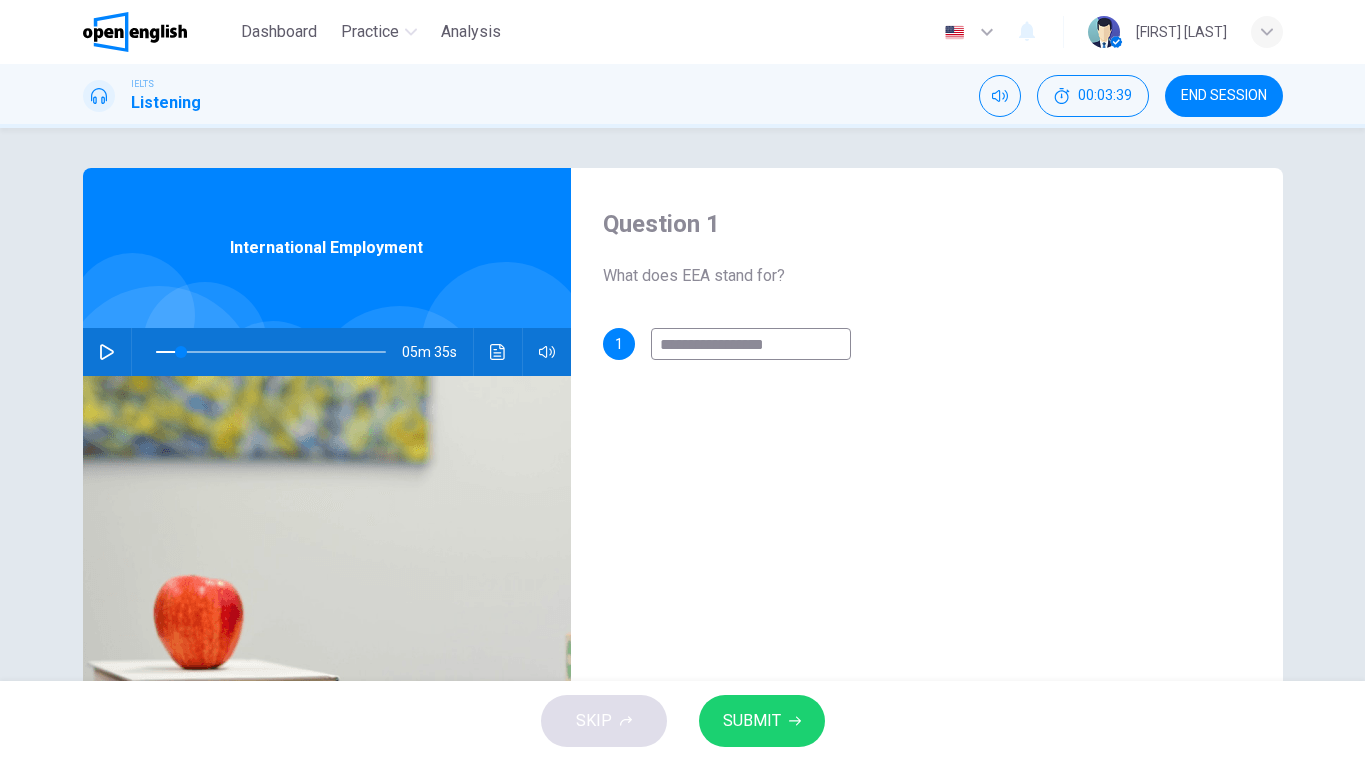 type on "**********" 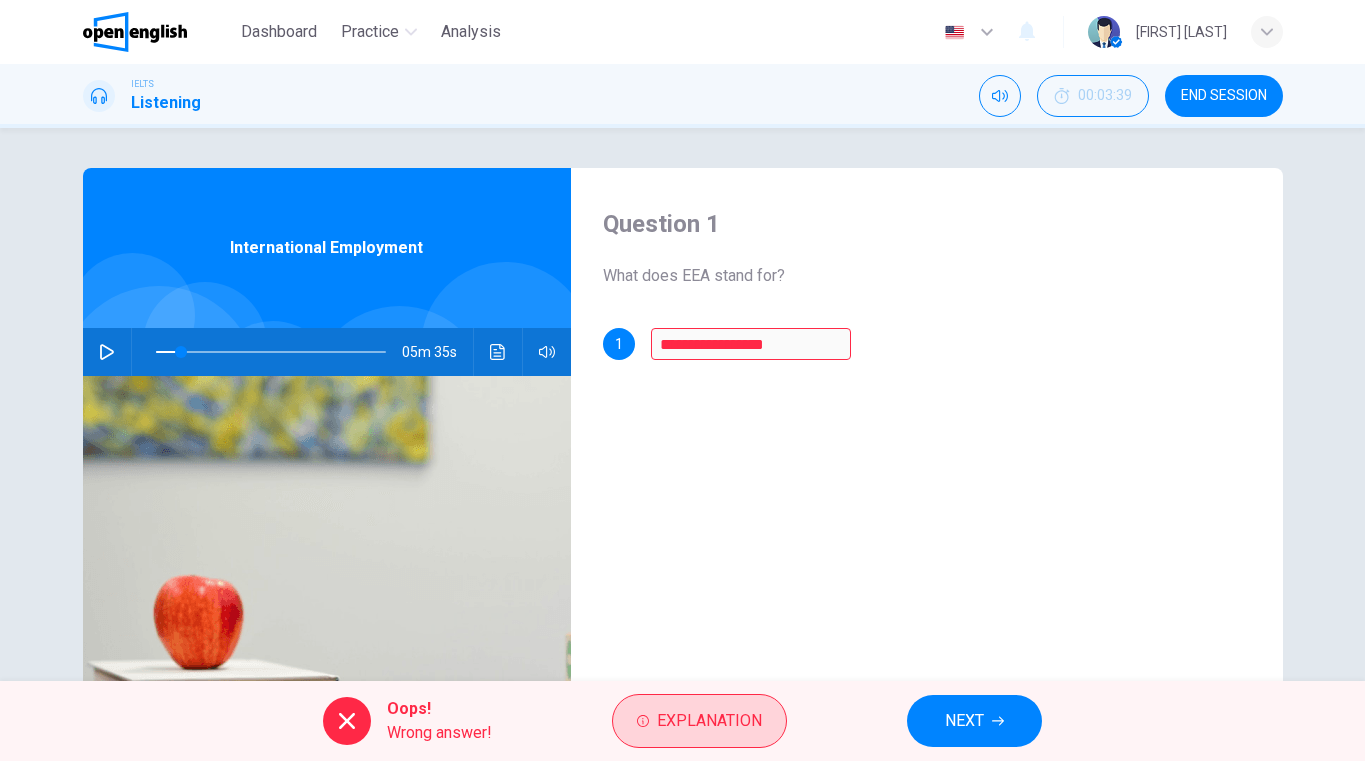 click on "Explanation" at bounding box center (709, 721) 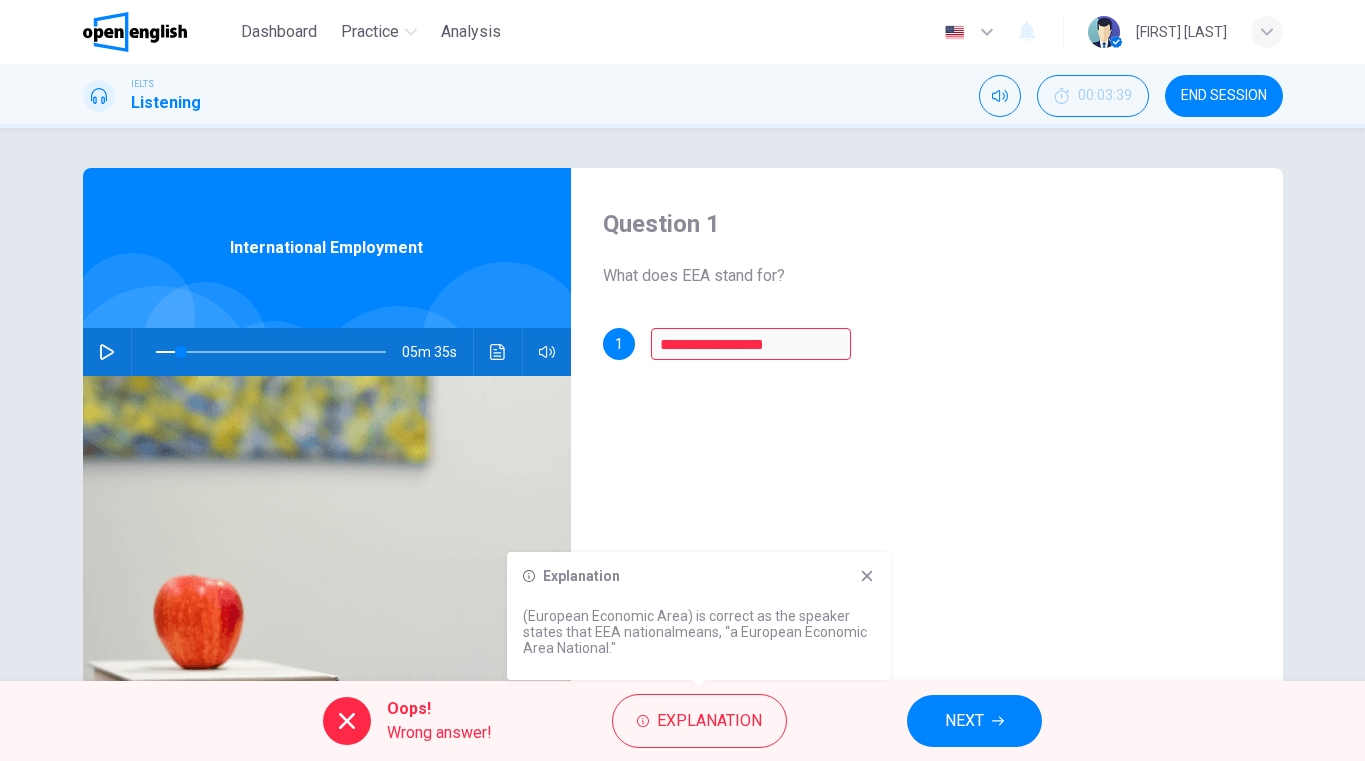 click on "NEXT" at bounding box center [964, 721] 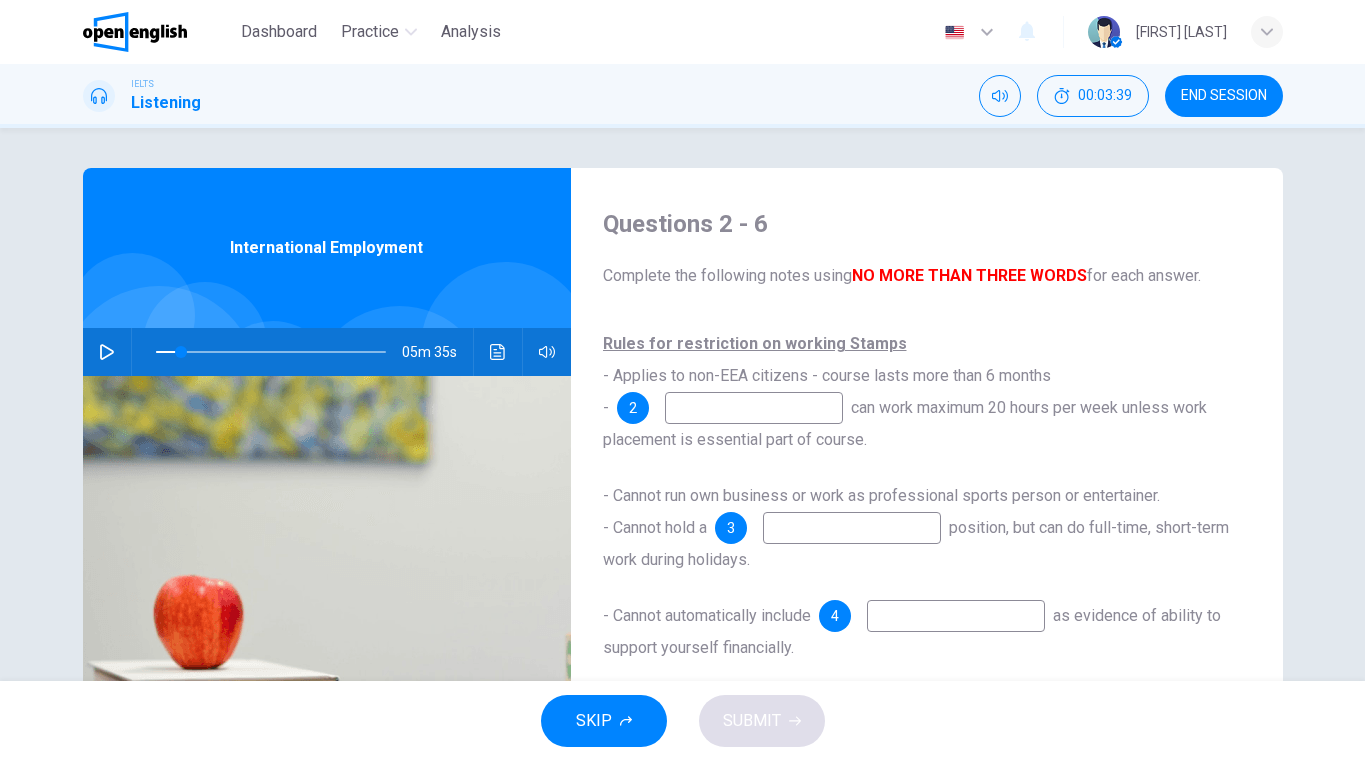 type on "**" 